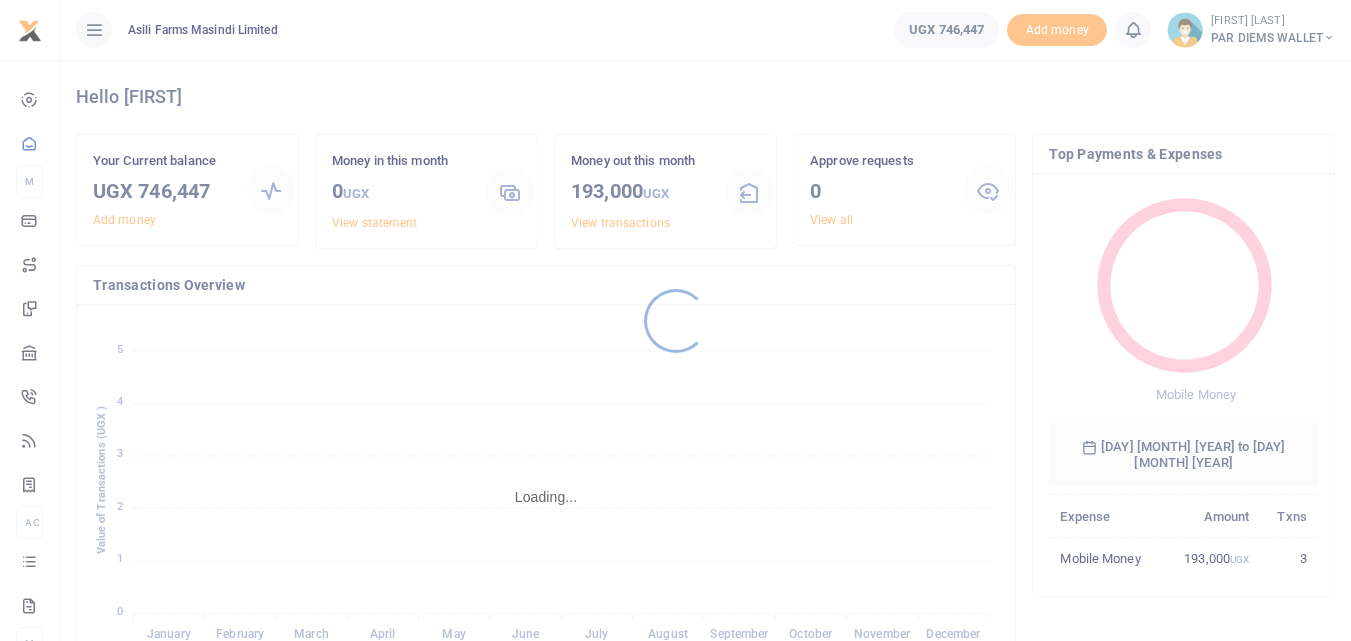 scroll, scrollTop: 0, scrollLeft: 0, axis: both 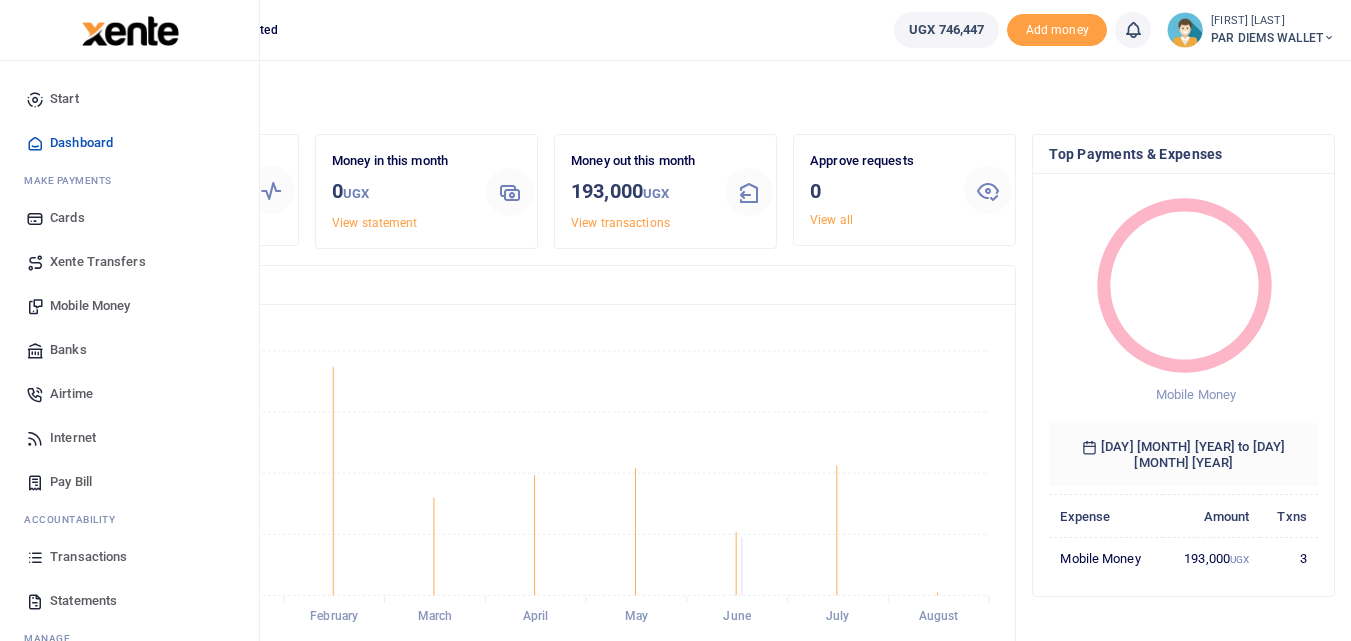 click at bounding box center (35, 557) 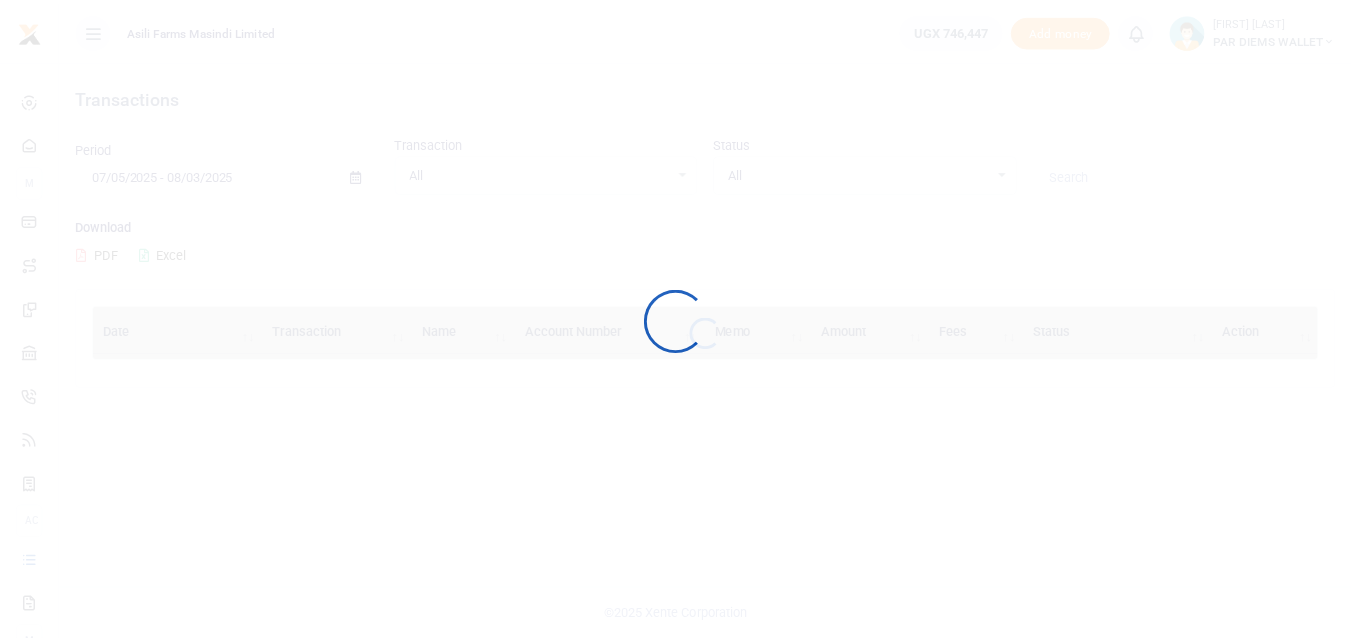 scroll, scrollTop: 0, scrollLeft: 0, axis: both 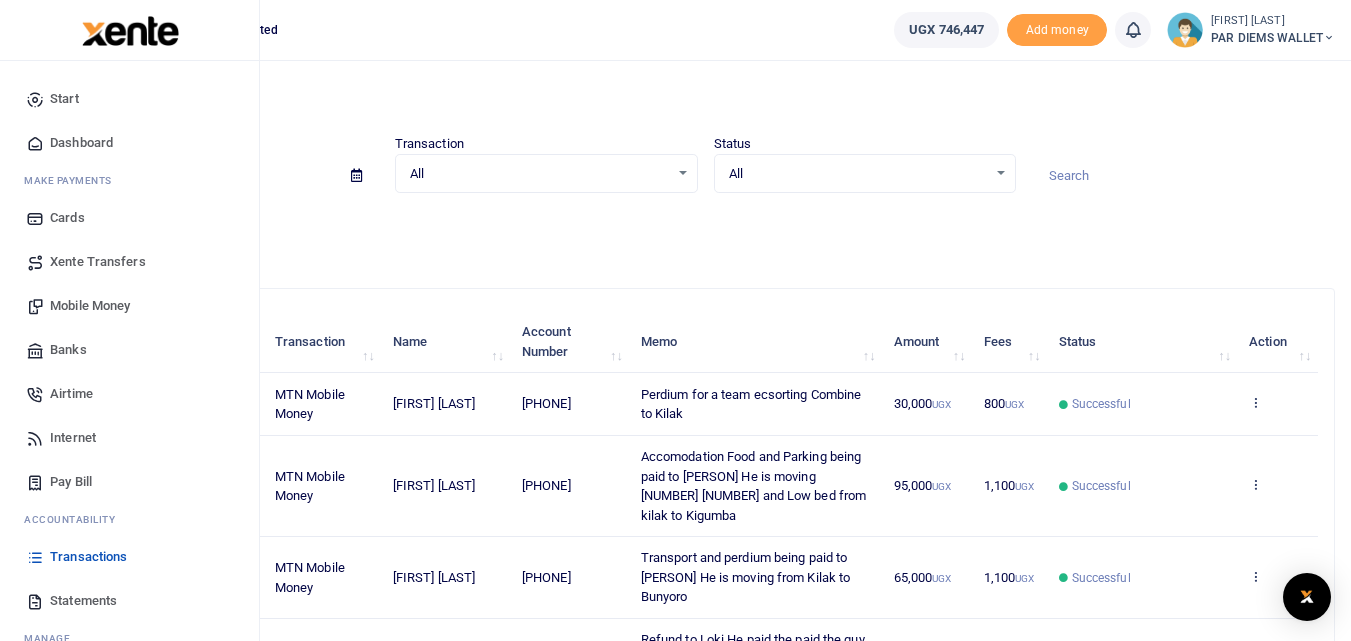 click on "Mobile Money" at bounding box center (90, 306) 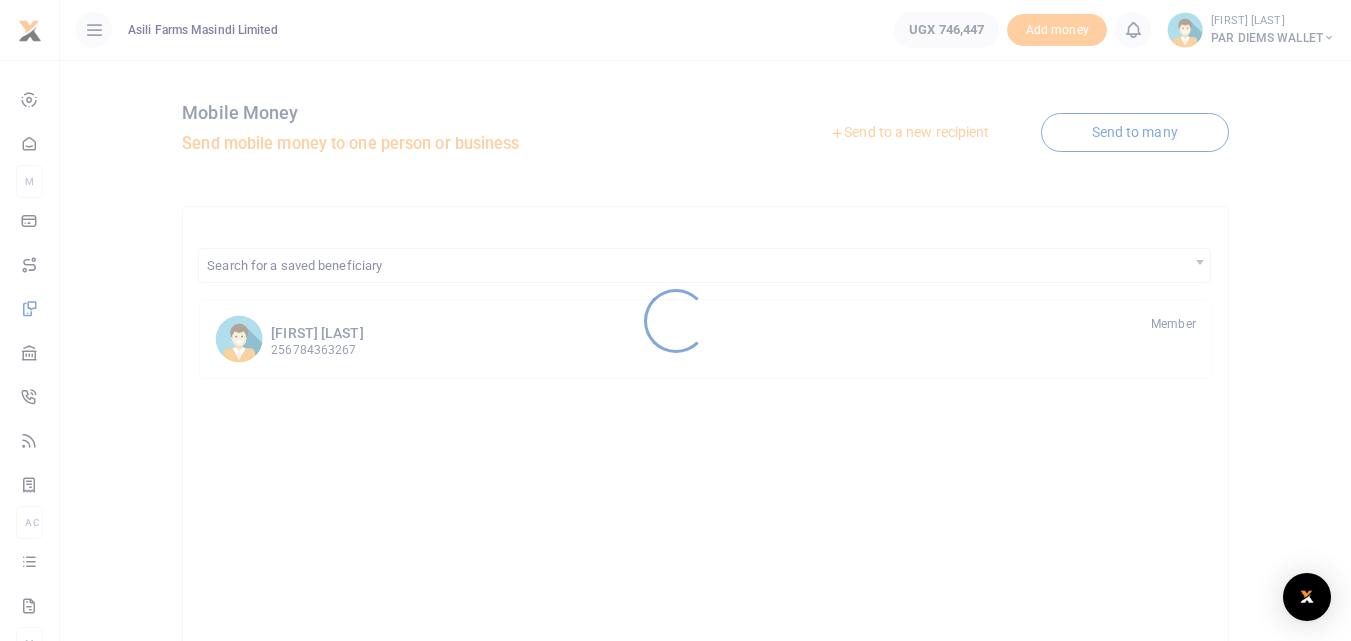 scroll, scrollTop: 0, scrollLeft: 0, axis: both 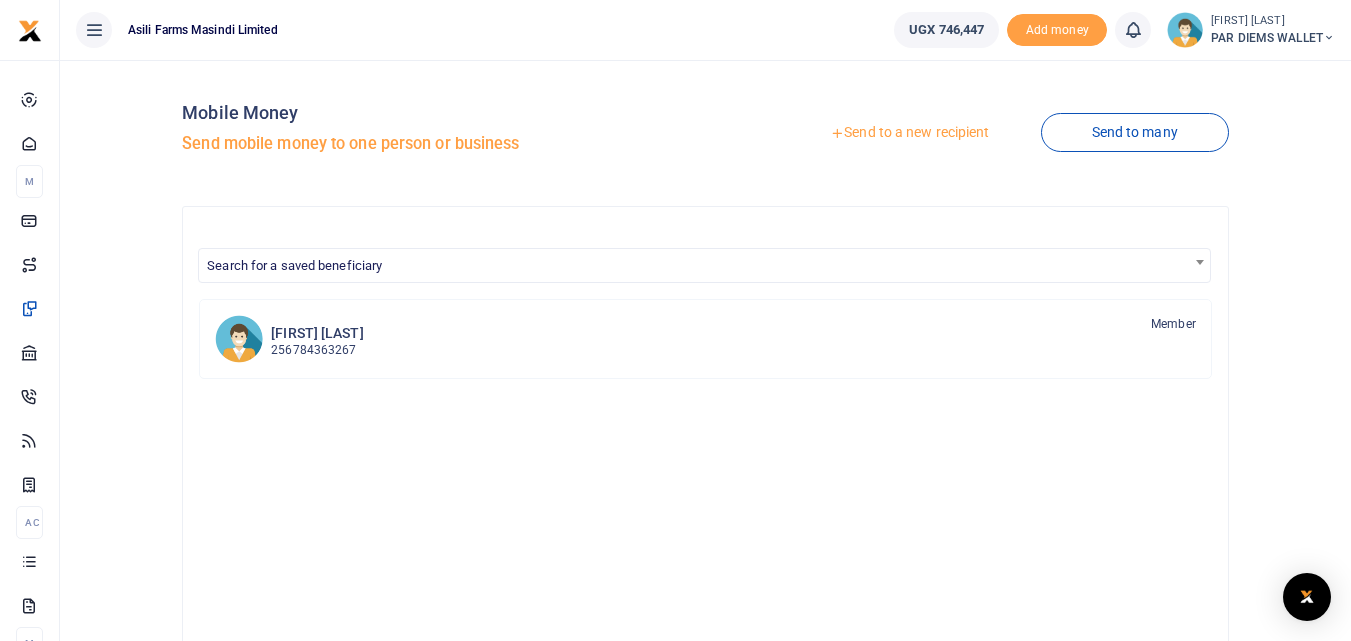 click on "Send to a new recipient" at bounding box center (909, 133) 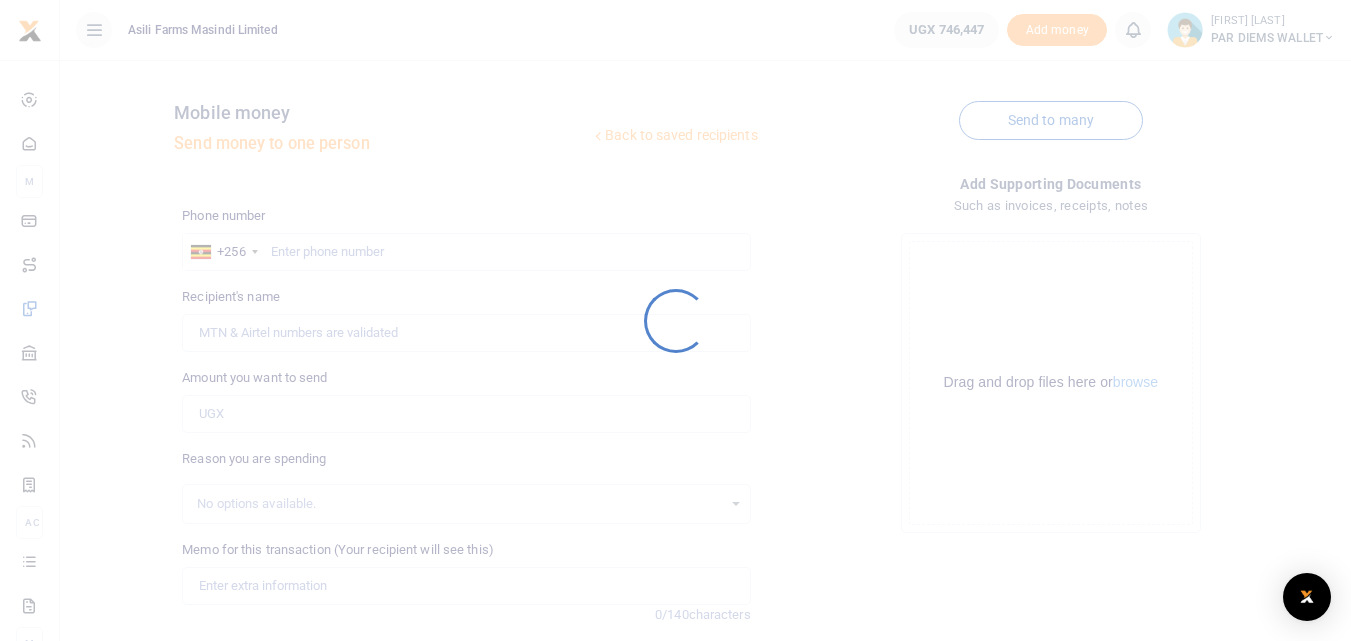 scroll, scrollTop: 0, scrollLeft: 0, axis: both 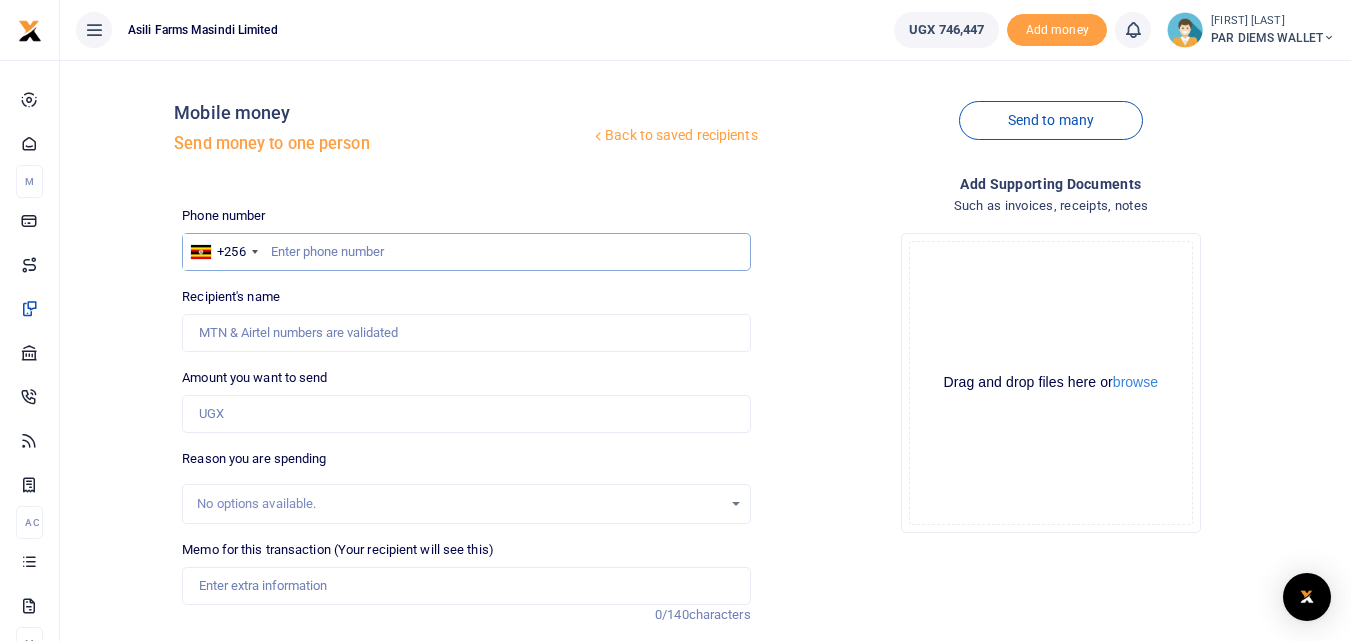click at bounding box center [466, 252] 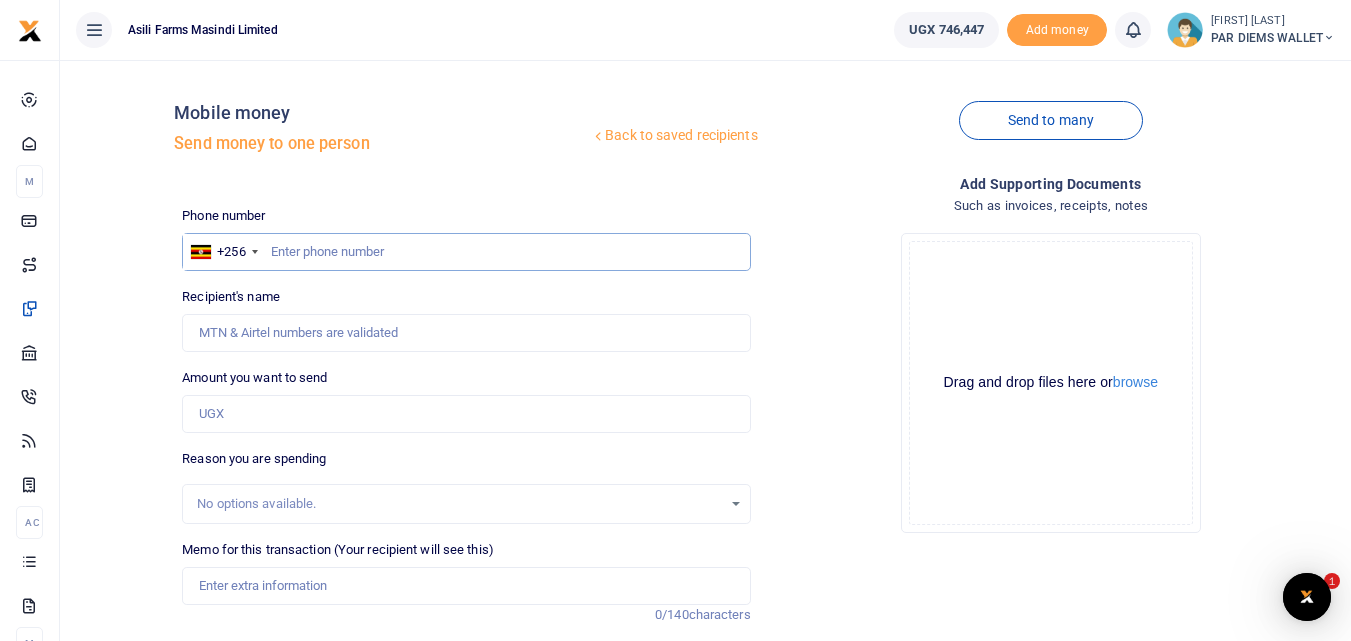 scroll, scrollTop: 0, scrollLeft: 0, axis: both 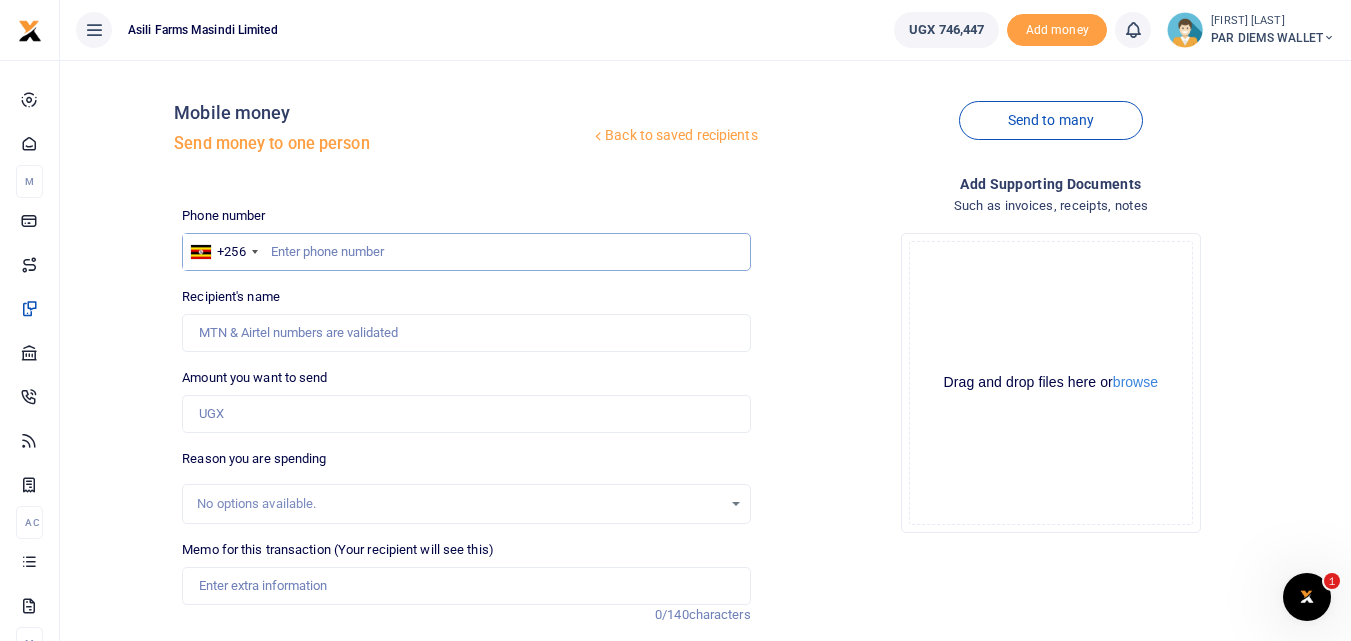 click at bounding box center [466, 252] 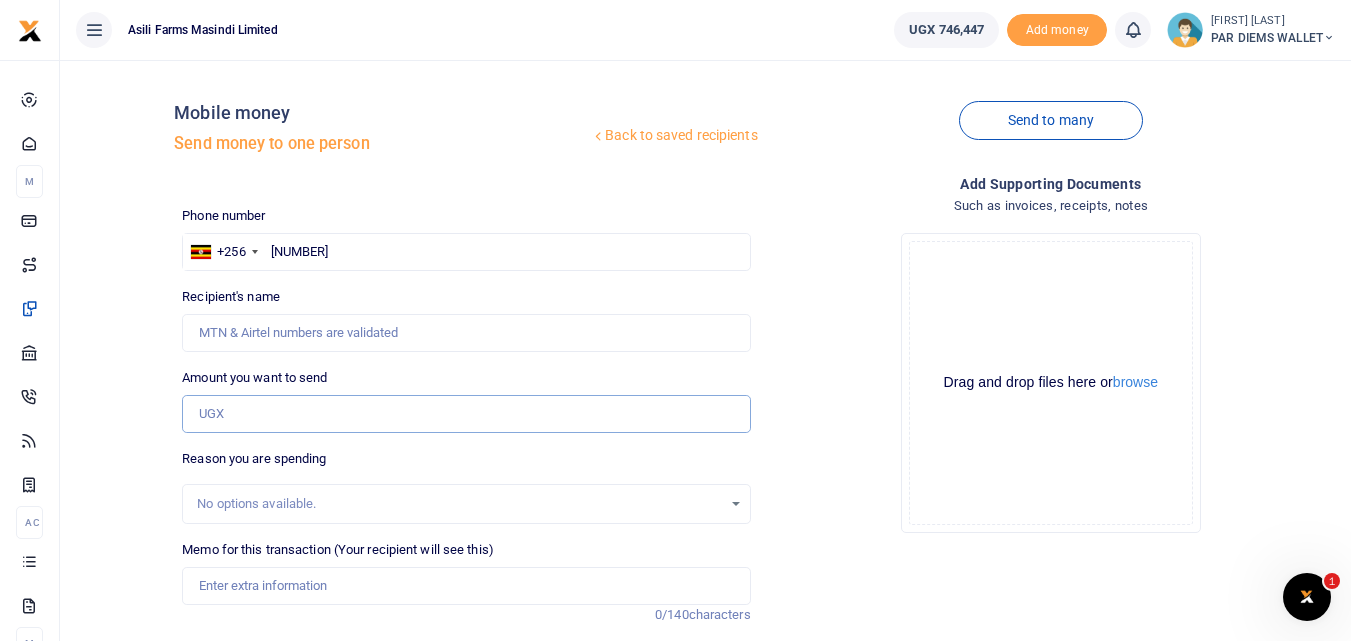 click on "Amount you want to send" at bounding box center (466, 414) 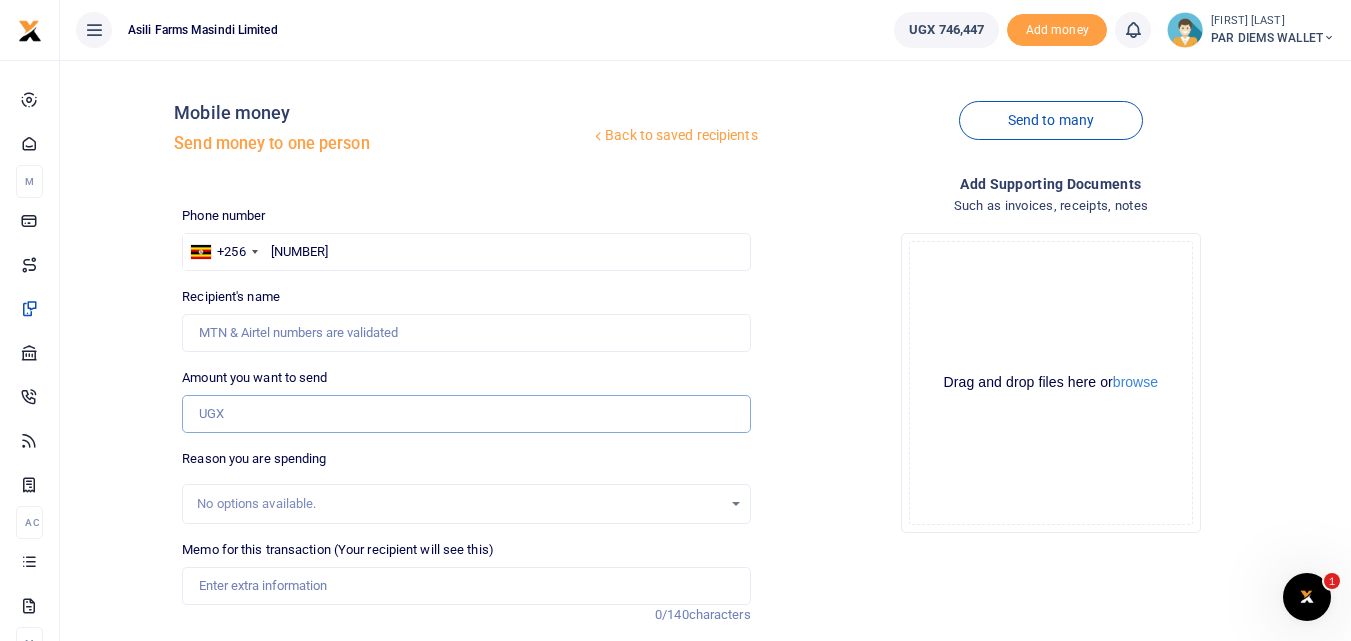 click on "Amount you want to send" at bounding box center [466, 414] 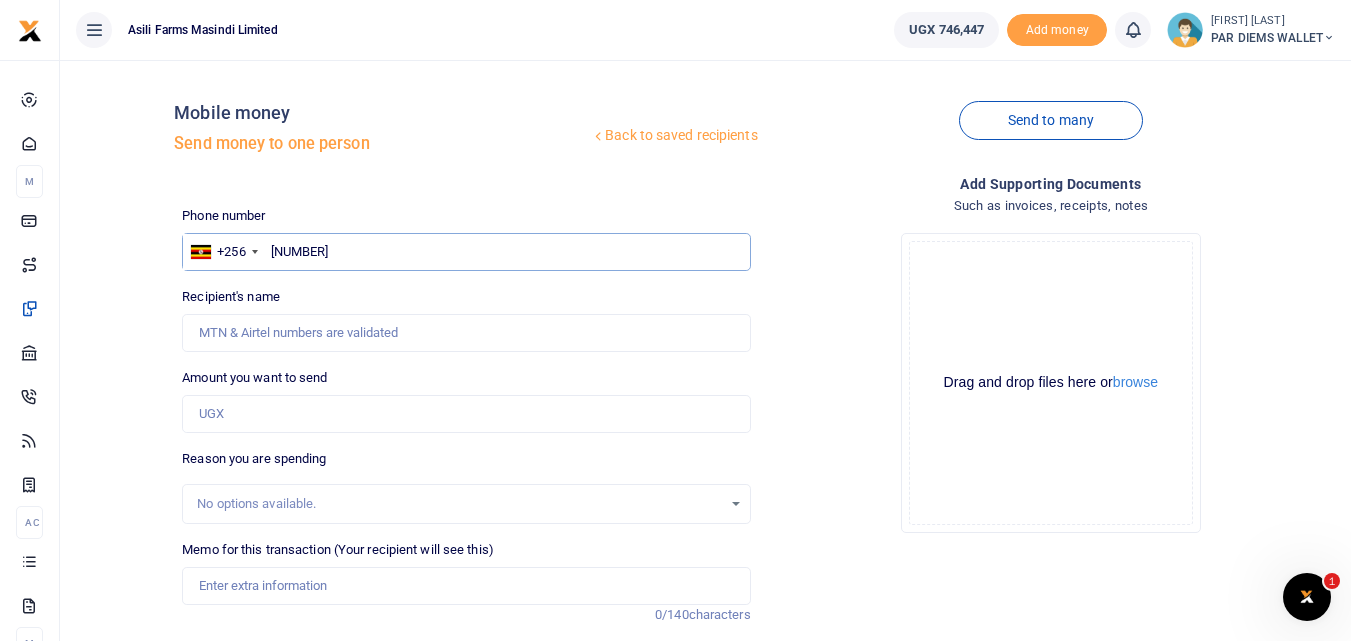 click on "76915913" at bounding box center (466, 252) 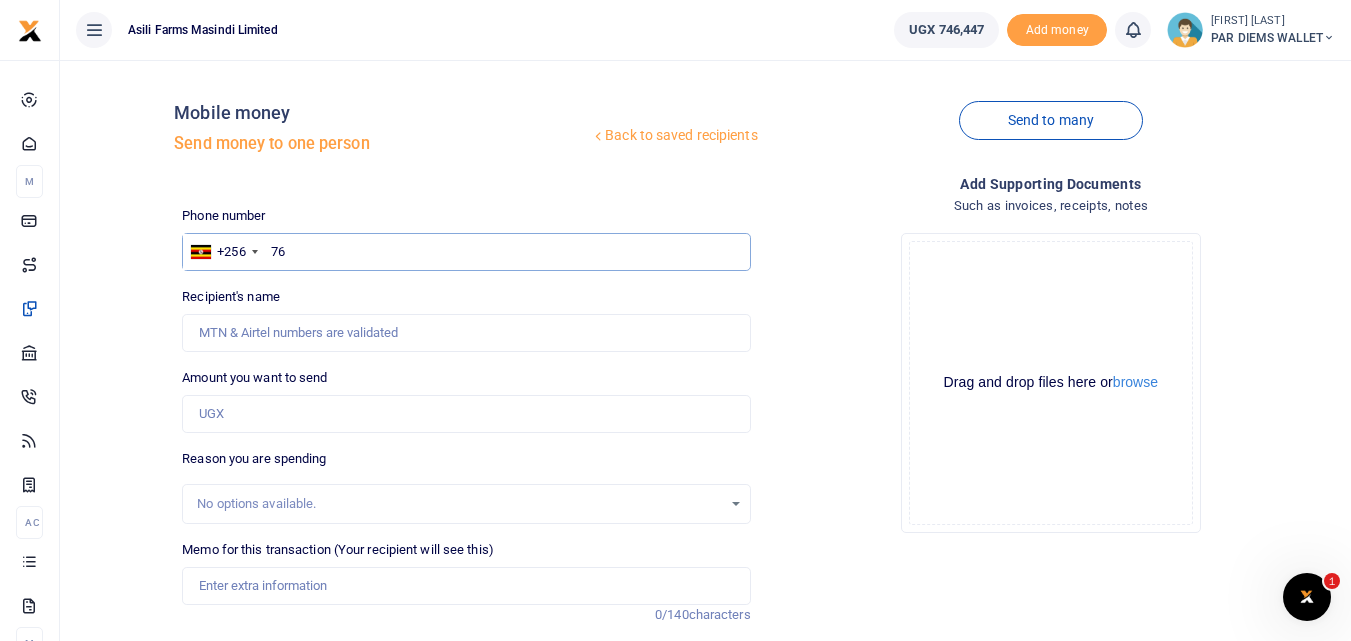 type on "7" 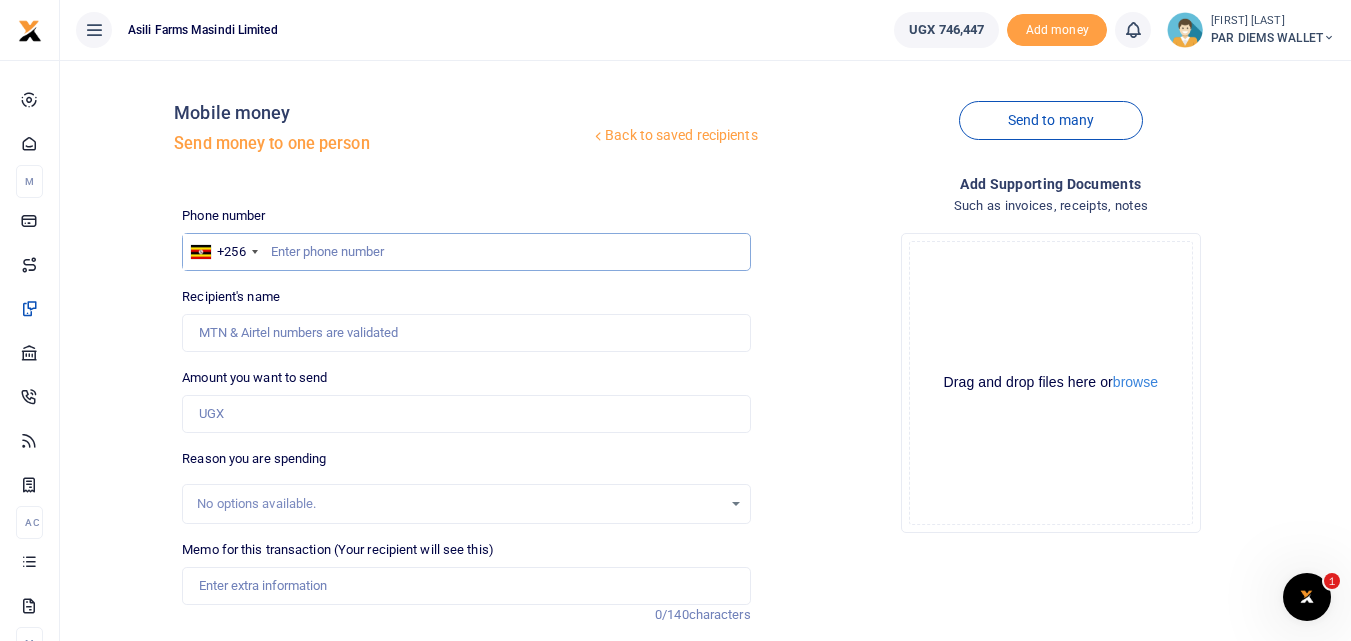 click at bounding box center (466, 252) 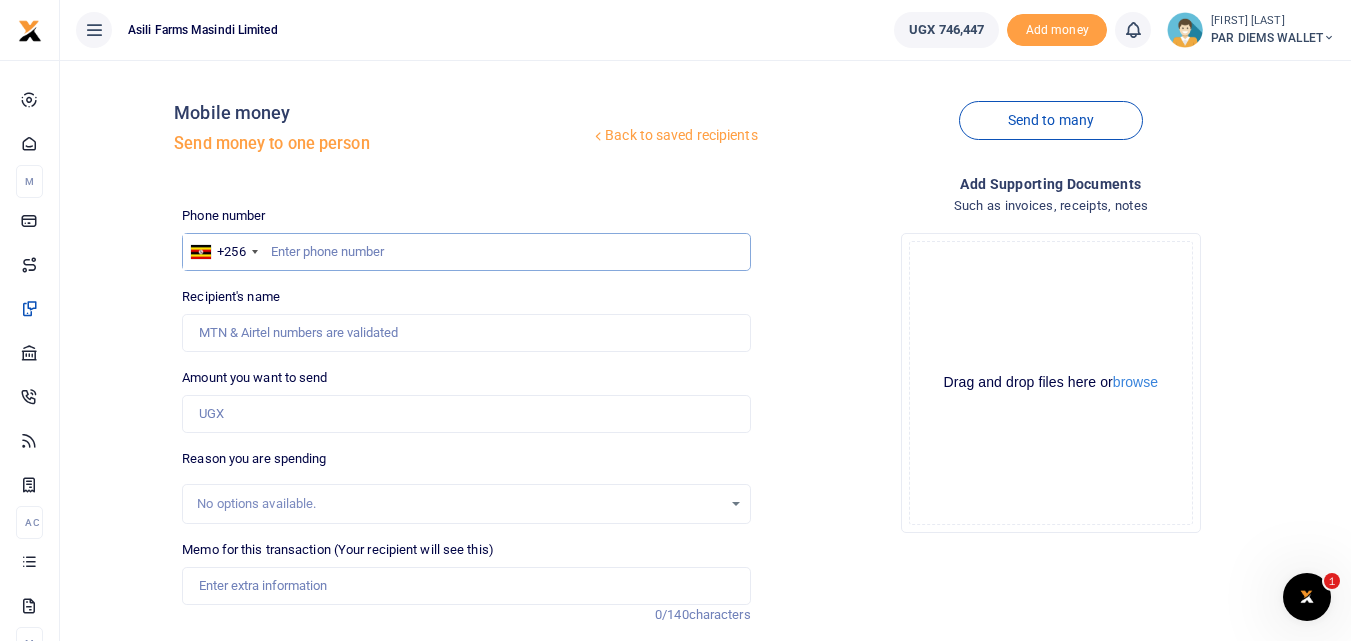 click at bounding box center [466, 252] 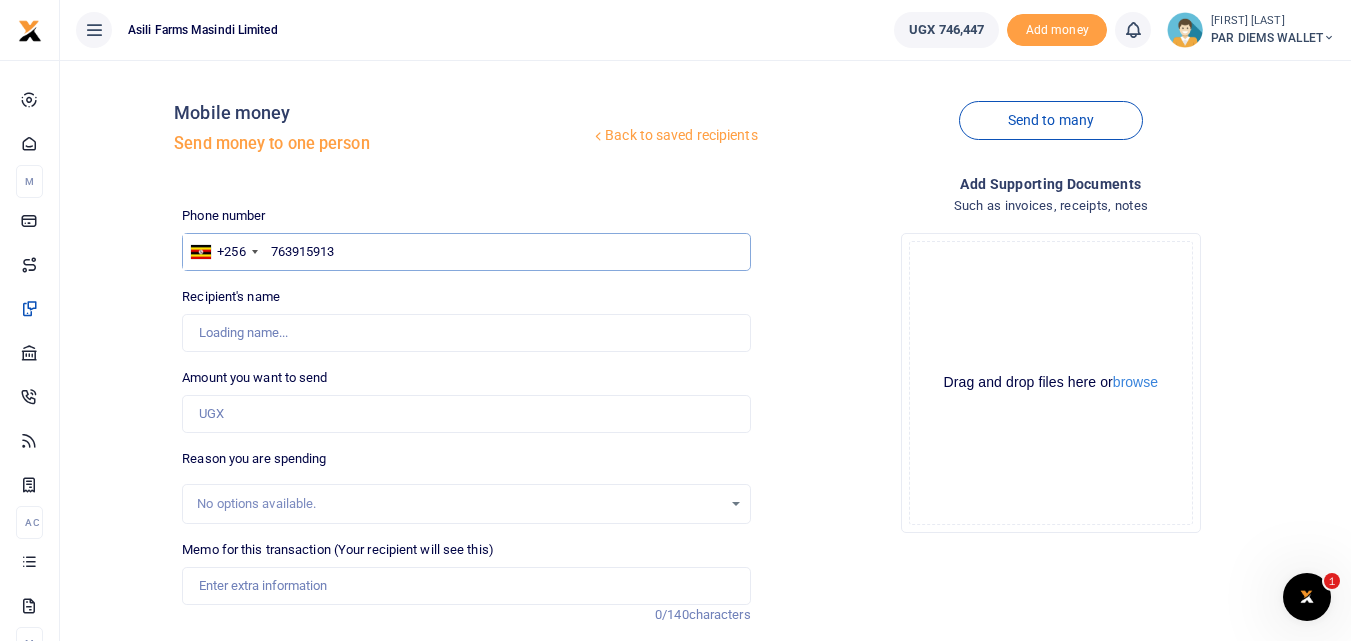 type on "763915913" 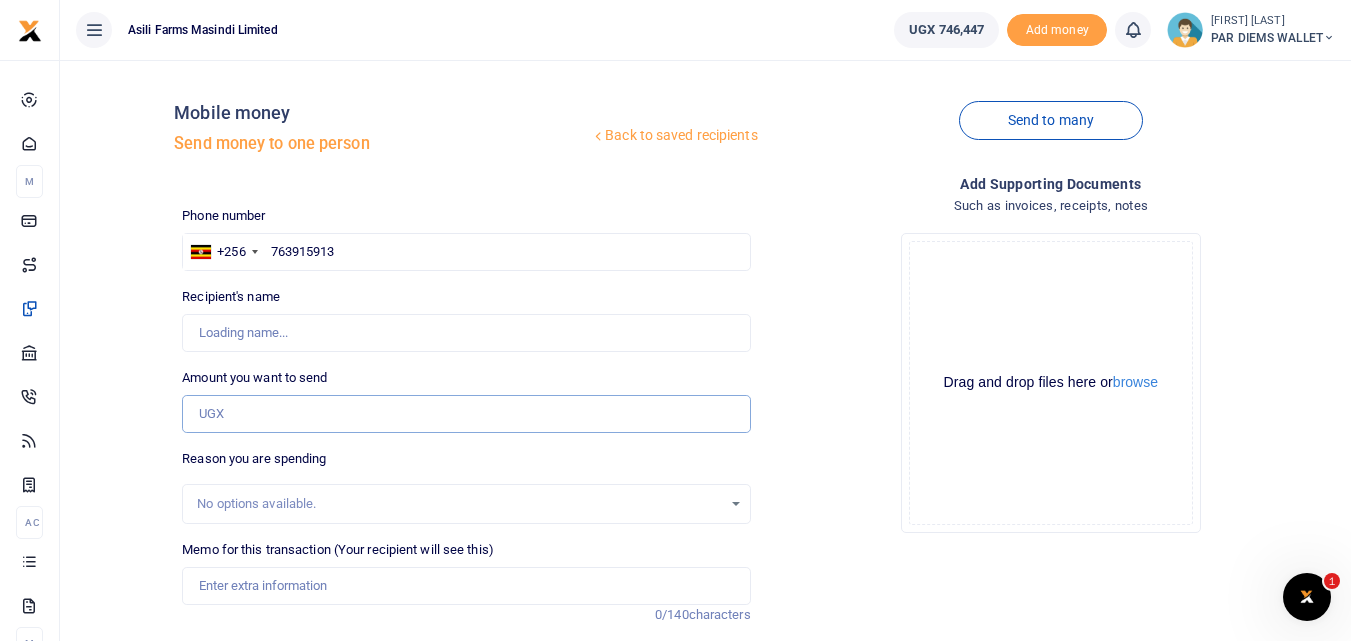 click on "Amount you want to send" at bounding box center [466, 414] 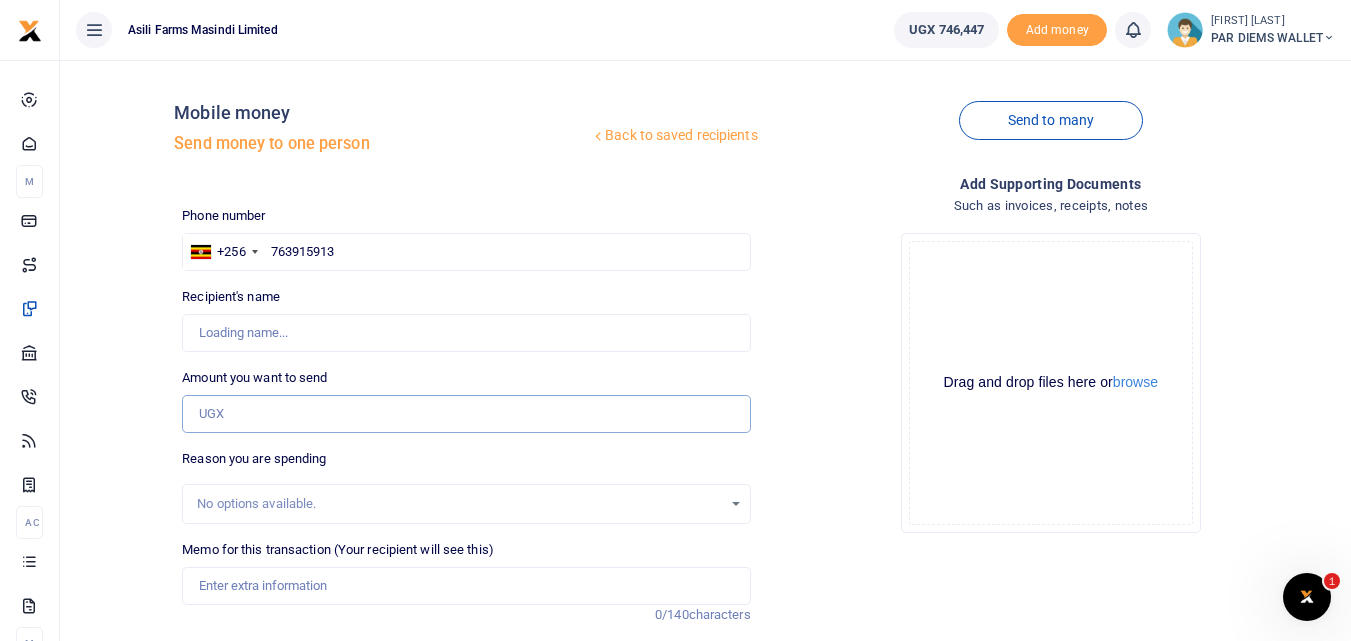 type on "[FIRST] [LAST]" 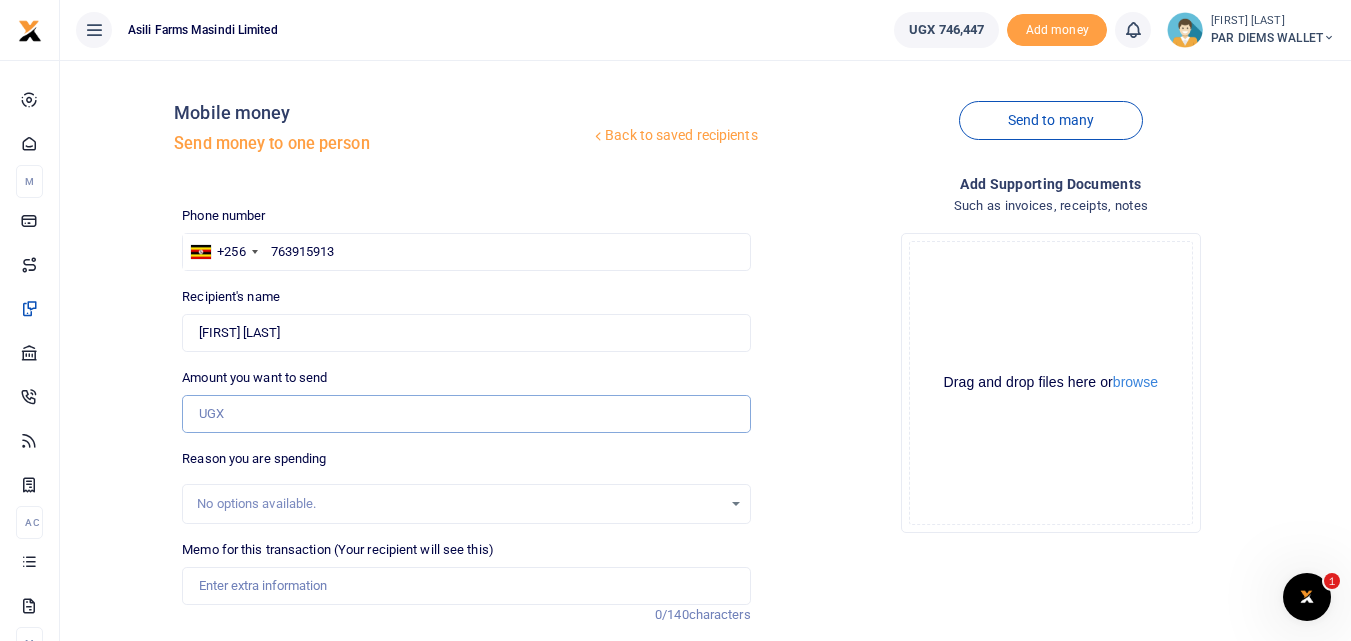 click on "Amount you want to send" at bounding box center [466, 414] 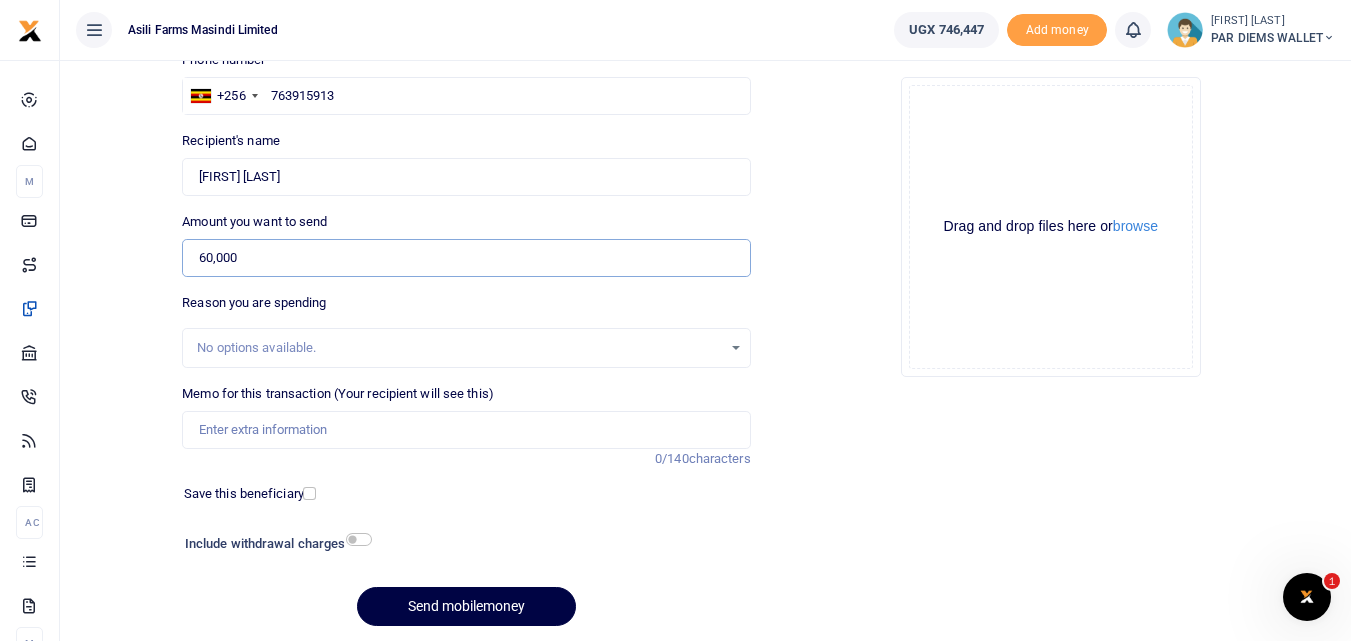 scroll, scrollTop: 162, scrollLeft: 0, axis: vertical 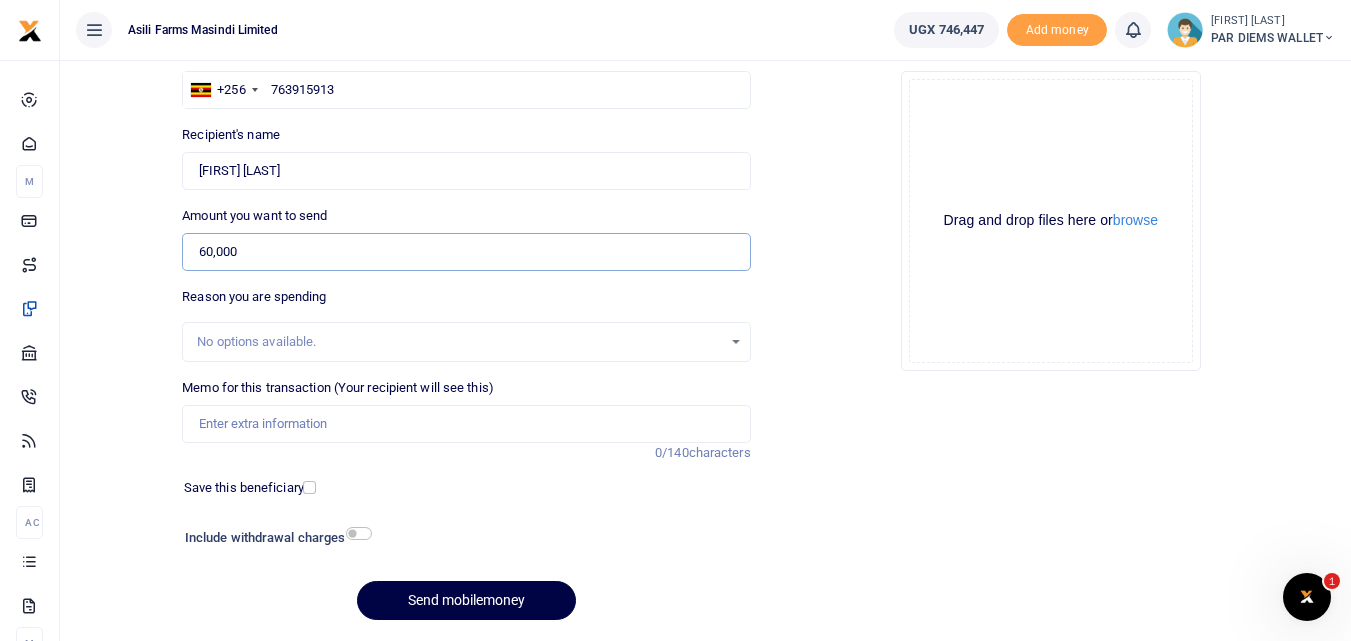 type on "60,000" 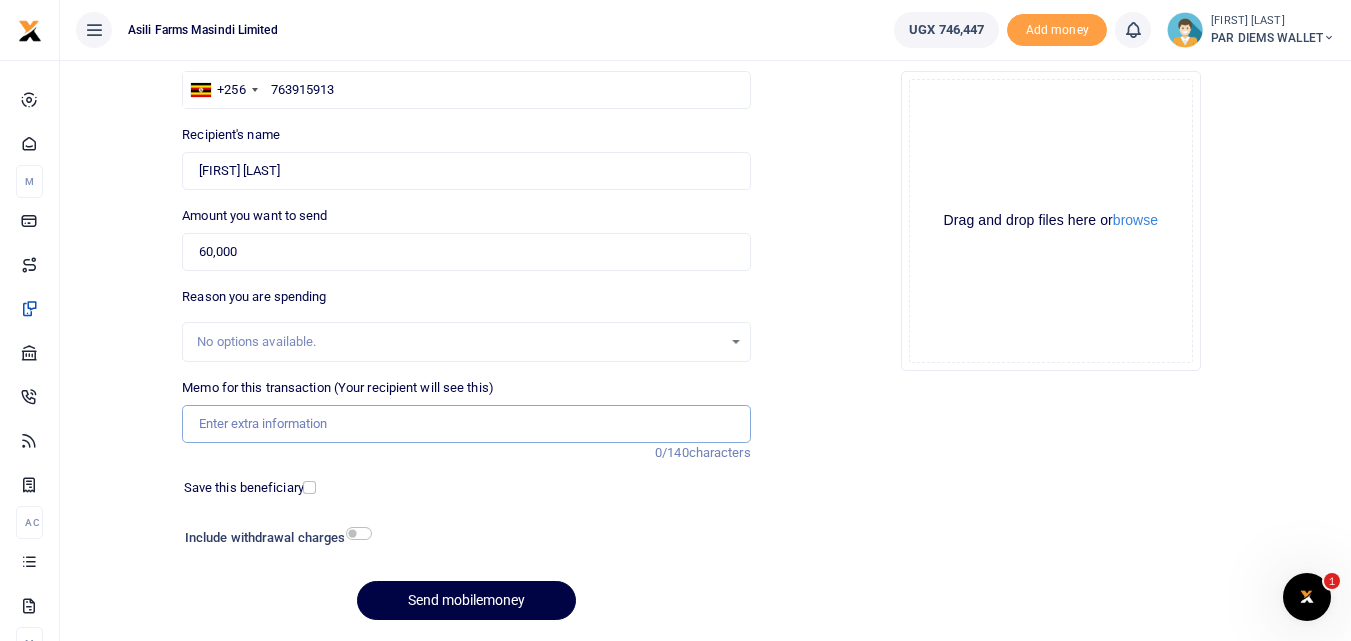 click on "Memo for this transaction (Your recipient will see this)" at bounding box center (466, 424) 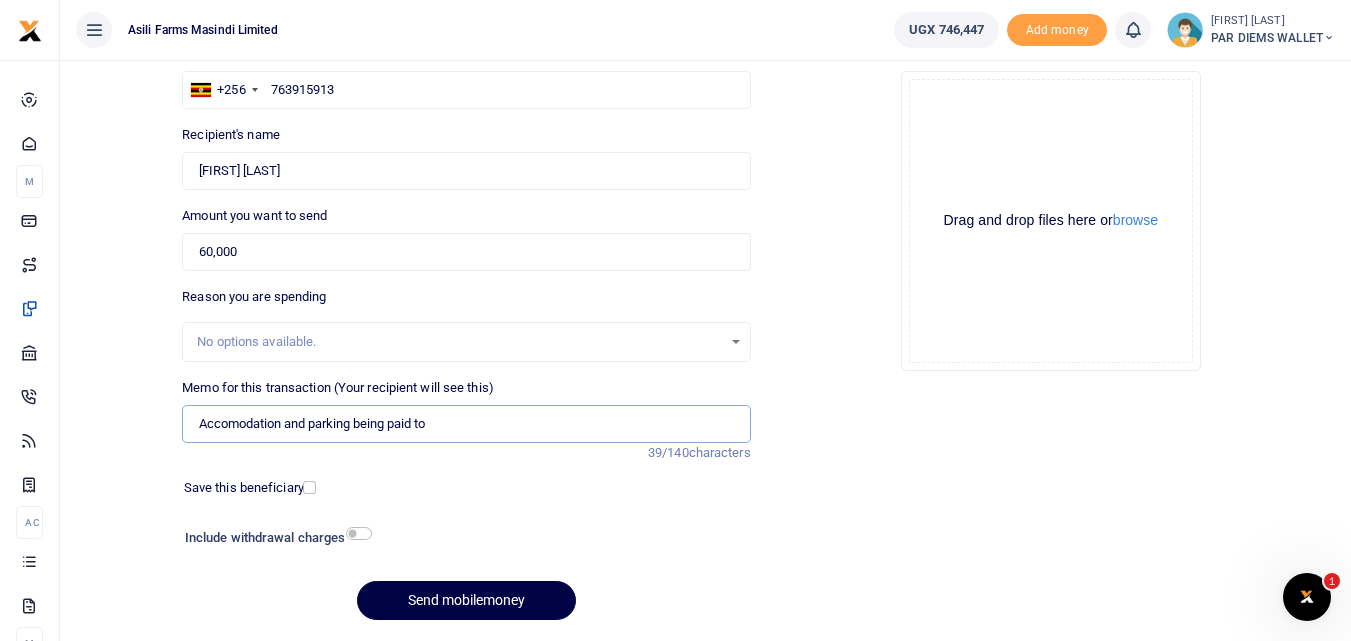 type on "Accomodation and parking being paid to" 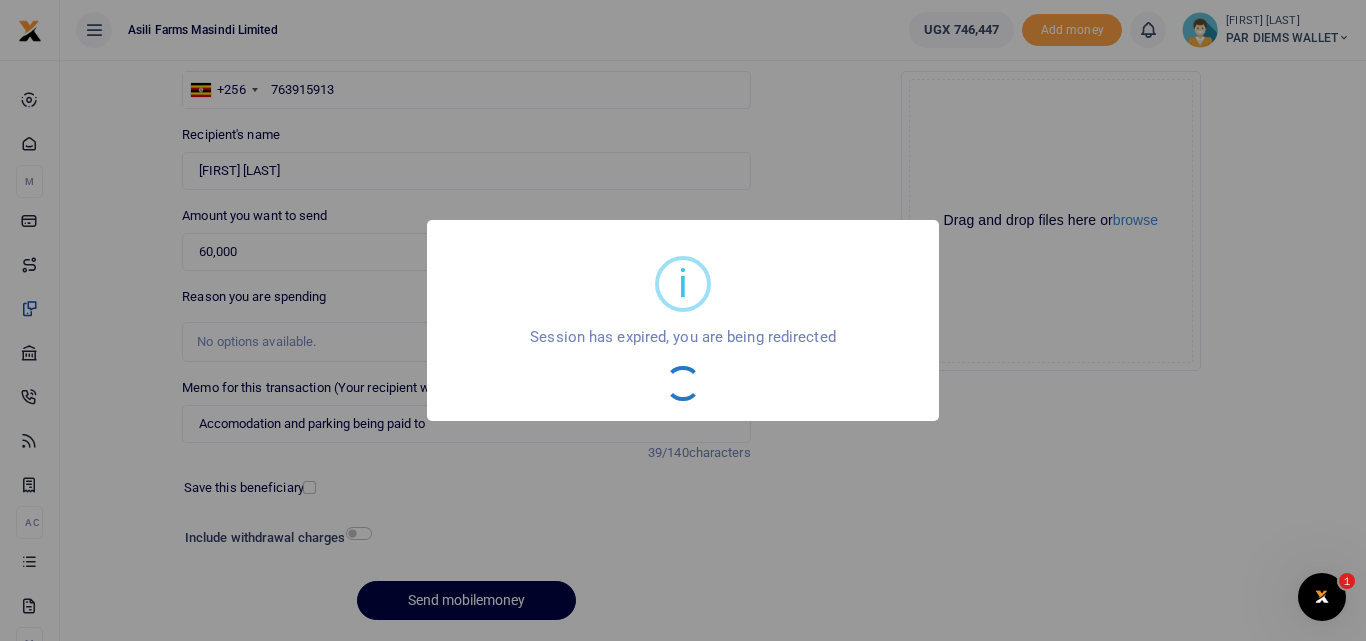 click on "i × Session has expired, you are being redirected OK No Cancel" at bounding box center (683, 320) 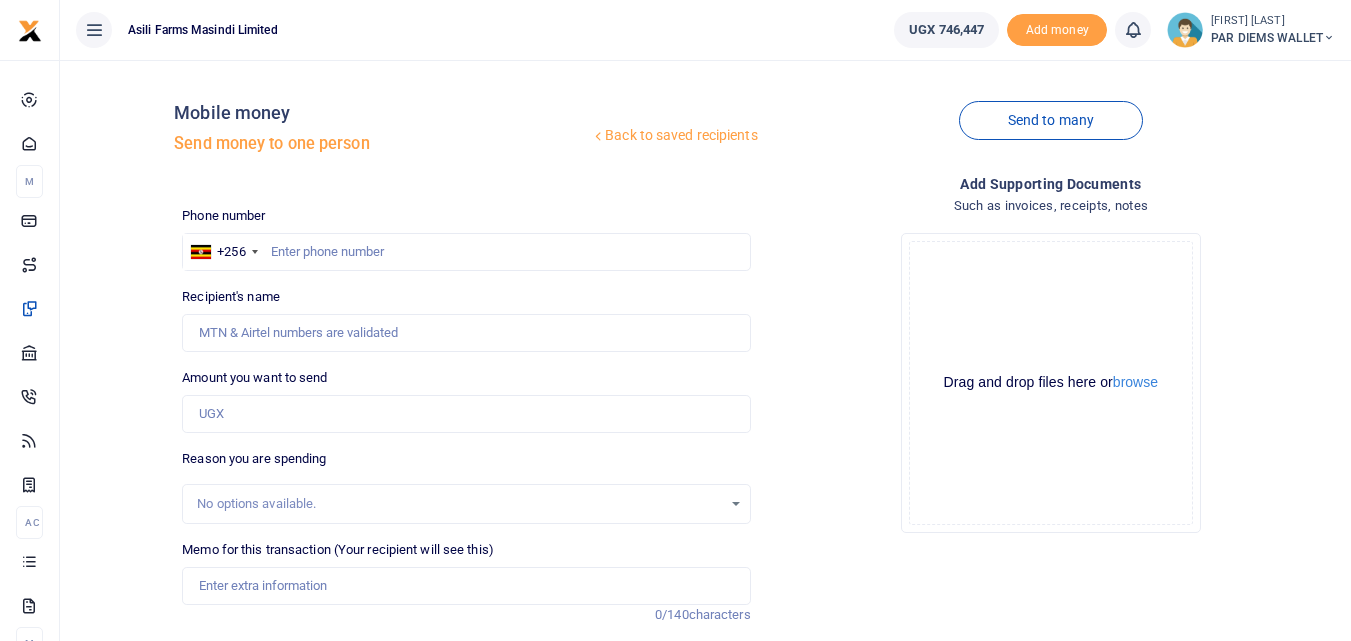 scroll, scrollTop: 0, scrollLeft: 0, axis: both 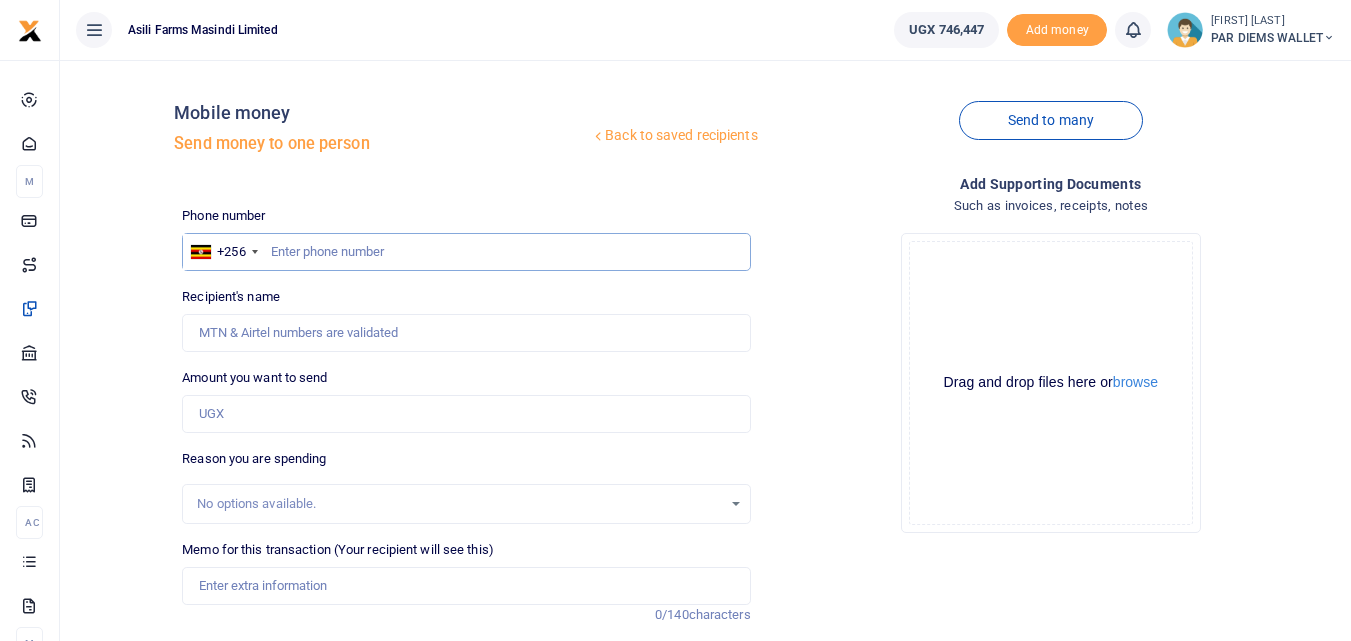 click at bounding box center (466, 252) 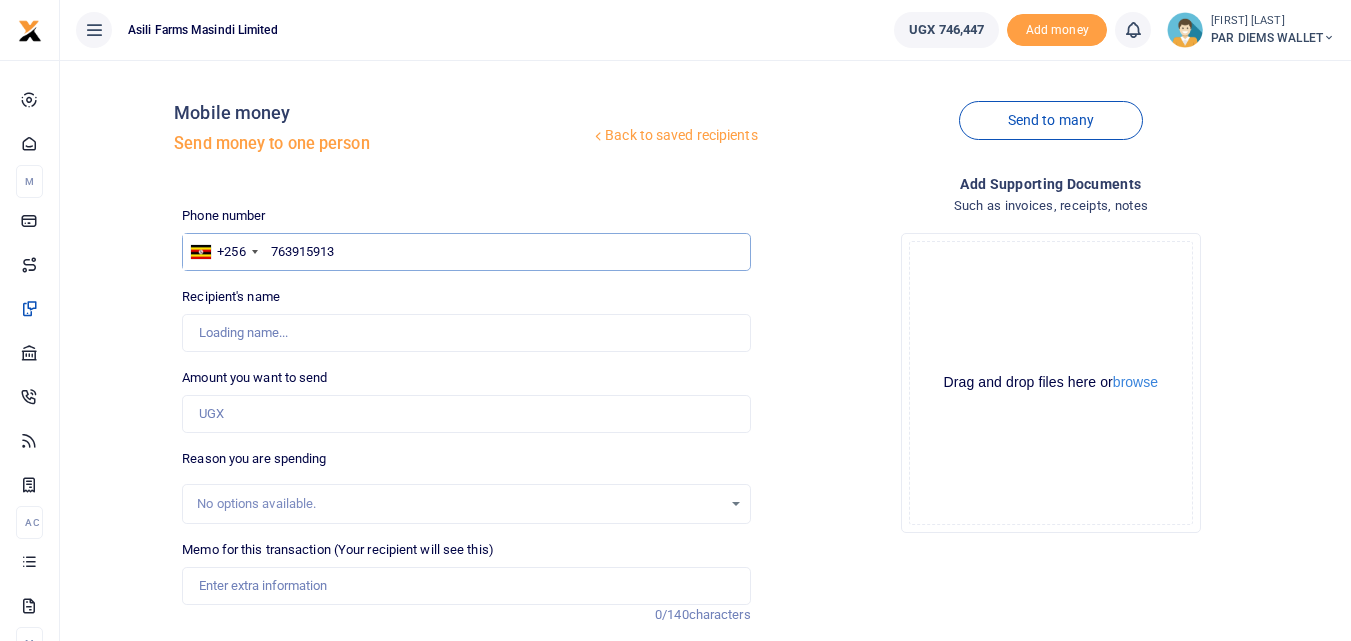type on "763915913" 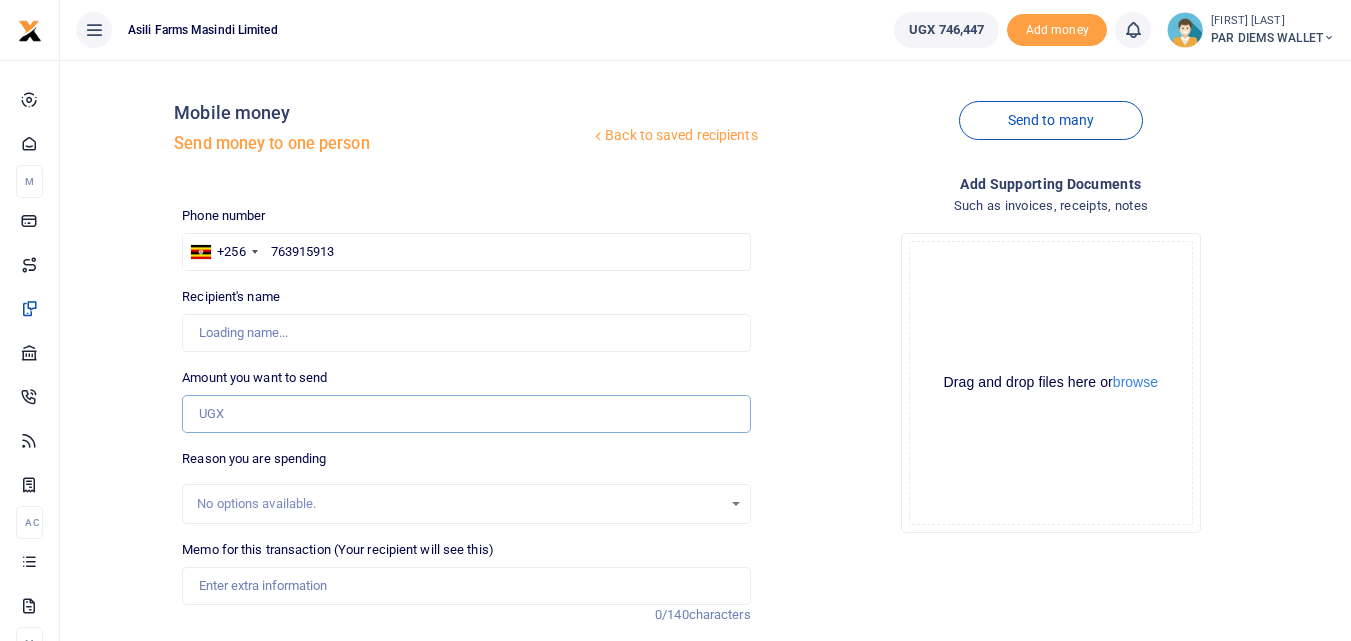click on "Amount you want to send" at bounding box center (466, 414) 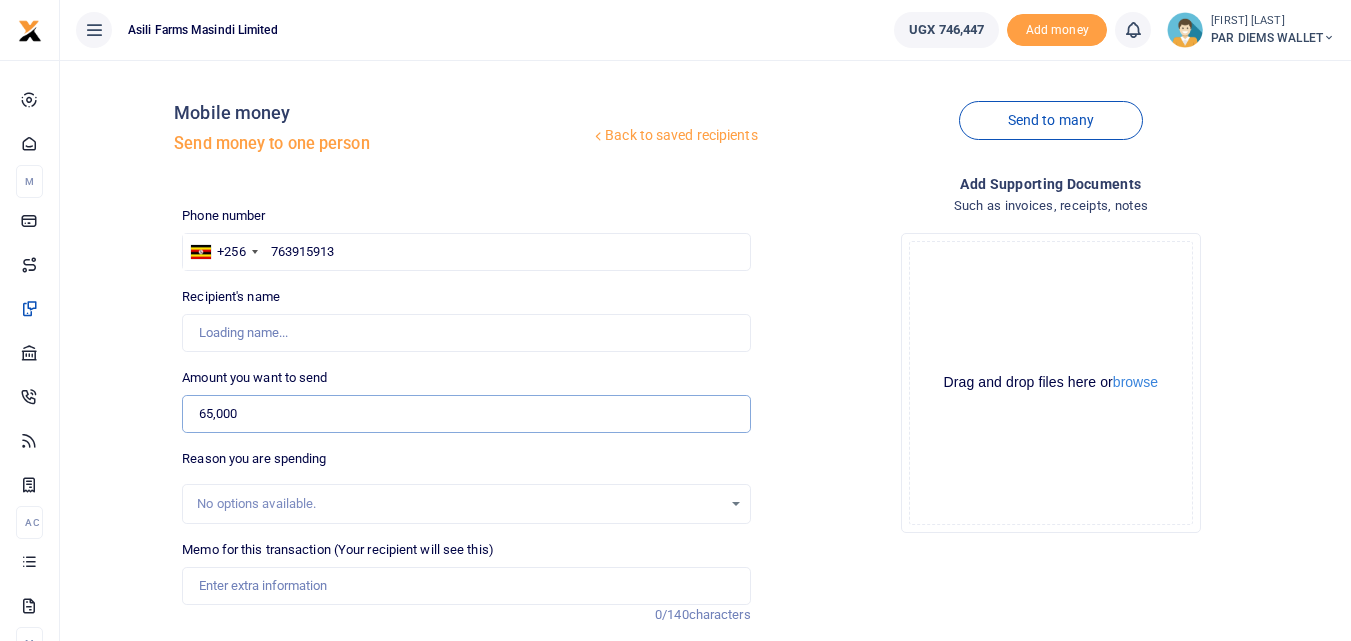 type on "65,000" 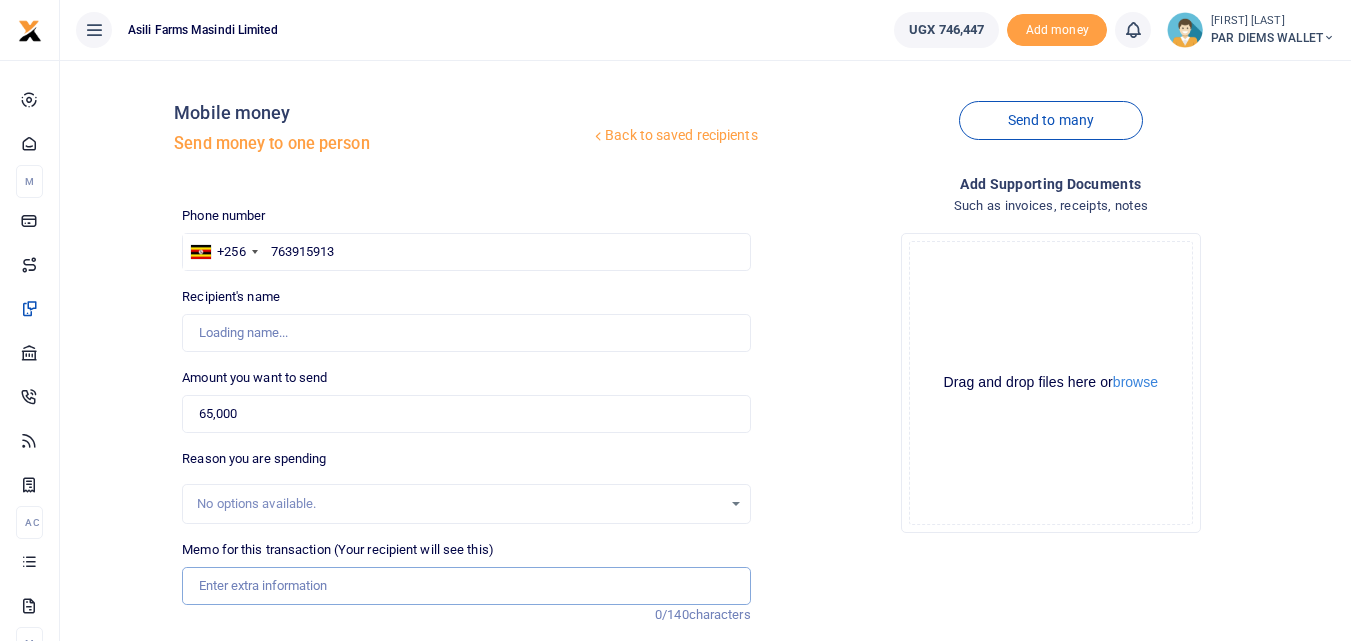 click on "Memo for this transaction (Your recipient will see this)" at bounding box center [466, 586] 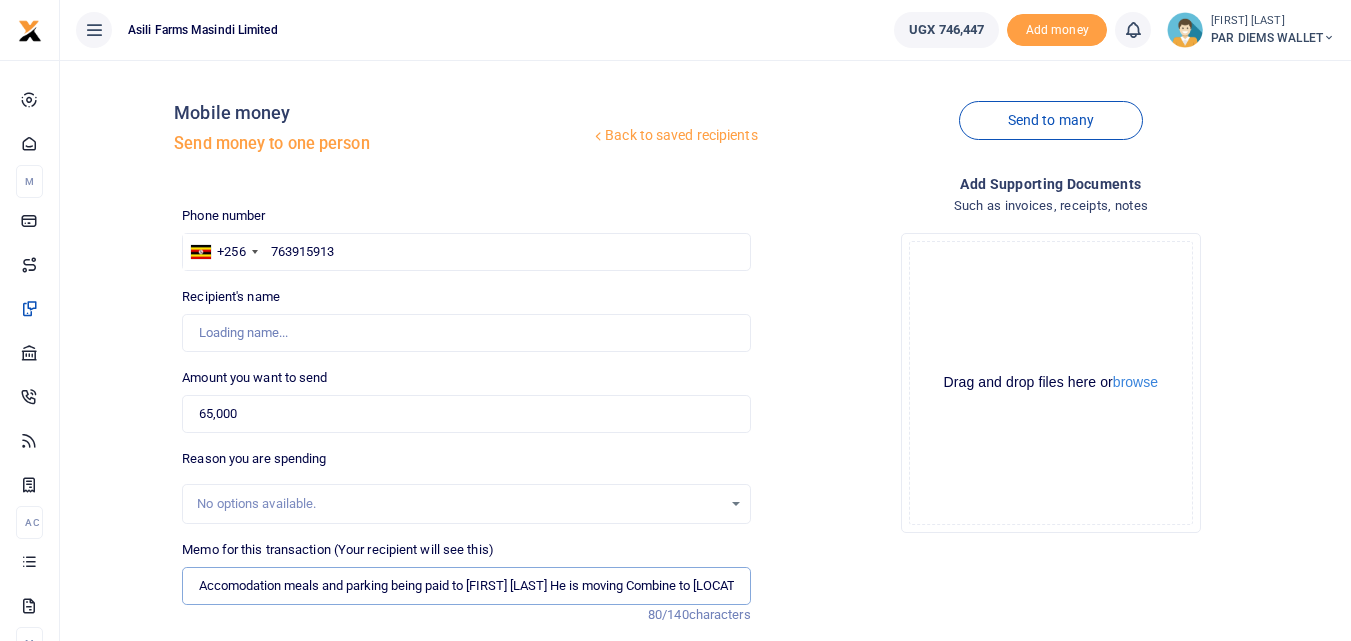 type on "Accomodation meals and parking being paid to [FIRST] [LAST] He is moving Combine to [LOCATION]" 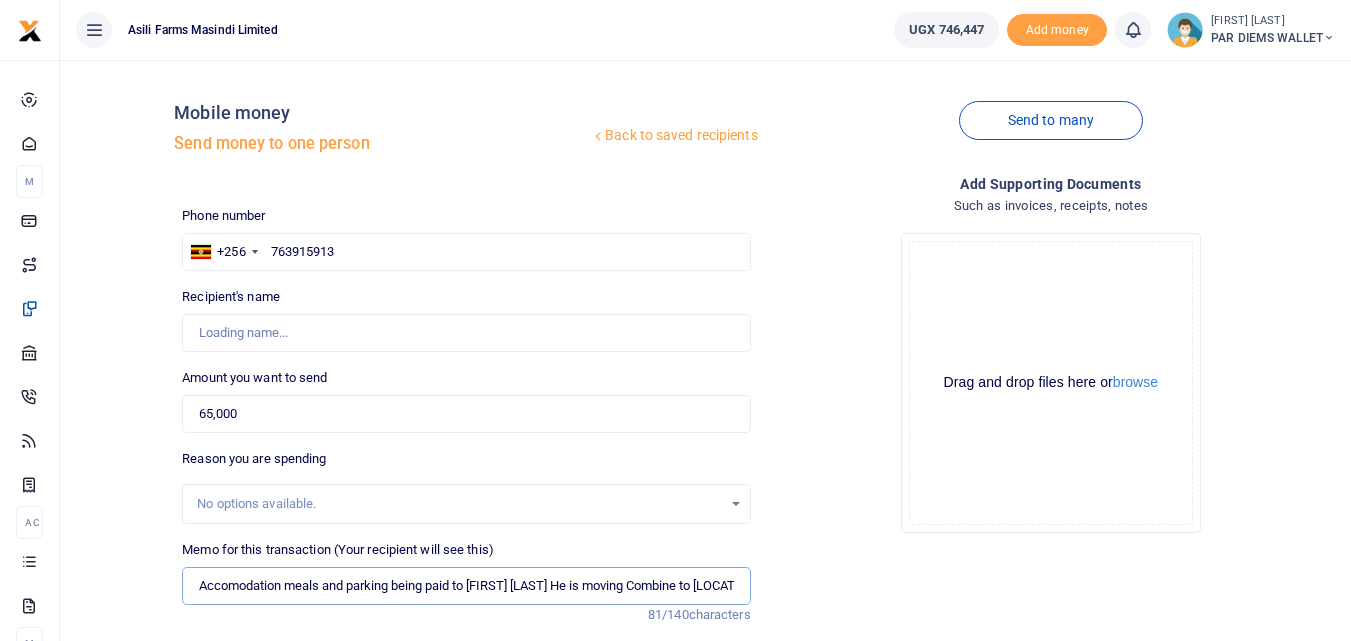 type on "[FIRST] [LAST]" 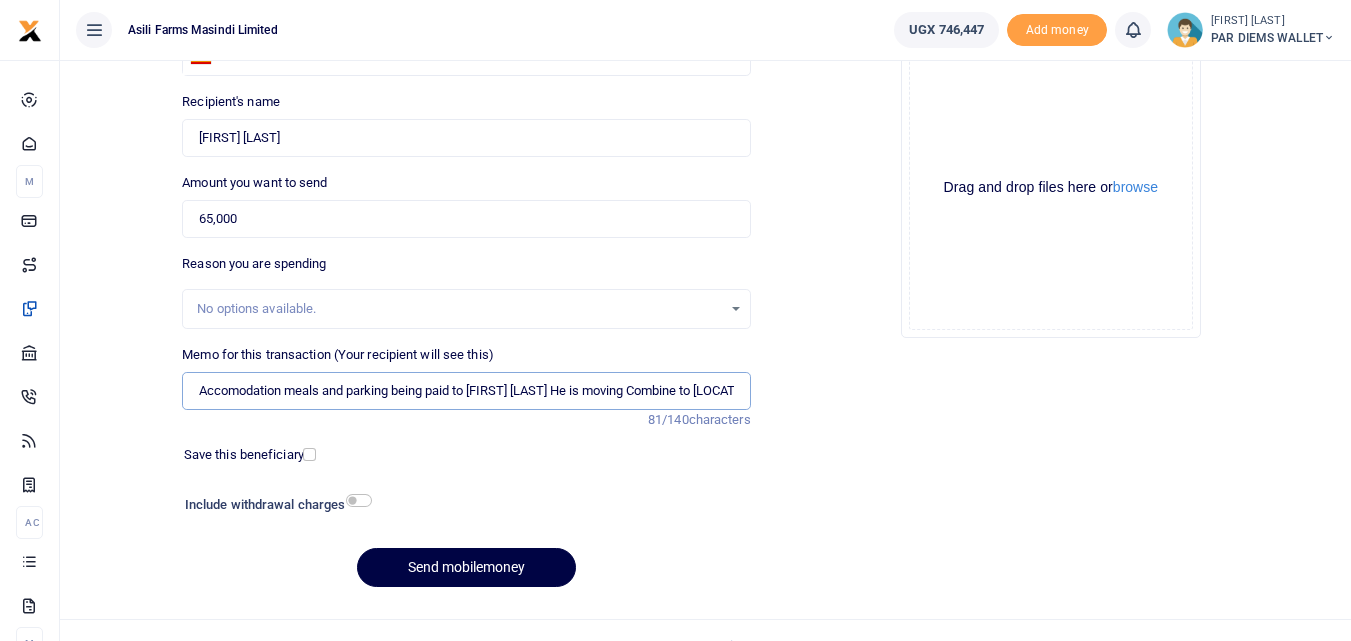scroll, scrollTop: 199, scrollLeft: 0, axis: vertical 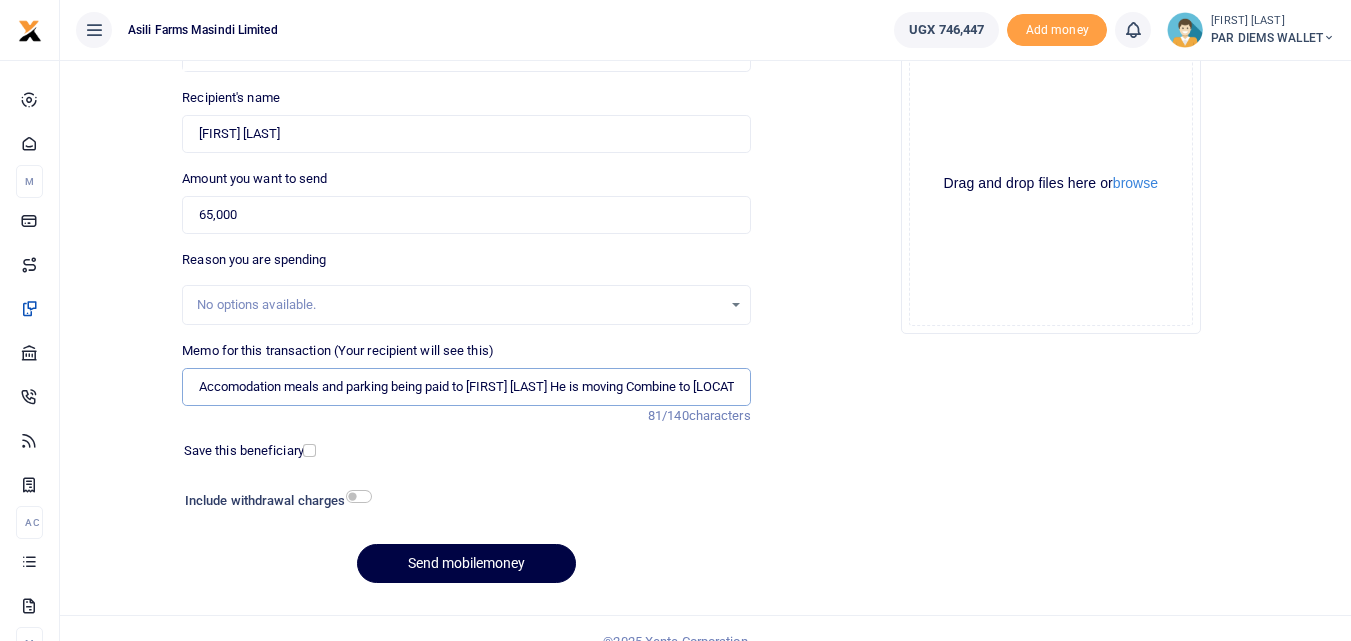 type on "Accomodation meals and parking being paid to Madila He is moving Combine to Kilak" 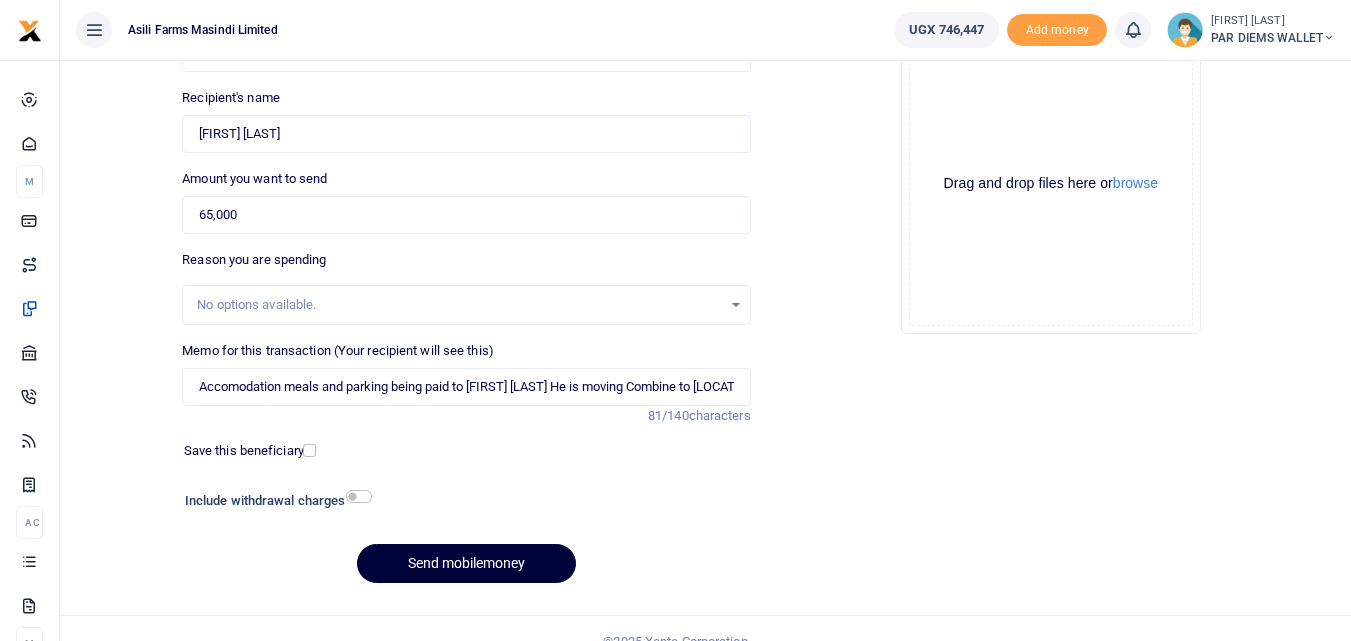 click on "Send mobilemoney" at bounding box center (466, 563) 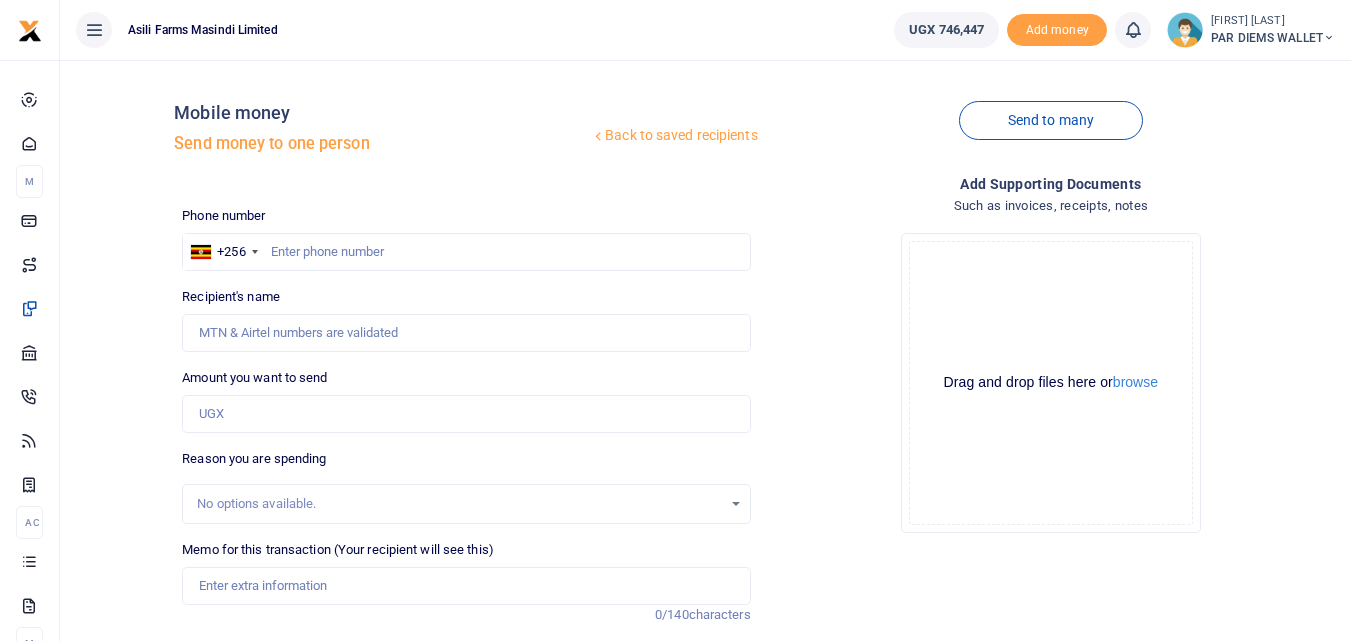 scroll, scrollTop: 0, scrollLeft: 0, axis: both 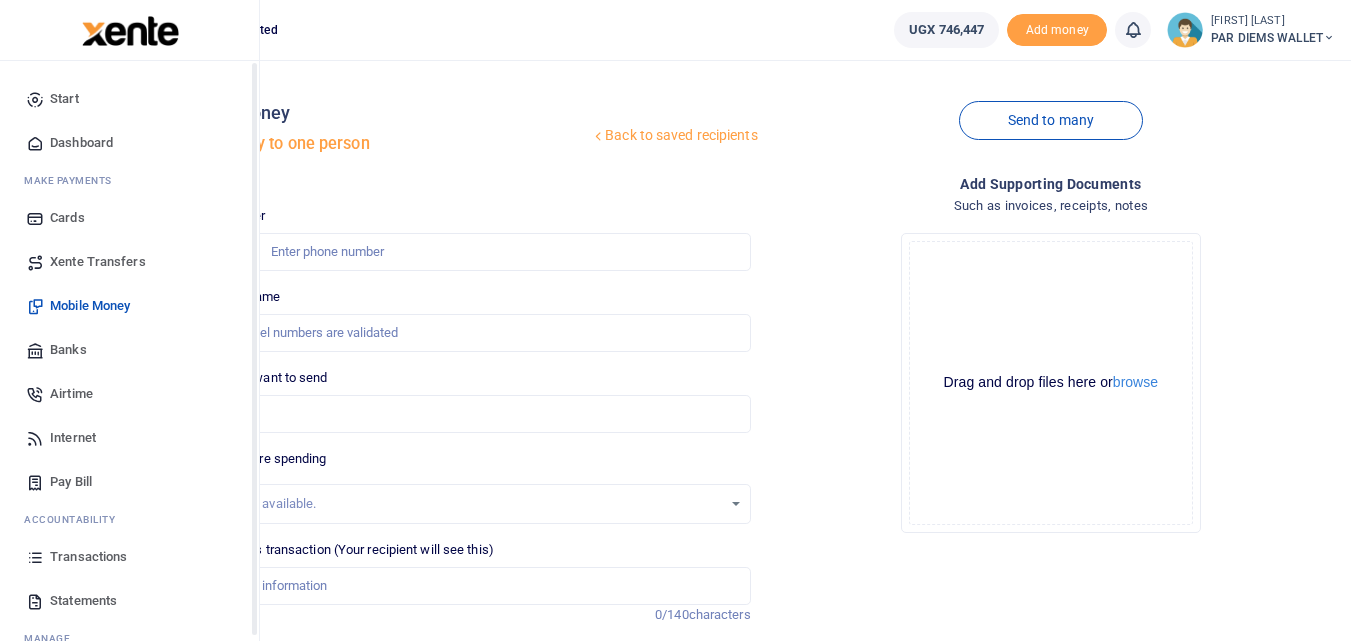 click on "Transactions" at bounding box center (129, 557) 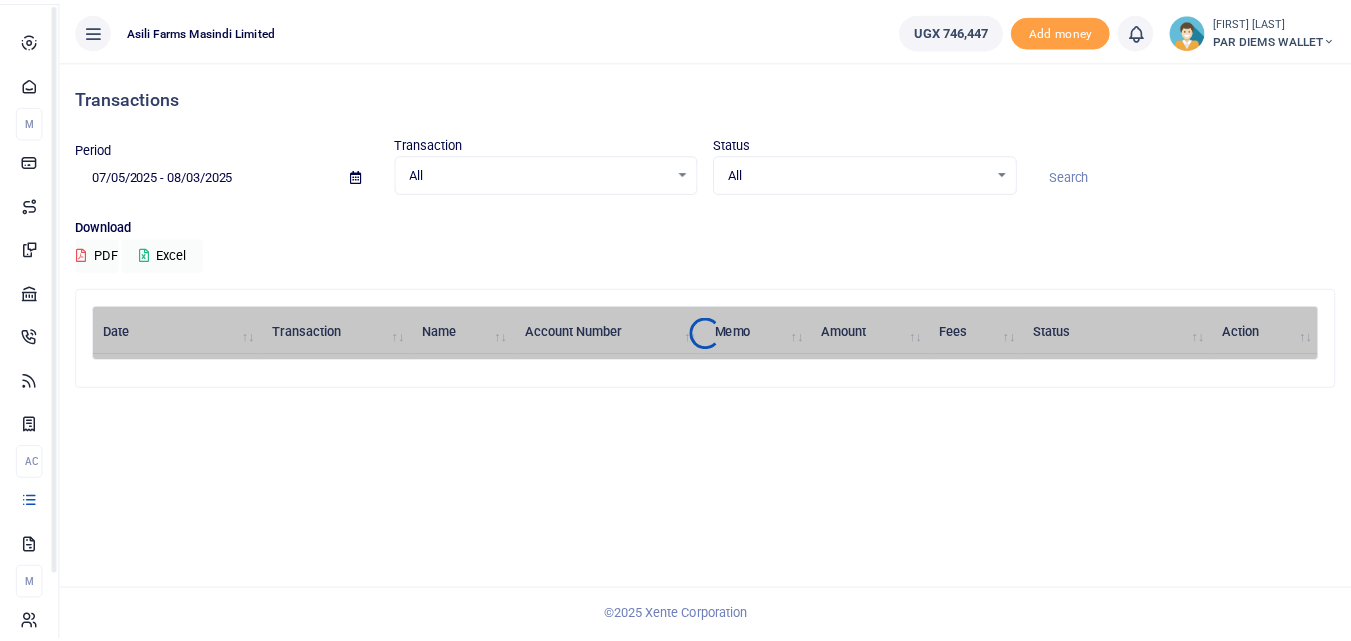 scroll, scrollTop: 0, scrollLeft: 0, axis: both 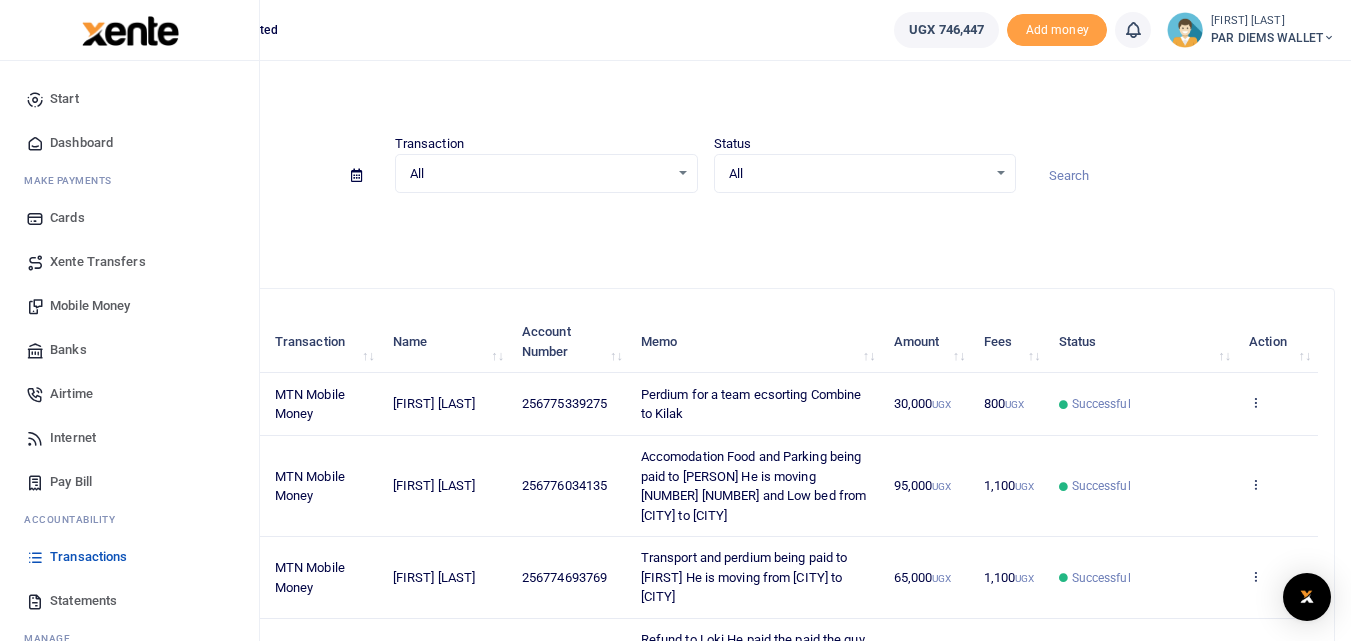 click on "Mobile Money" at bounding box center [90, 306] 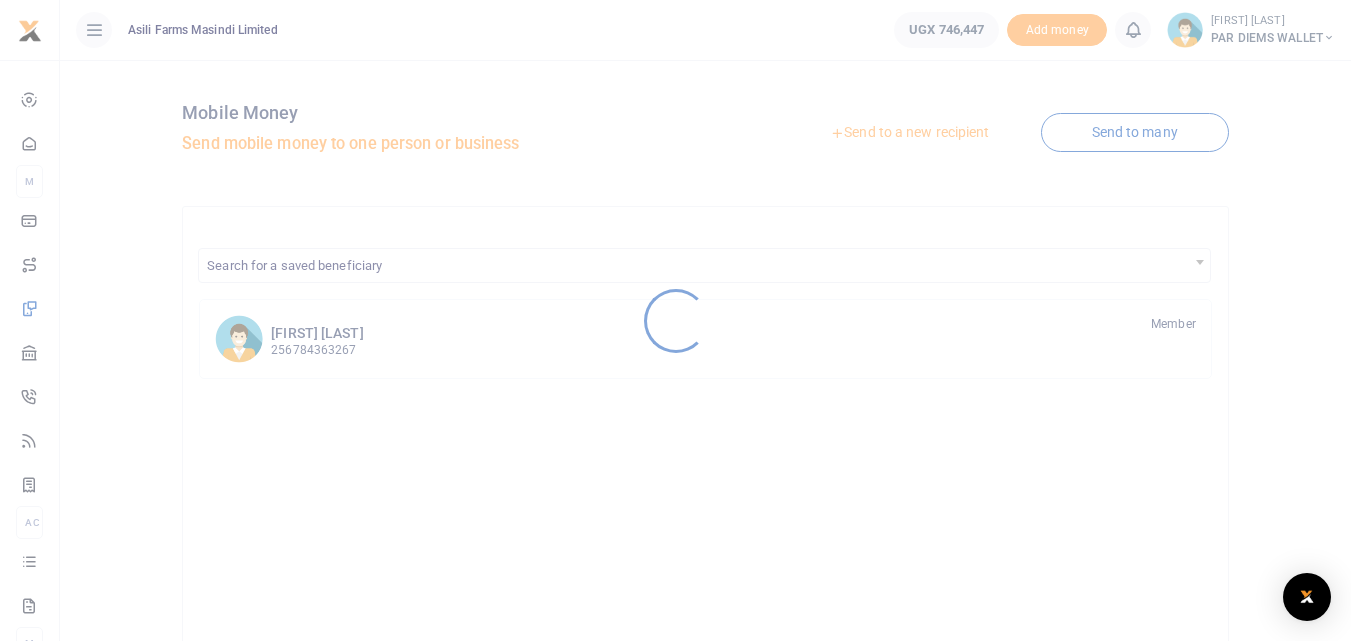 scroll, scrollTop: 0, scrollLeft: 0, axis: both 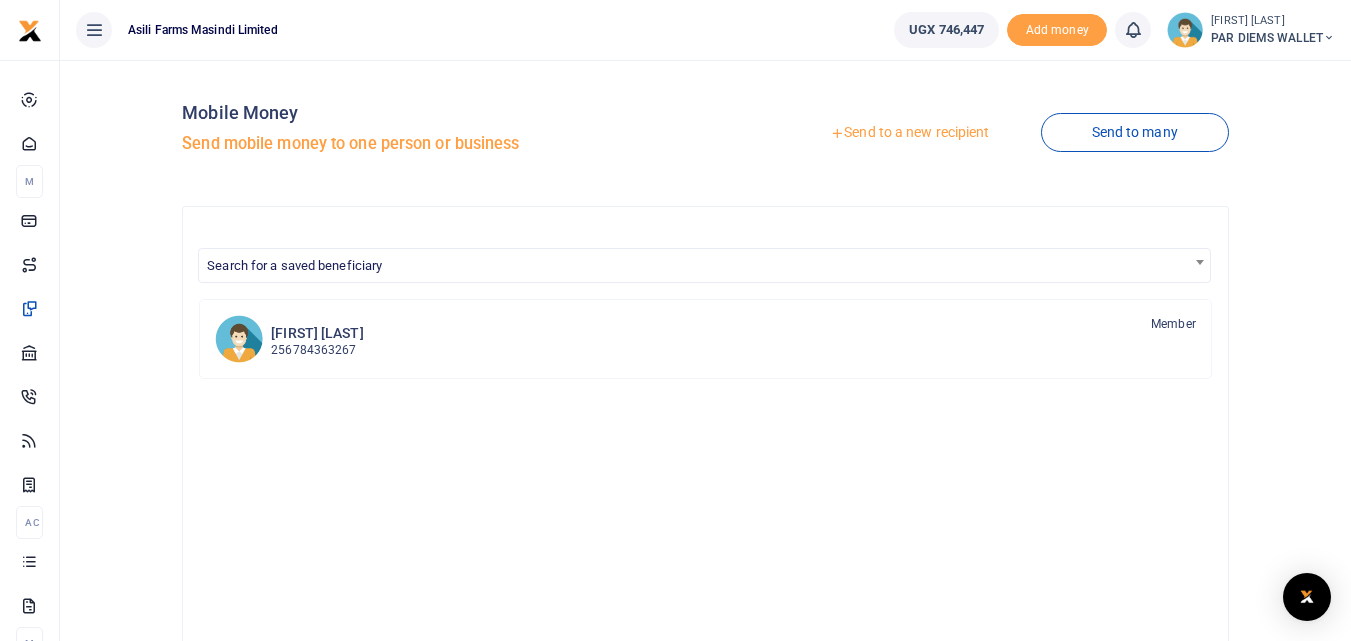 click on "Send to a new recipient" at bounding box center [909, 133] 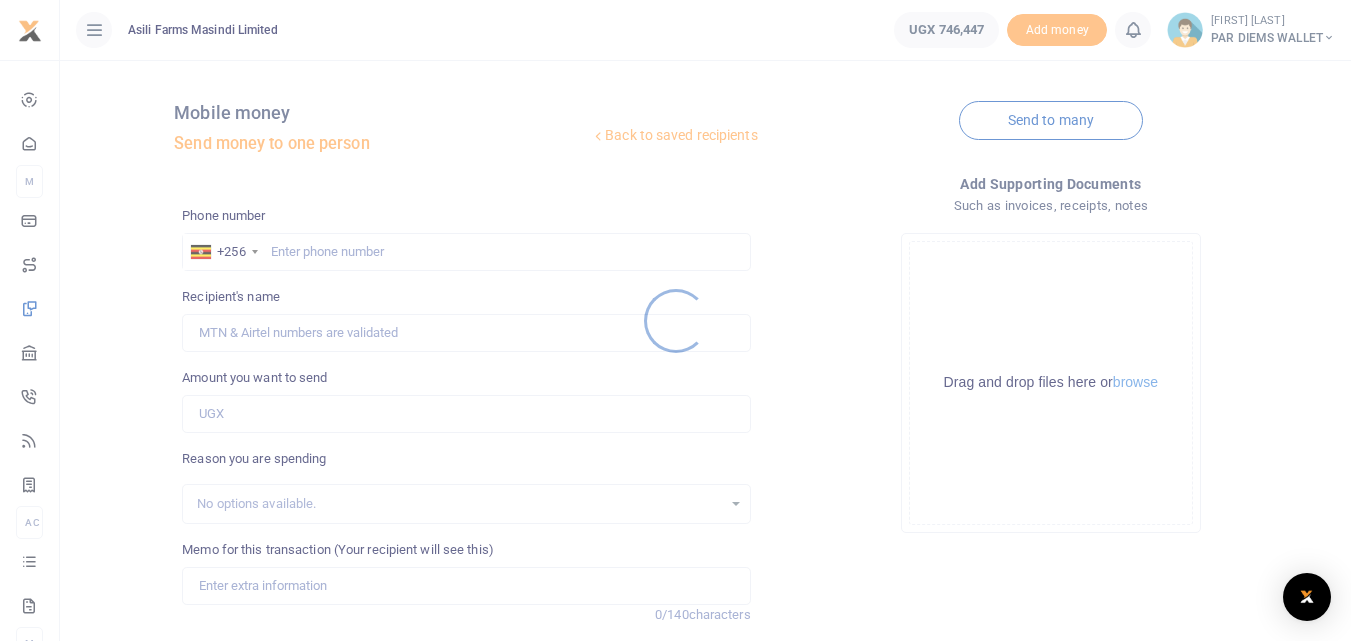 scroll, scrollTop: 0, scrollLeft: 0, axis: both 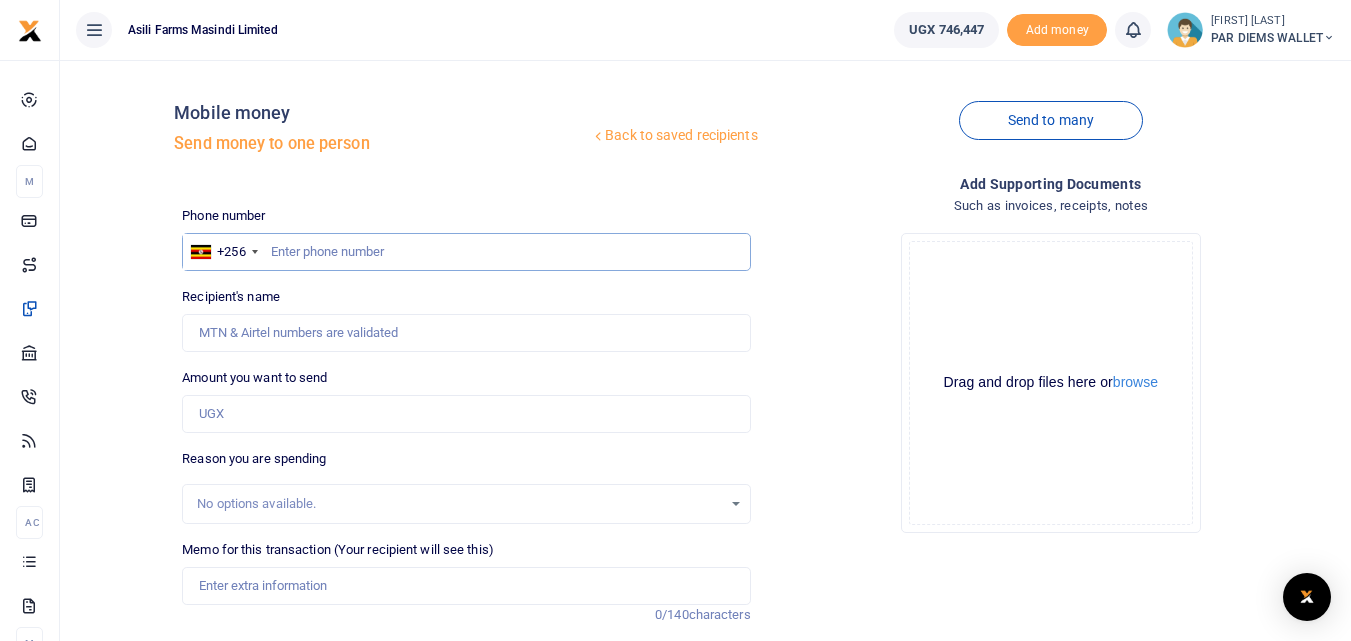 click at bounding box center [466, 252] 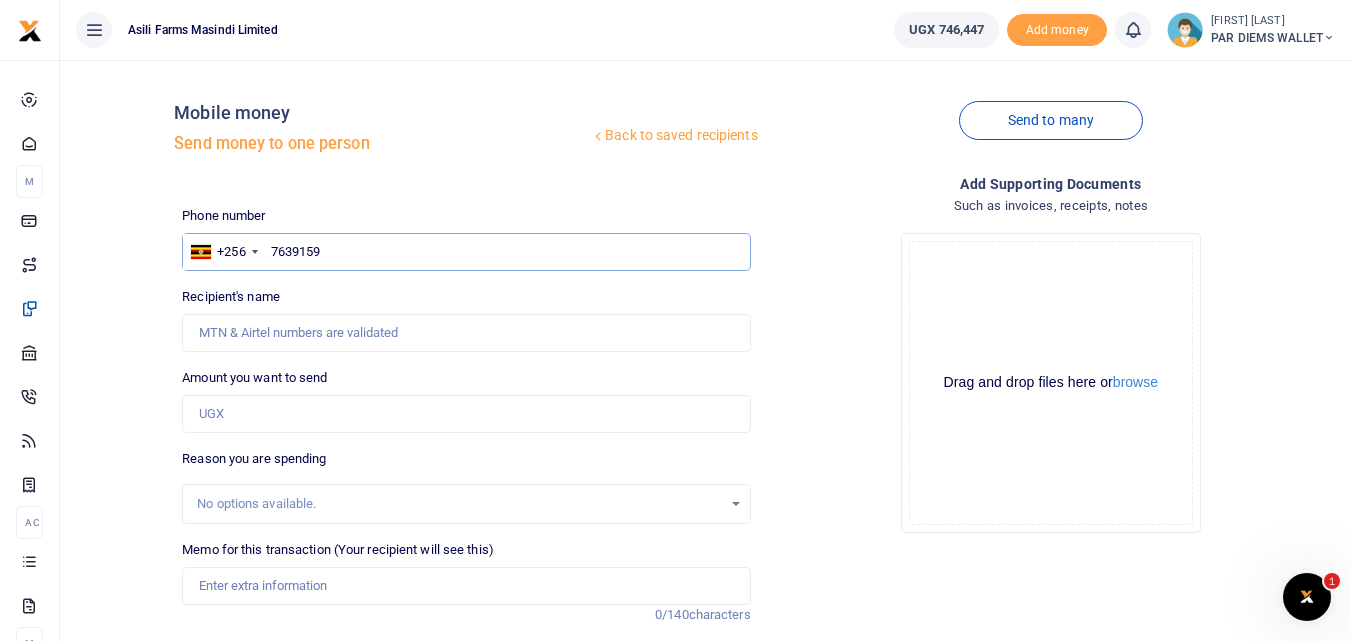 scroll, scrollTop: 0, scrollLeft: 0, axis: both 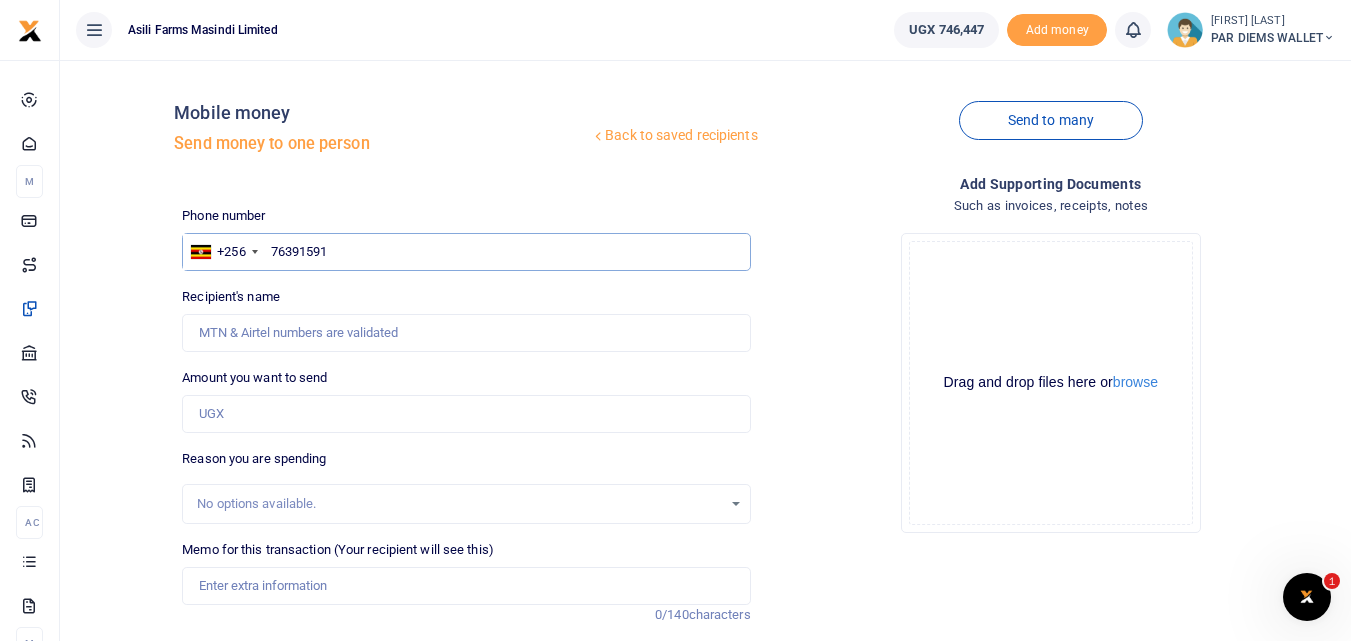 type on "763915913" 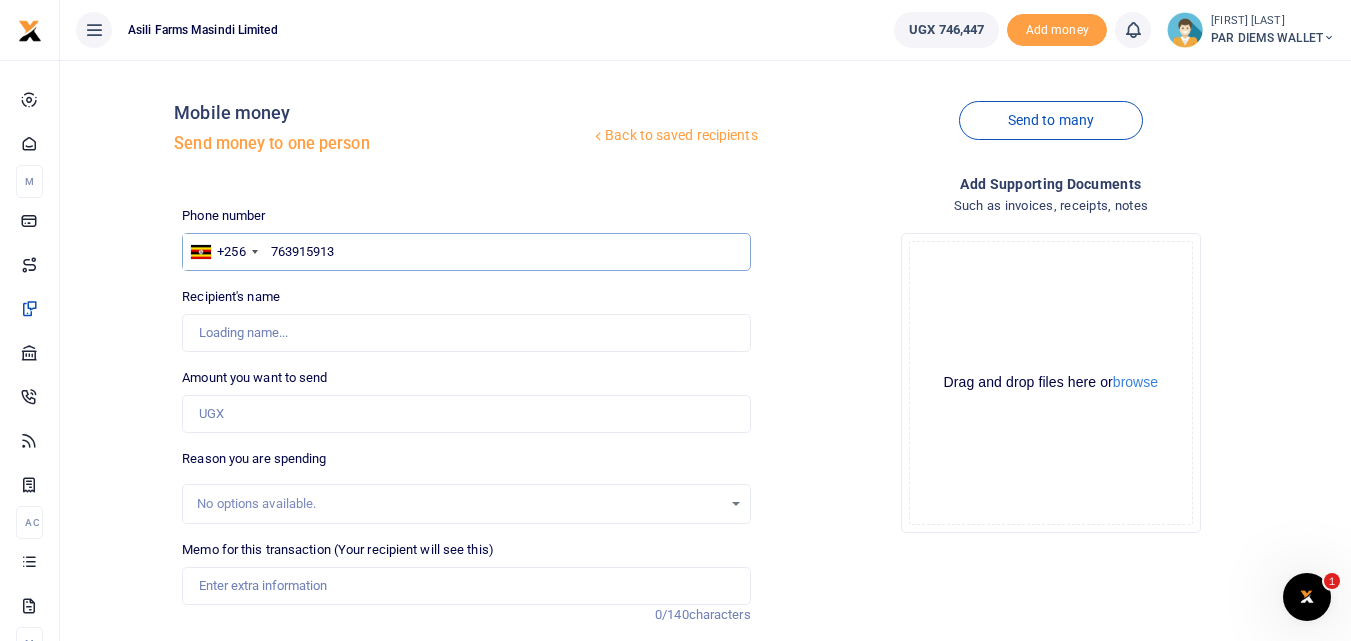 type on "[FIRST] [LAST]" 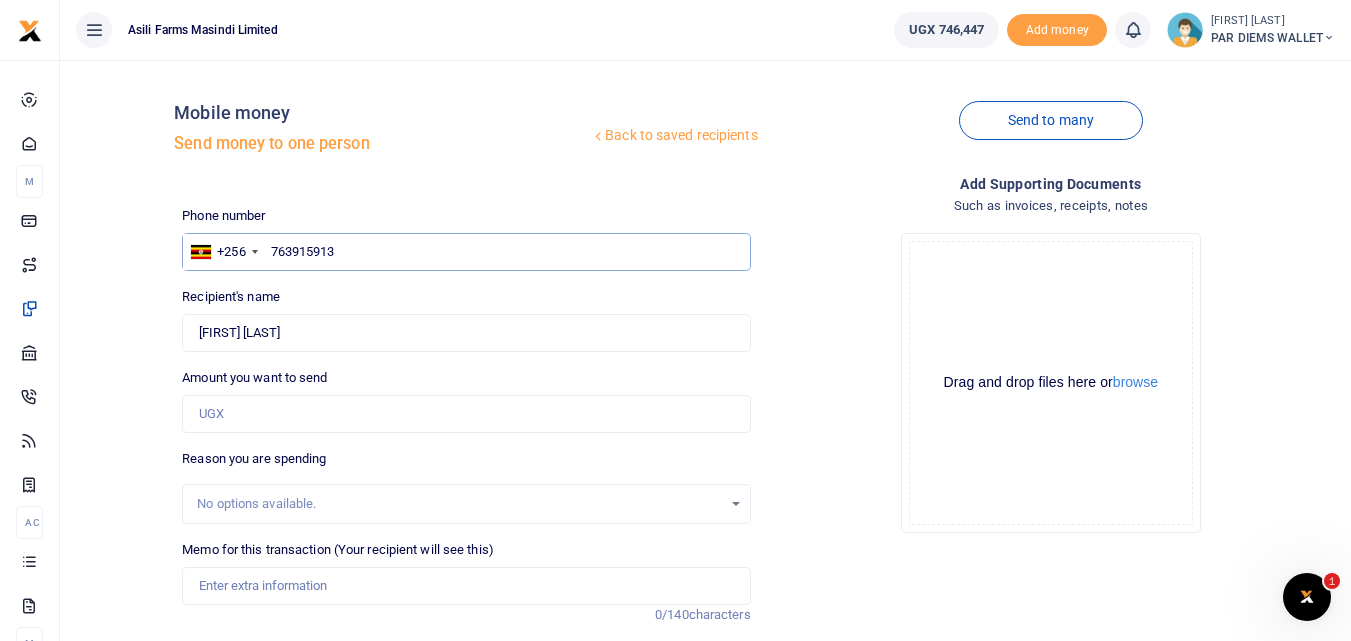 type on "763915913" 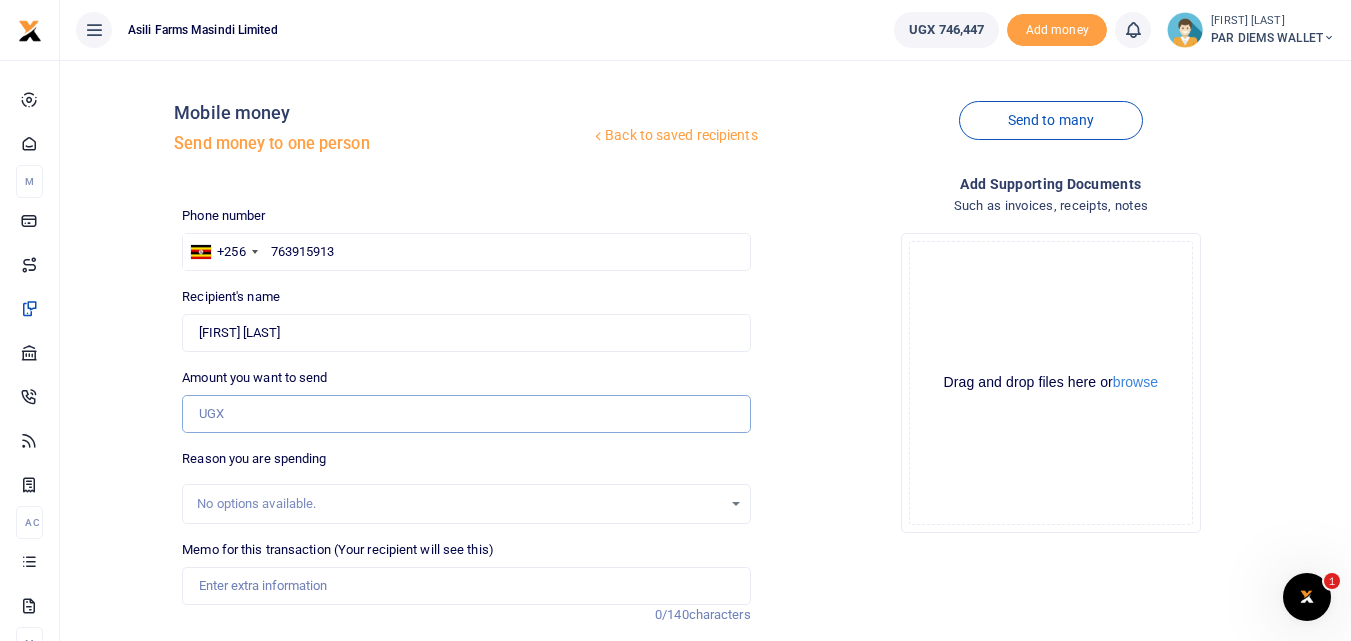 click on "Amount you want to send" at bounding box center [466, 414] 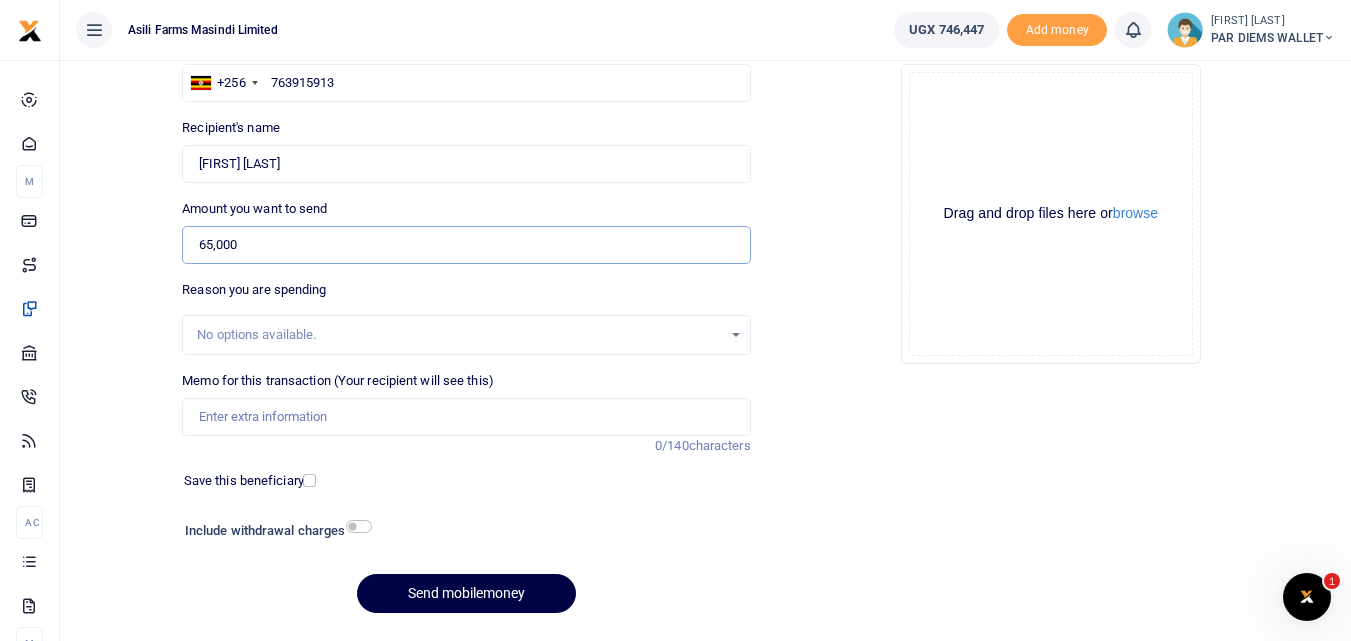 scroll, scrollTop: 189, scrollLeft: 0, axis: vertical 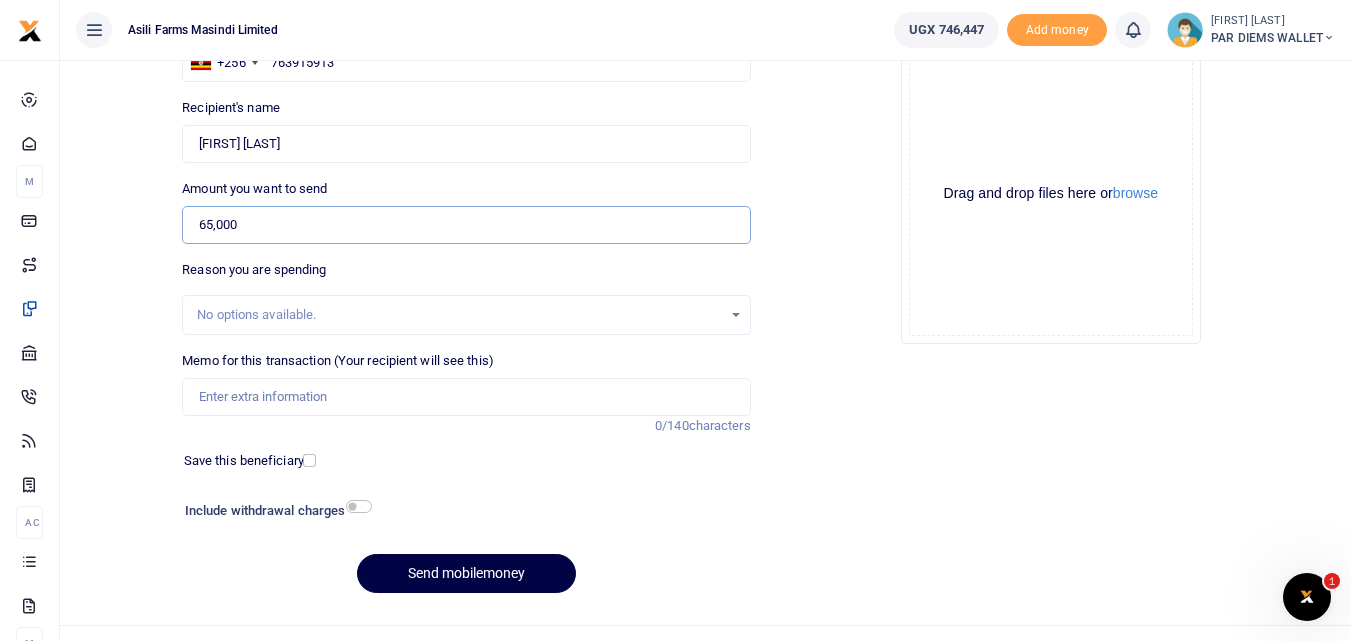 type on "65,000" 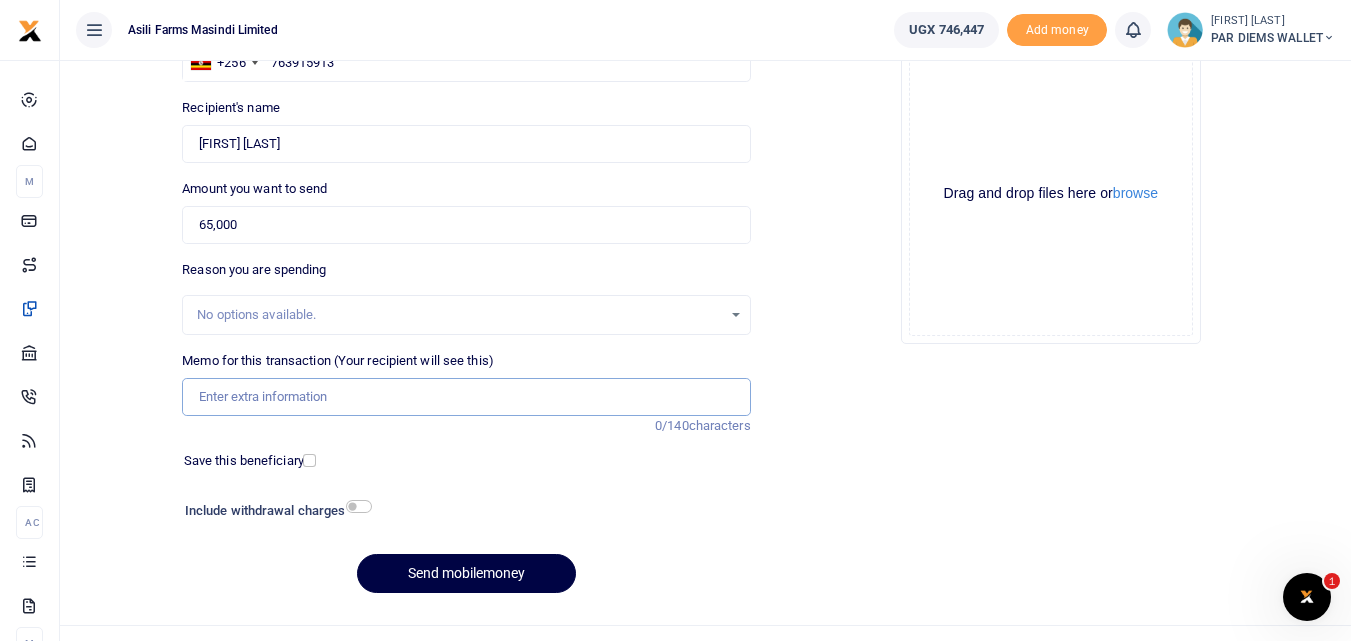 click on "Memo for this transaction (Your recipient will see this)" at bounding box center [466, 397] 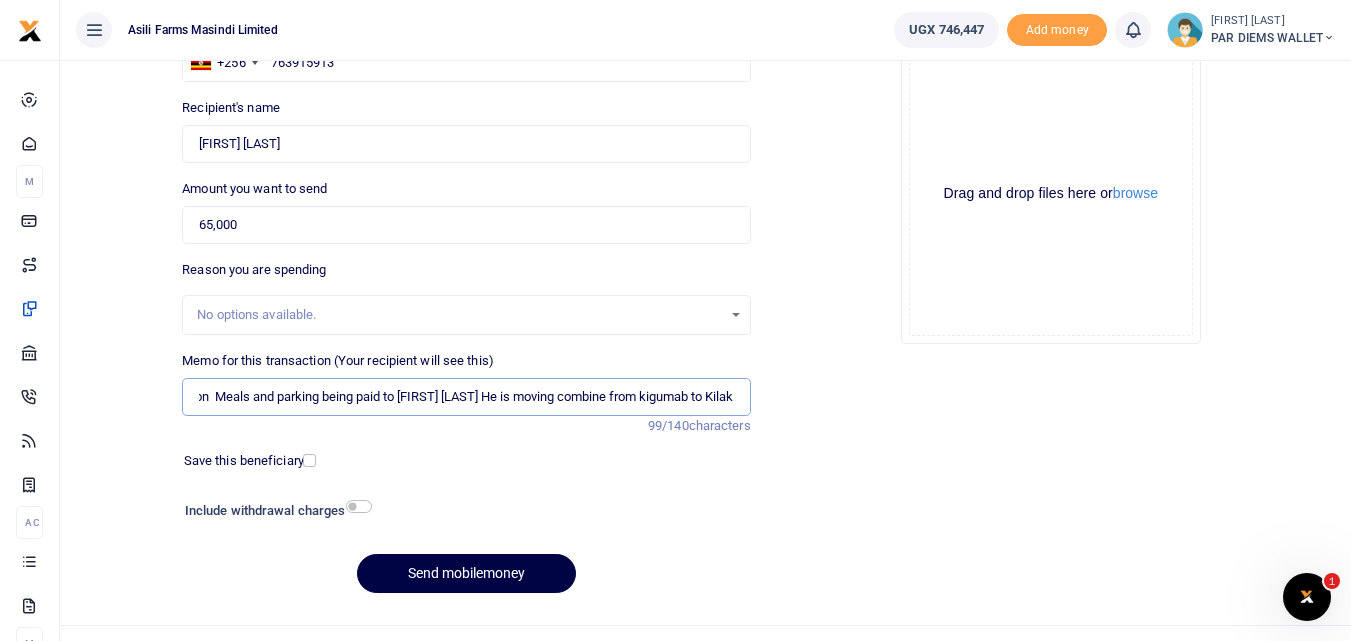 scroll, scrollTop: 0, scrollLeft: 78, axis: horizontal 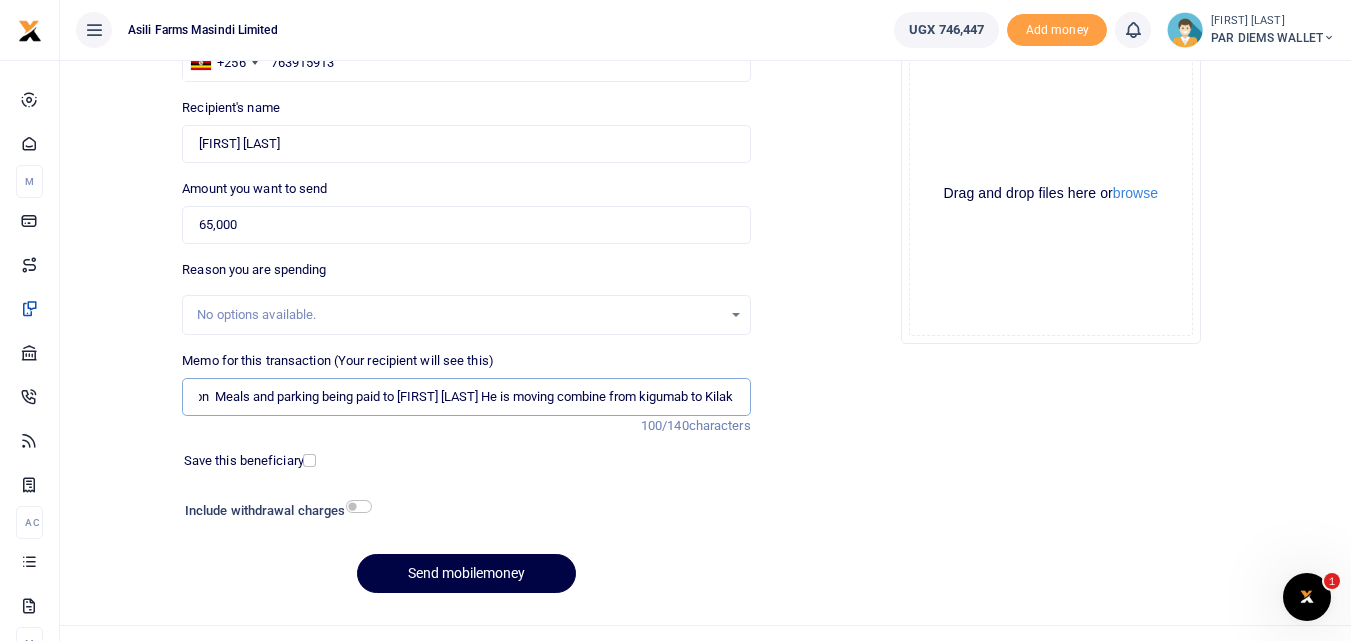type on "Accomodation  Meals and parking being paid to John Madira He is moving combine from kigumab to Kilak" 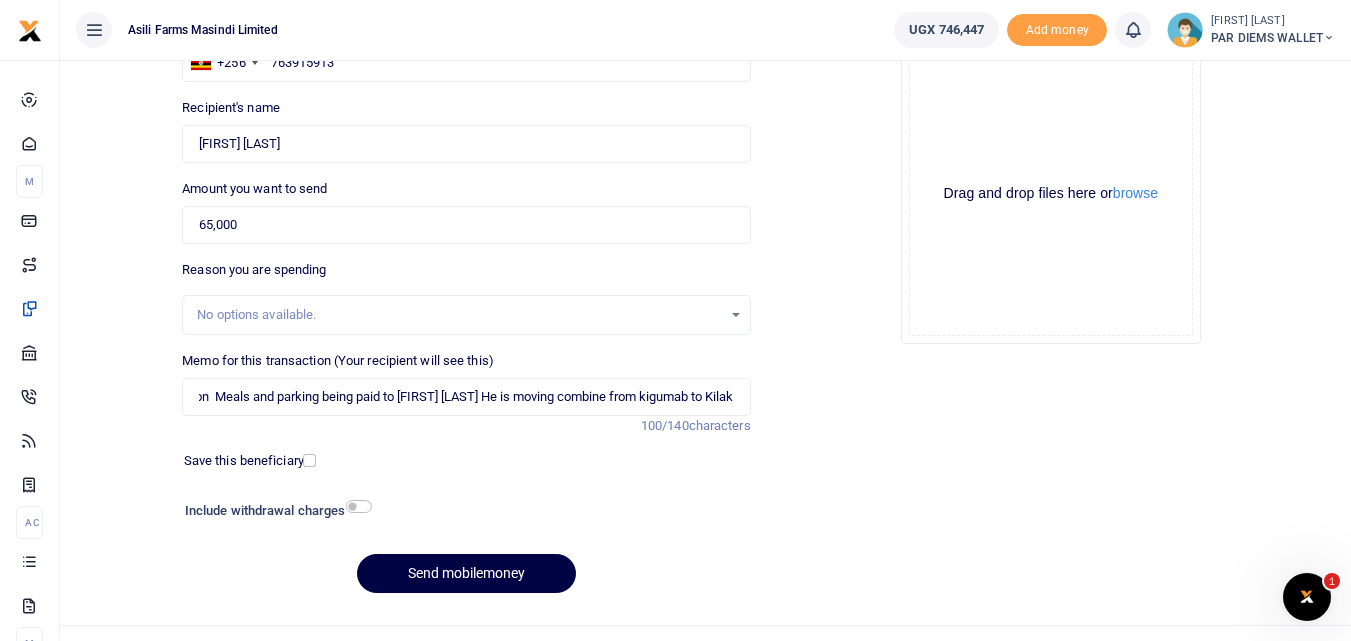 scroll, scrollTop: 0, scrollLeft: 0, axis: both 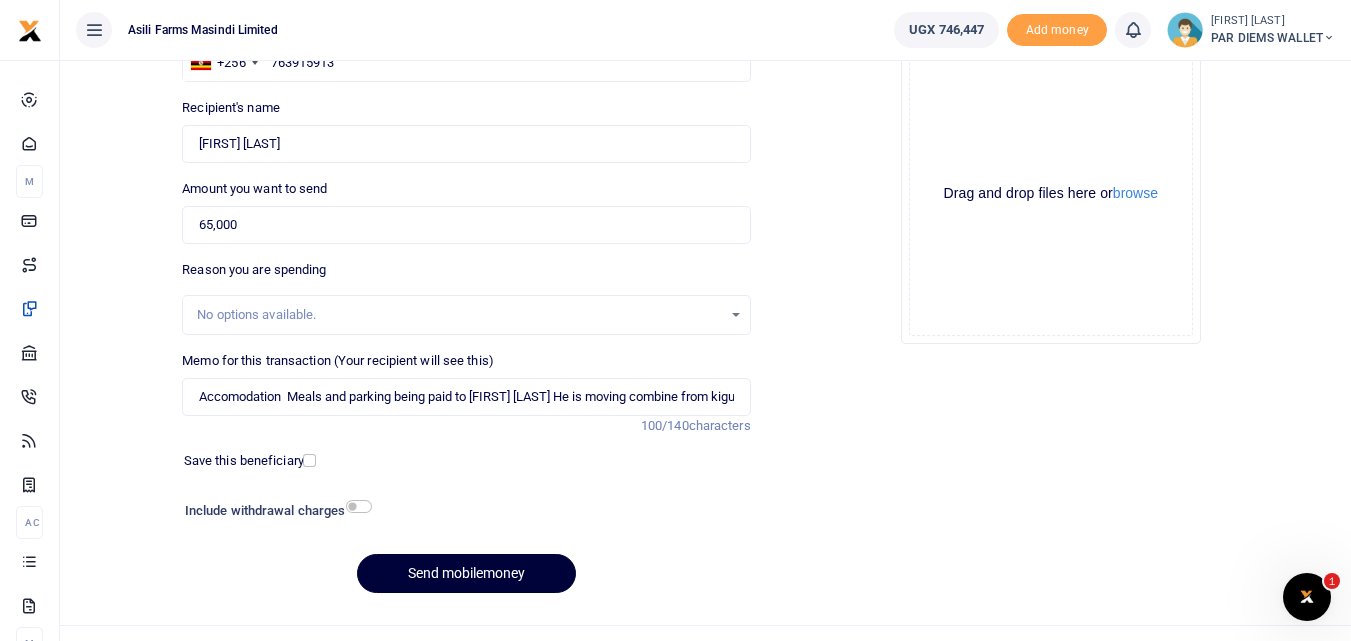 click on "Send mobilemoney" at bounding box center (466, 573) 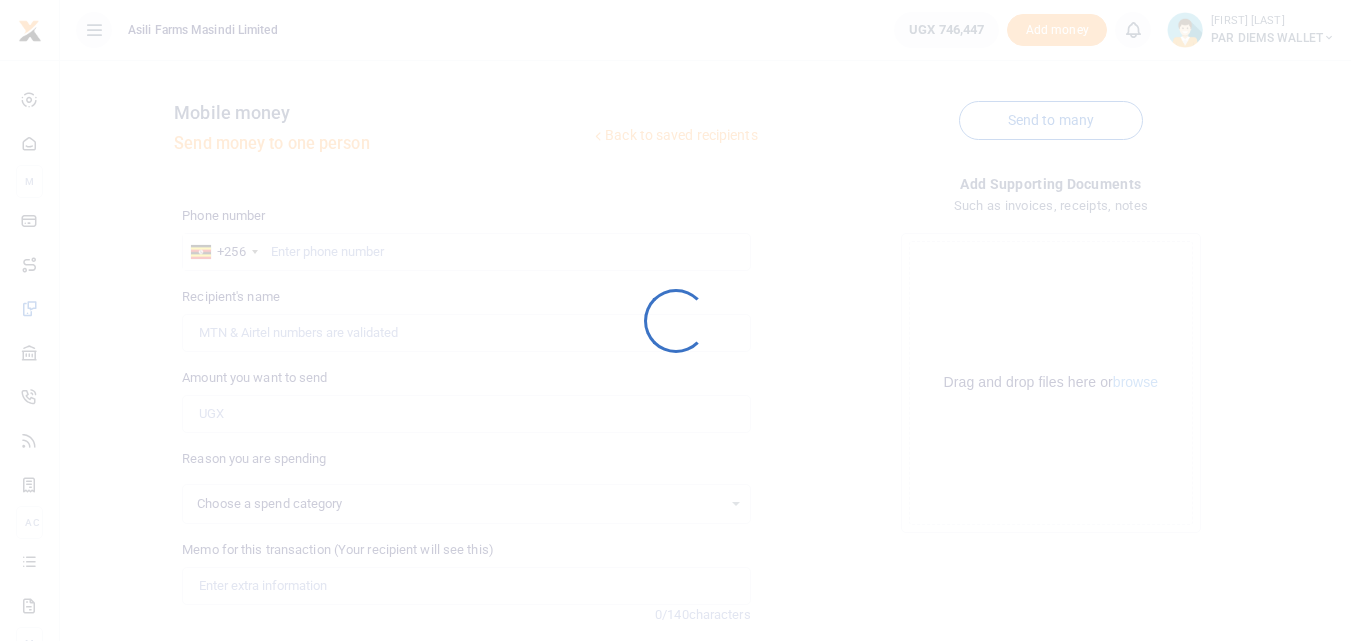 scroll, scrollTop: 189, scrollLeft: 0, axis: vertical 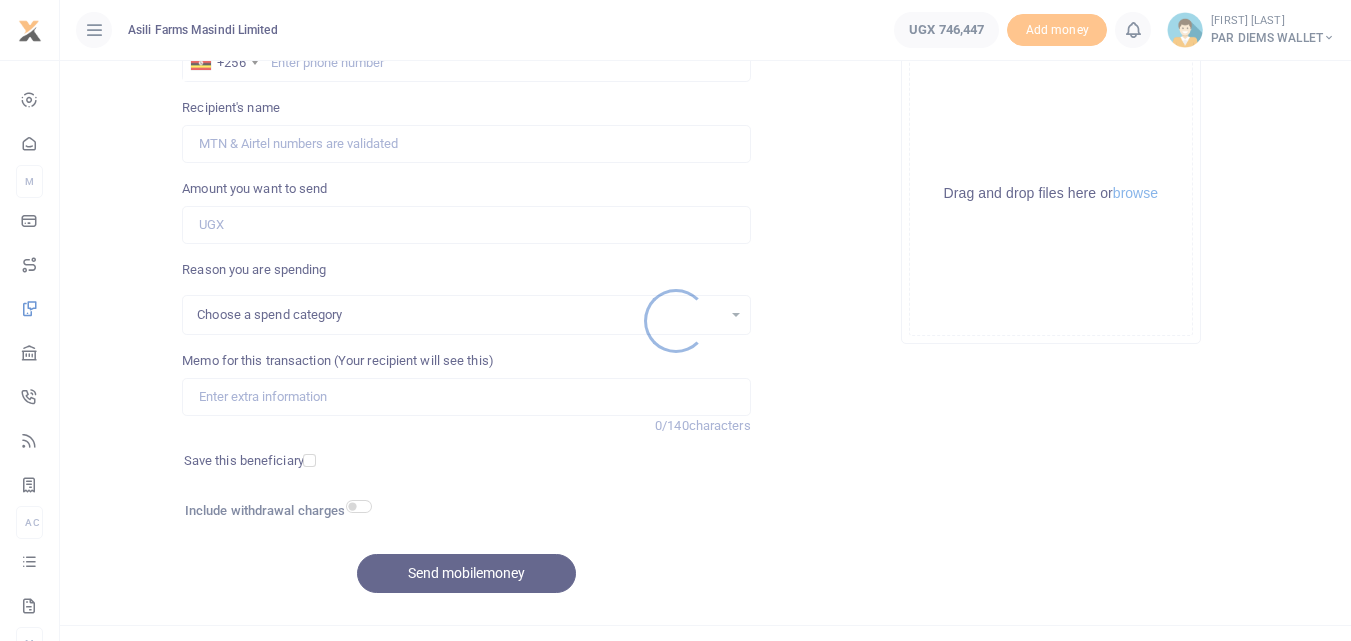 select 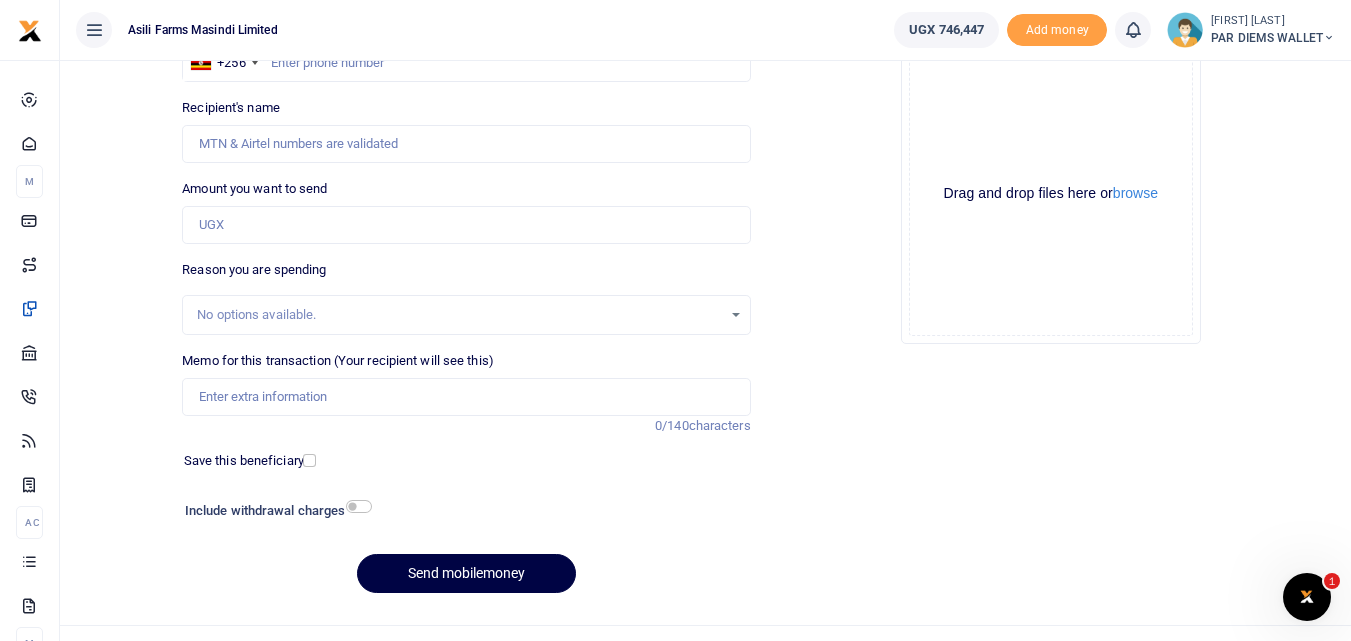 scroll, scrollTop: 0, scrollLeft: 0, axis: both 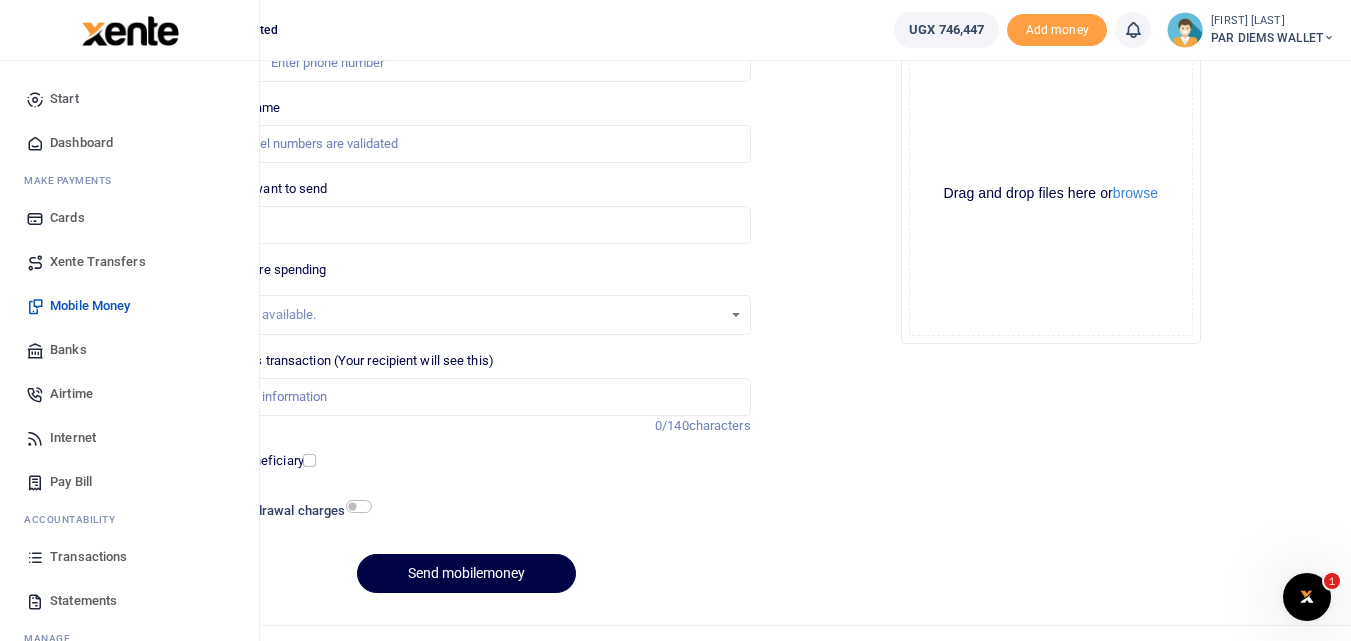 click on "Transactions" at bounding box center (129, 557) 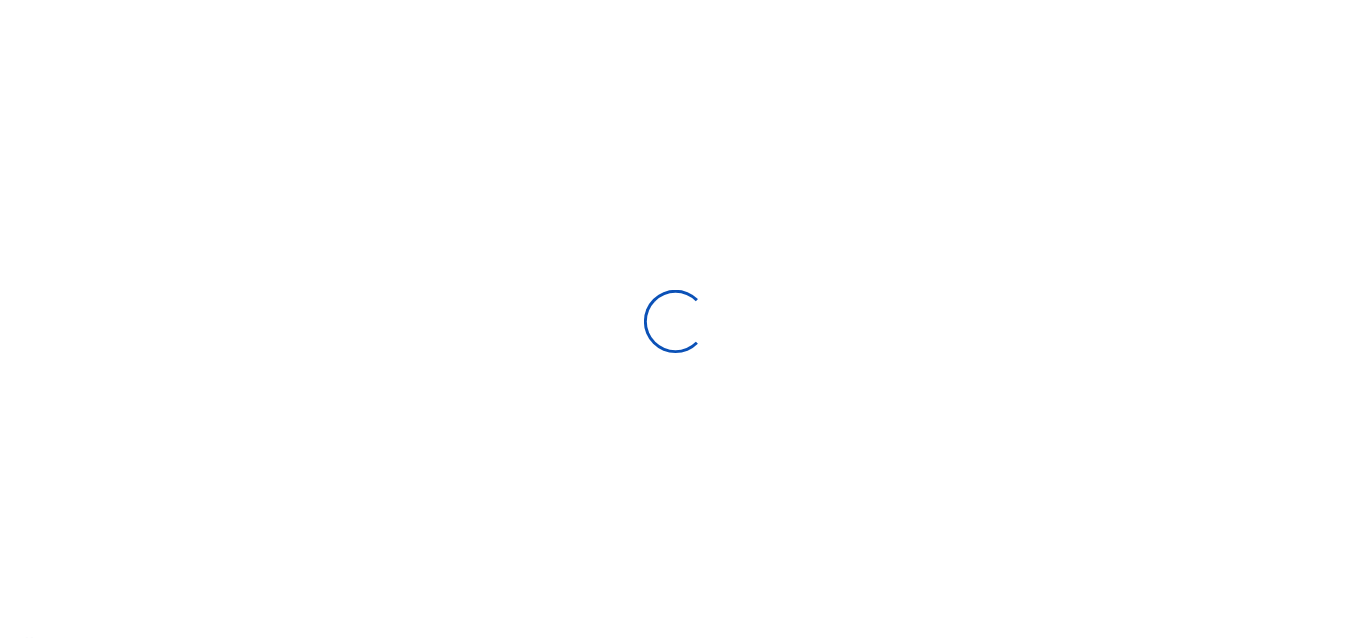 scroll, scrollTop: 0, scrollLeft: 0, axis: both 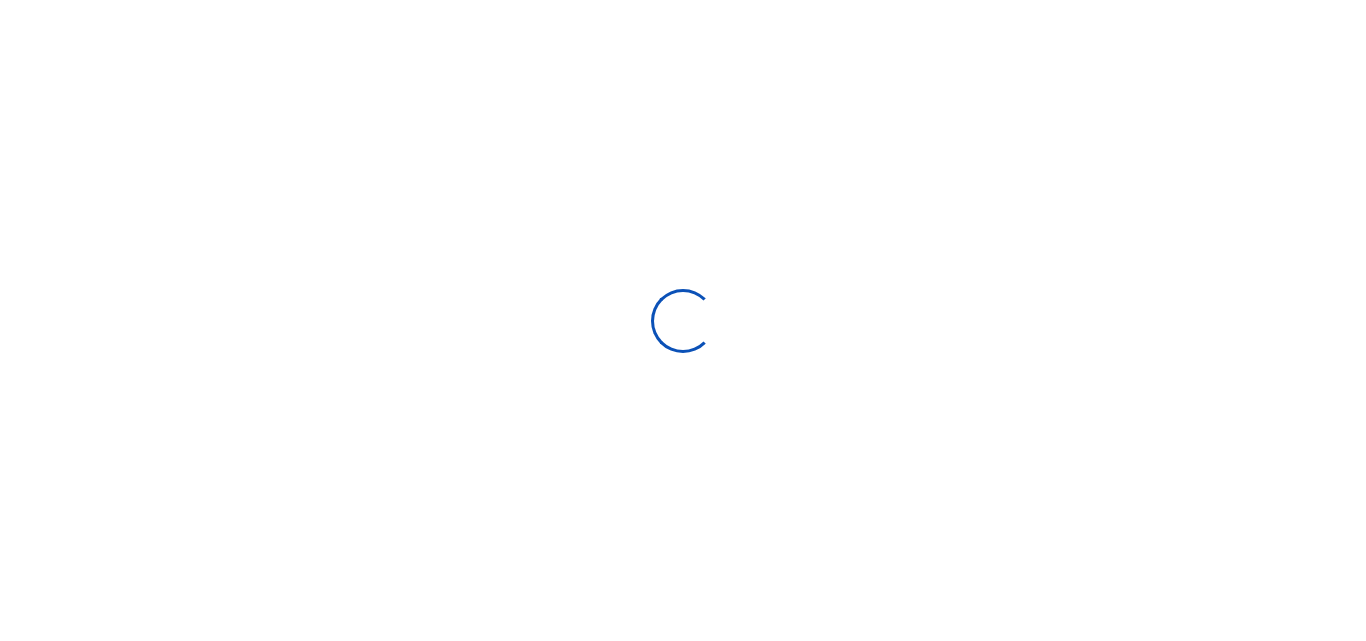 select 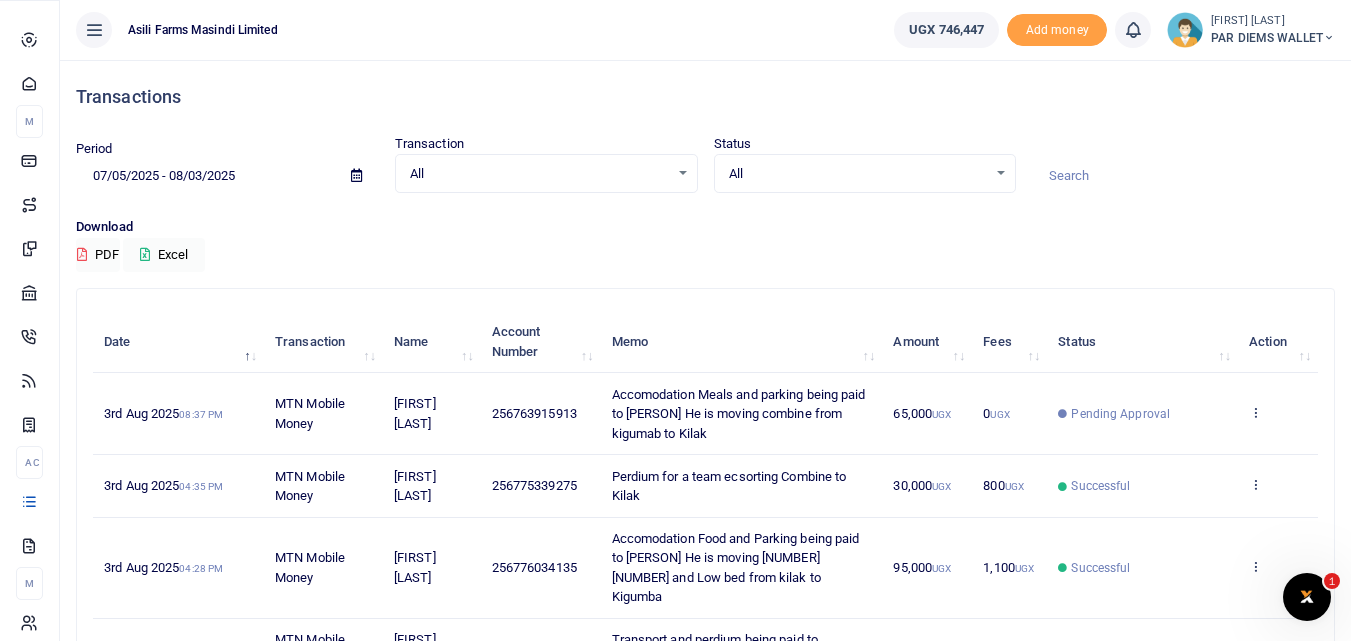 scroll, scrollTop: 0, scrollLeft: 0, axis: both 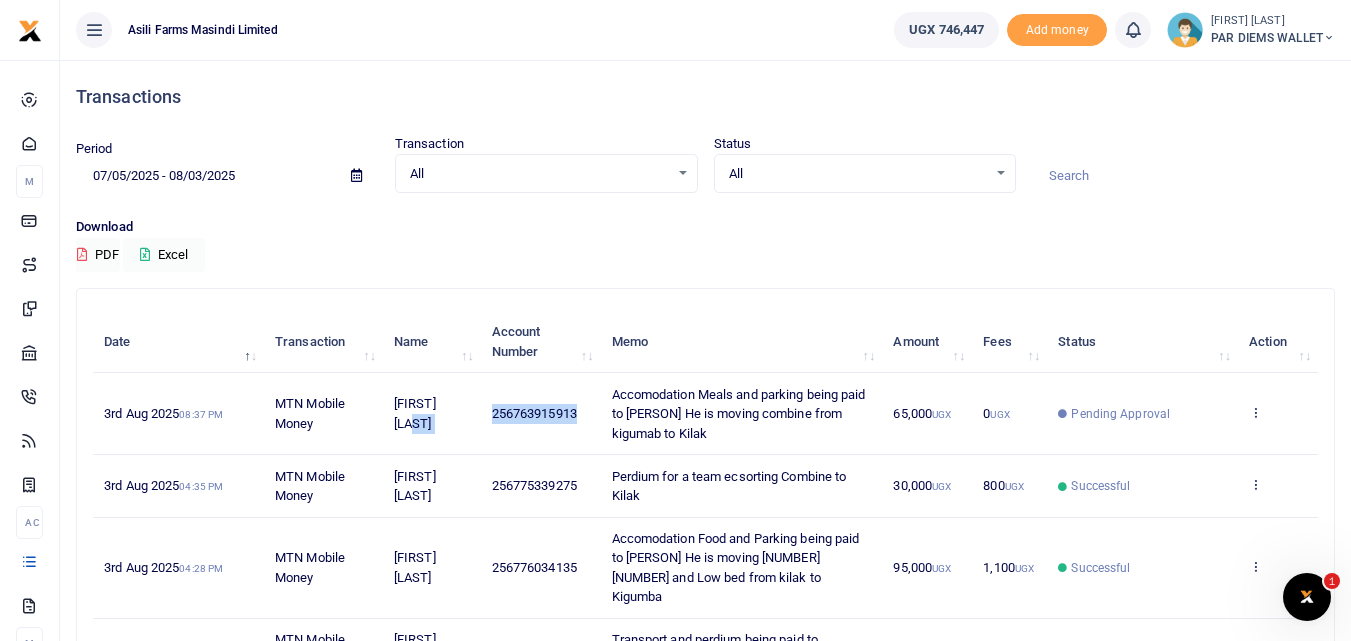 drag, startPoint x: 587, startPoint y: 414, endPoint x: 479, endPoint y: 412, distance: 108.01852 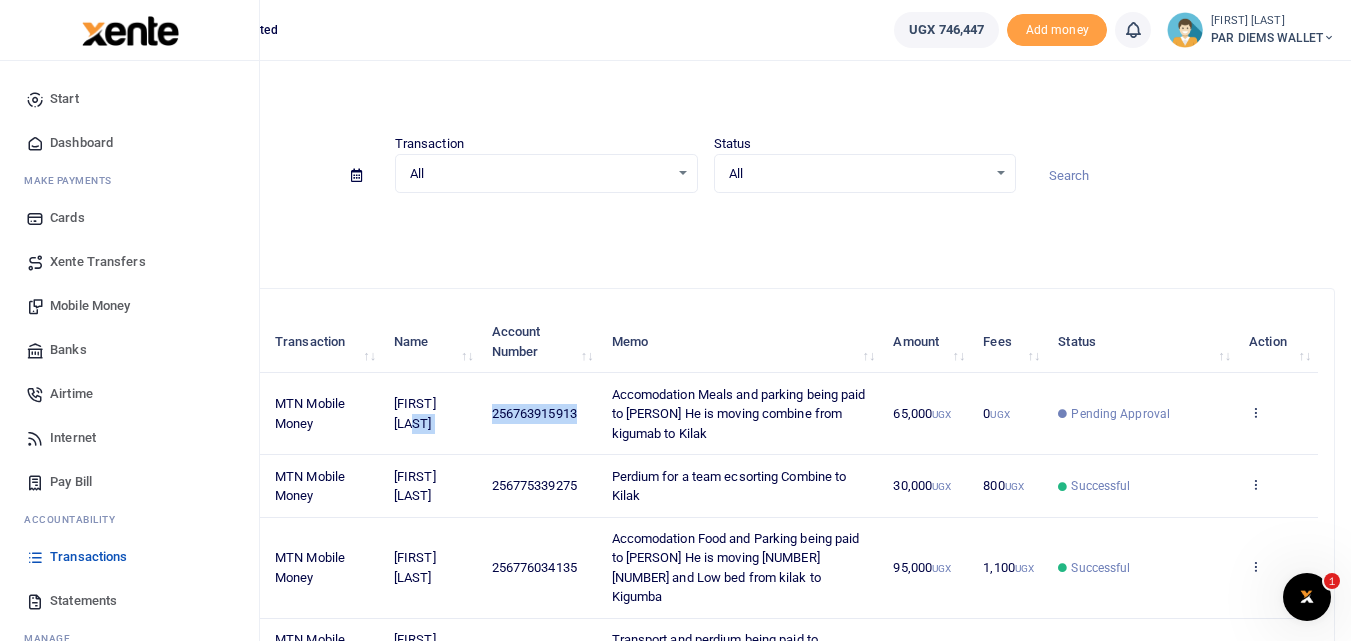 click on "Mobile Money" at bounding box center [90, 306] 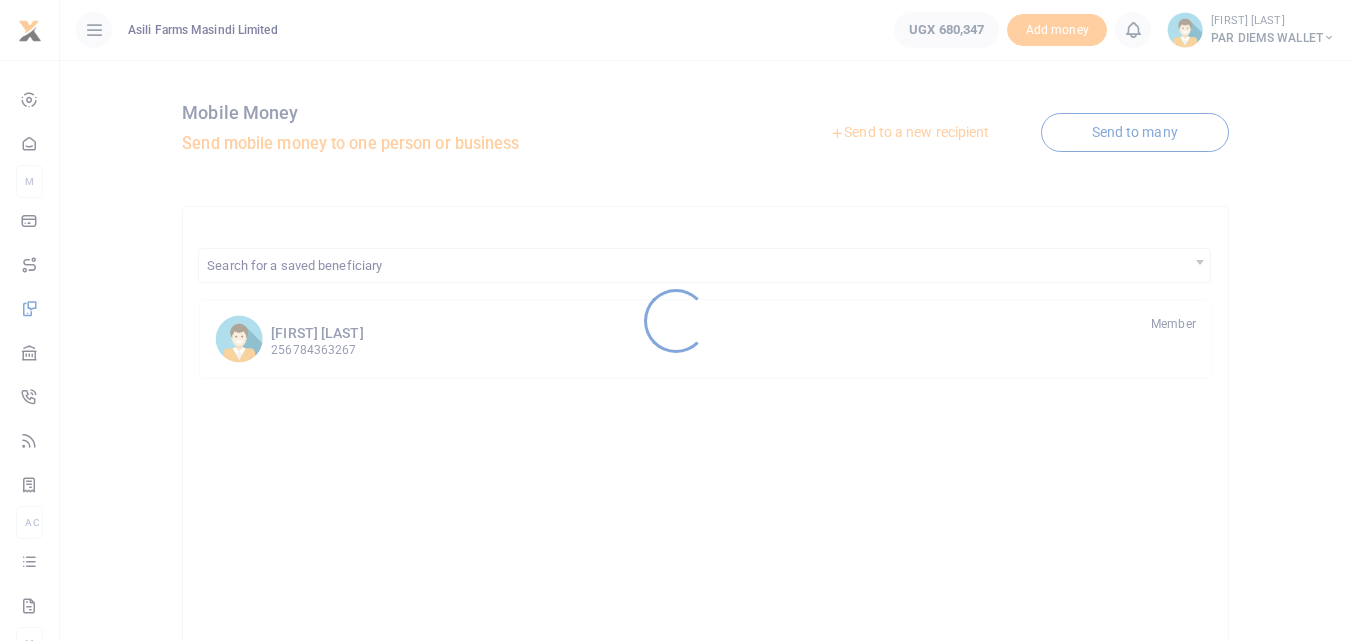 scroll, scrollTop: 0, scrollLeft: 0, axis: both 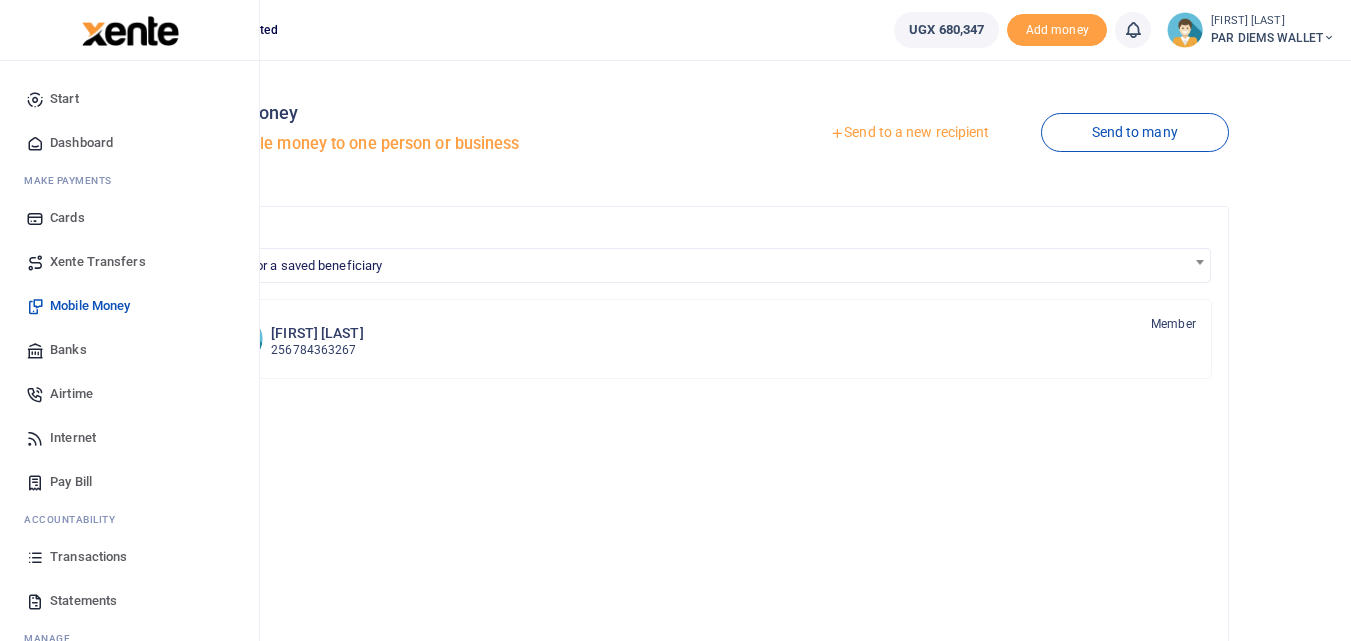 click on "Transactions" at bounding box center [129, 557] 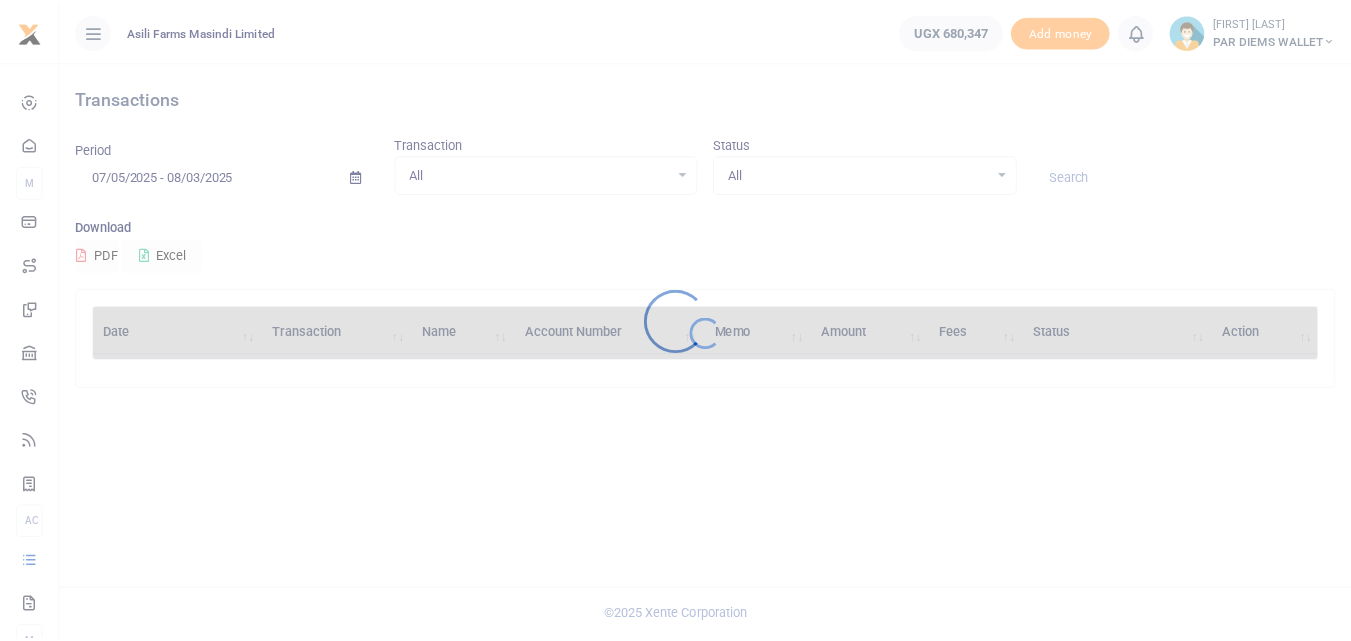 scroll, scrollTop: 0, scrollLeft: 0, axis: both 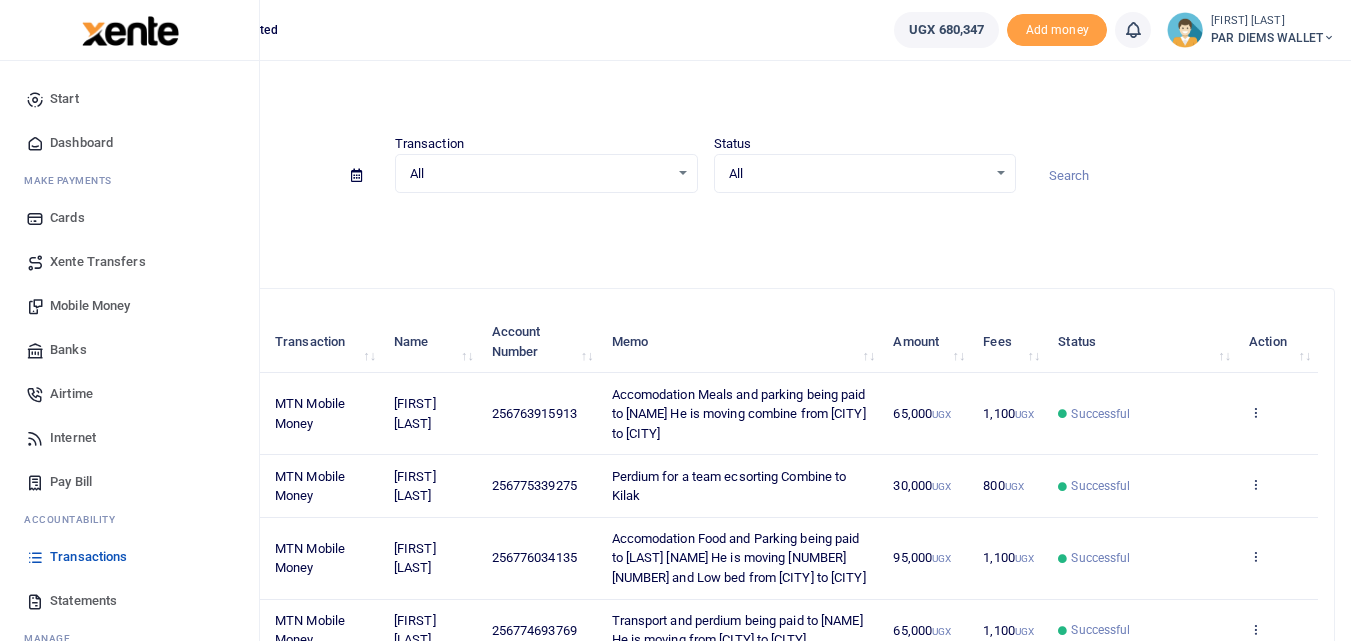 click on "Mobile Money" at bounding box center (90, 306) 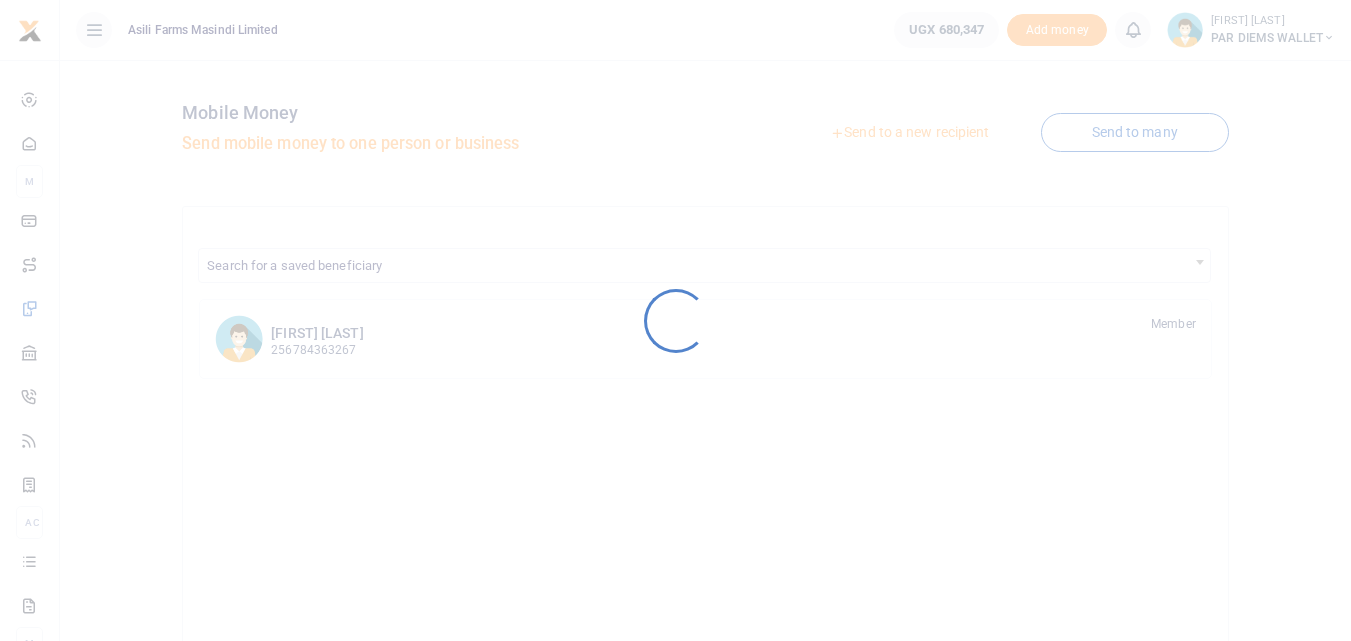 scroll, scrollTop: 0, scrollLeft: 0, axis: both 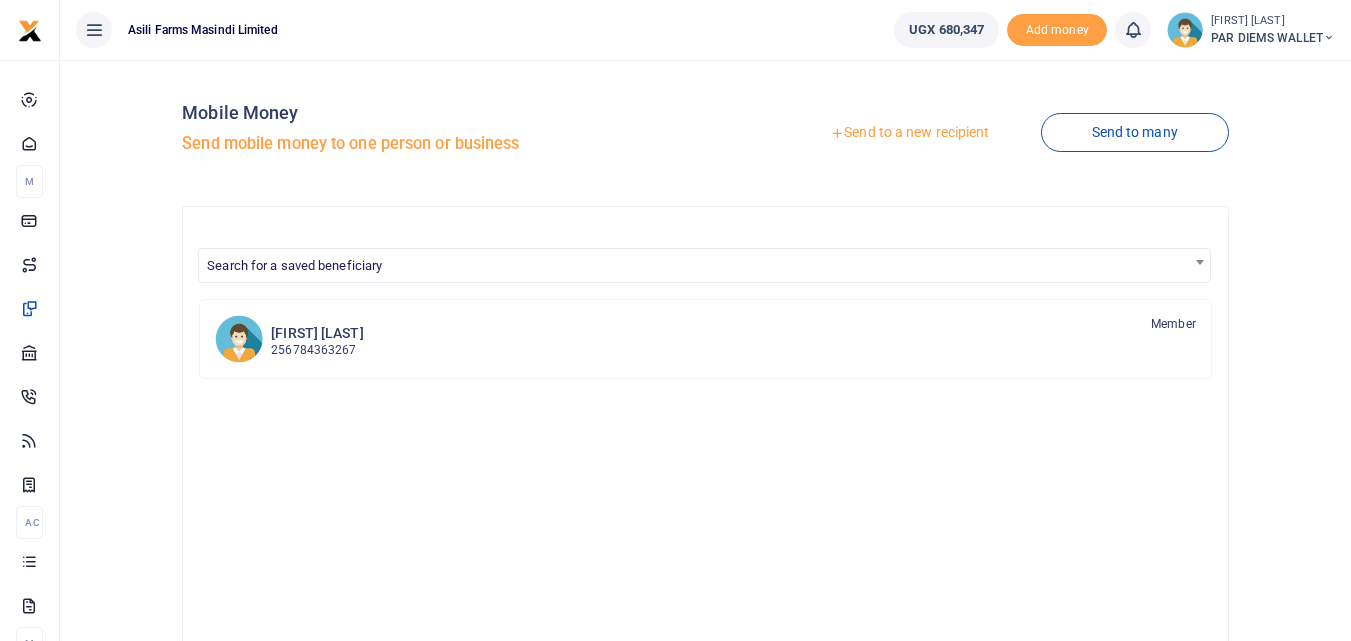 click on "Send to a new recipient" at bounding box center [909, 133] 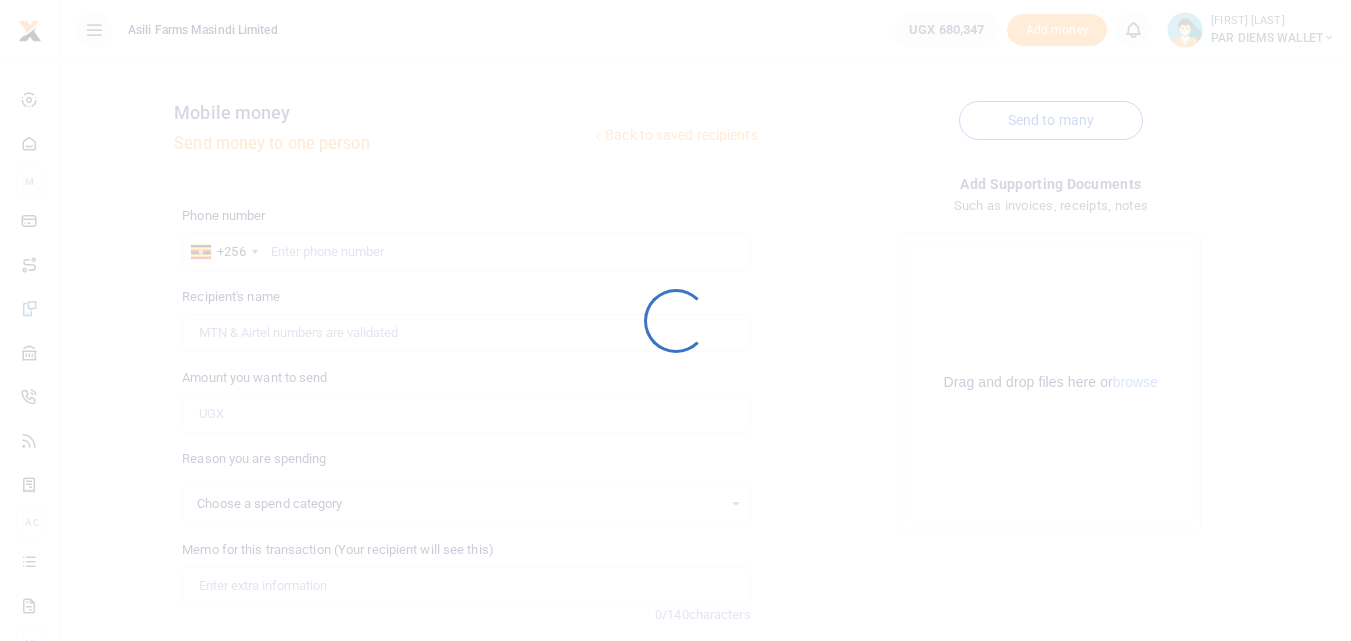 scroll, scrollTop: 0, scrollLeft: 0, axis: both 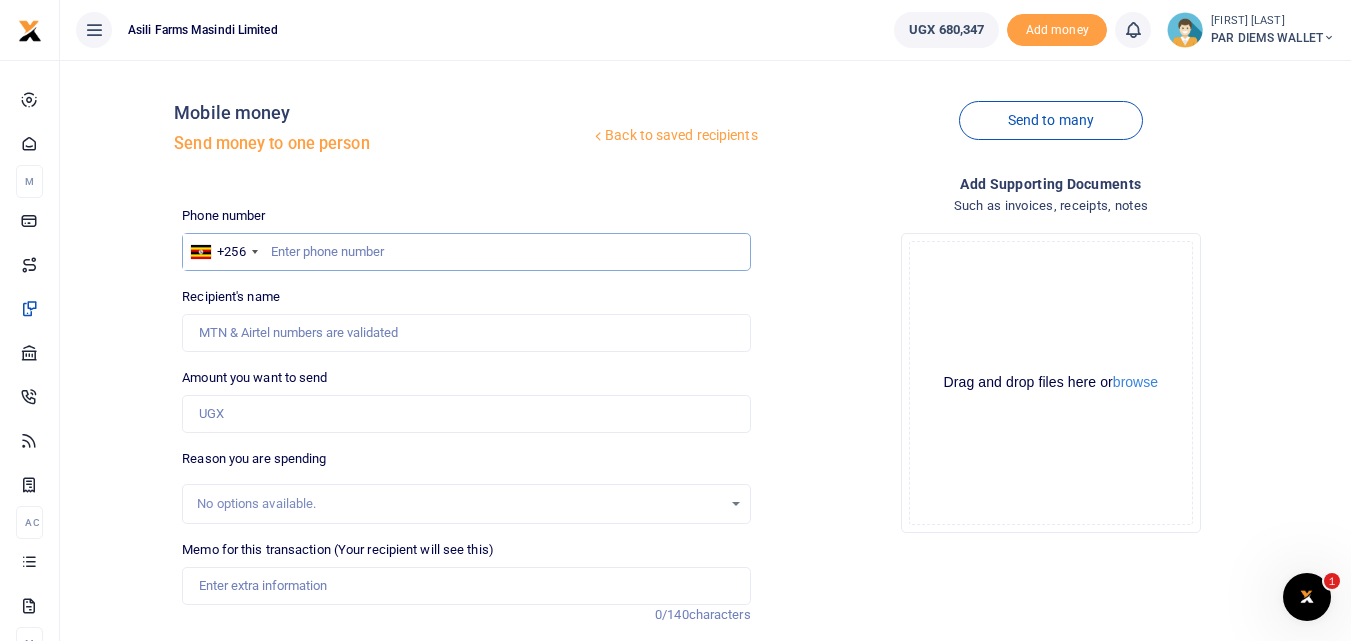 click at bounding box center (466, 252) 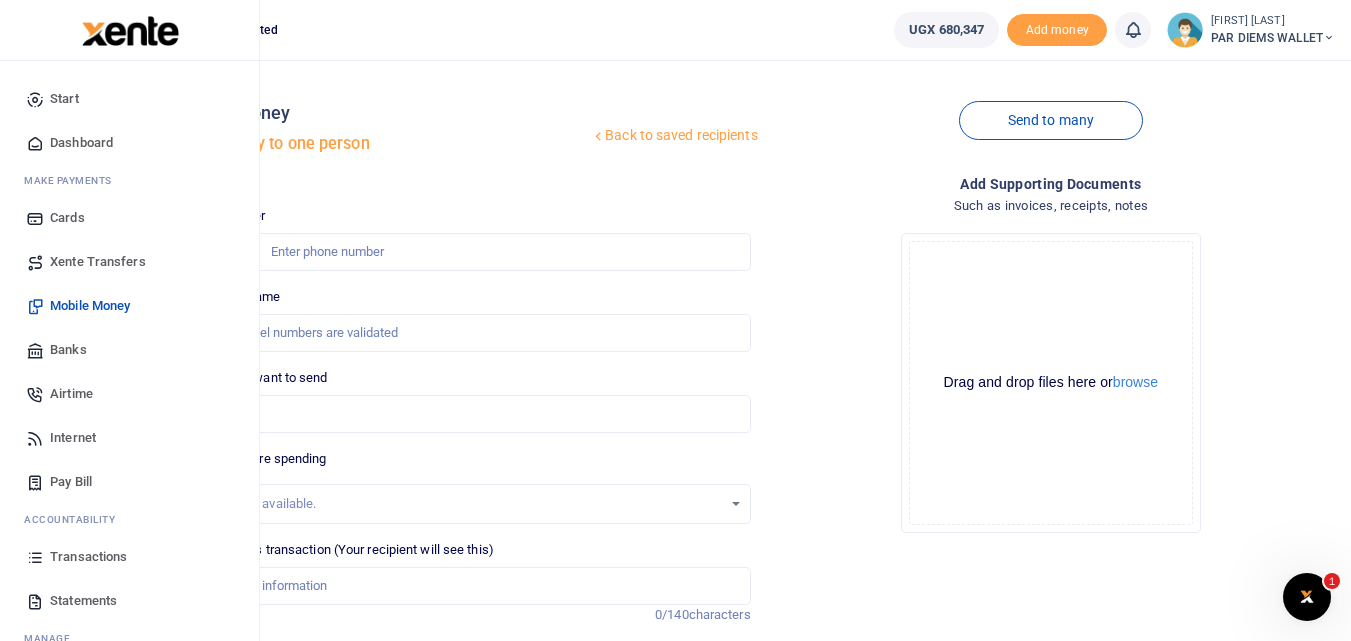 click at bounding box center [35, 557] 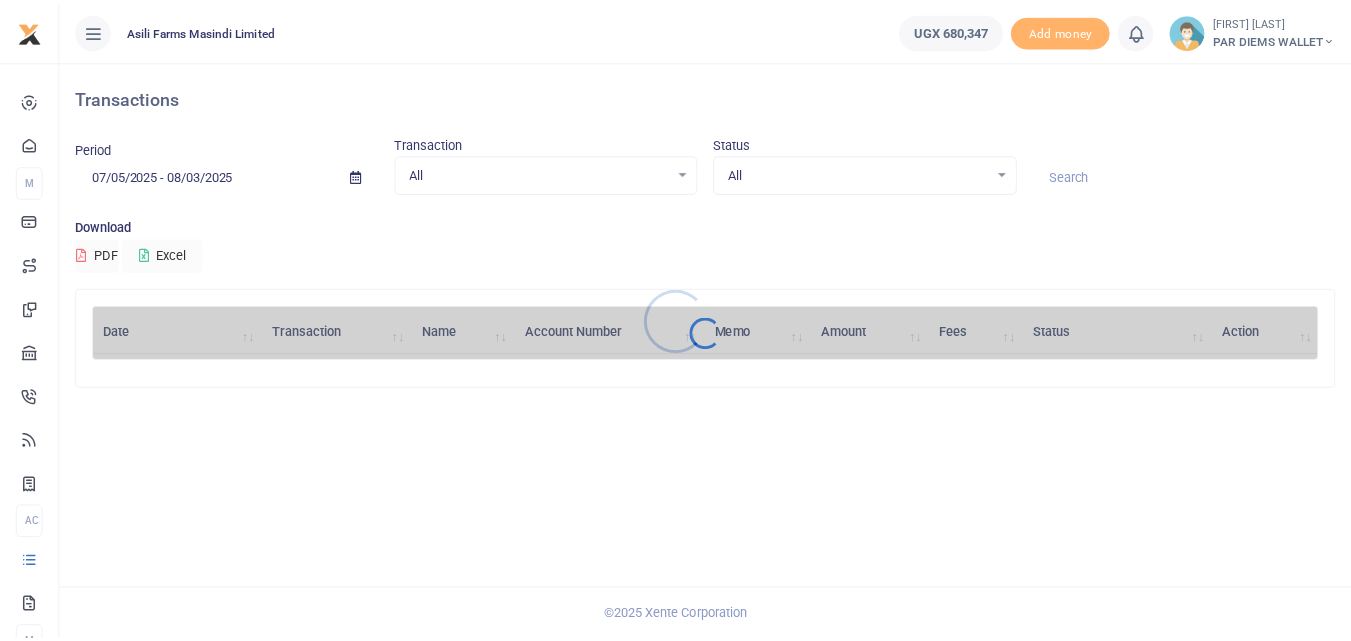 scroll, scrollTop: 0, scrollLeft: 0, axis: both 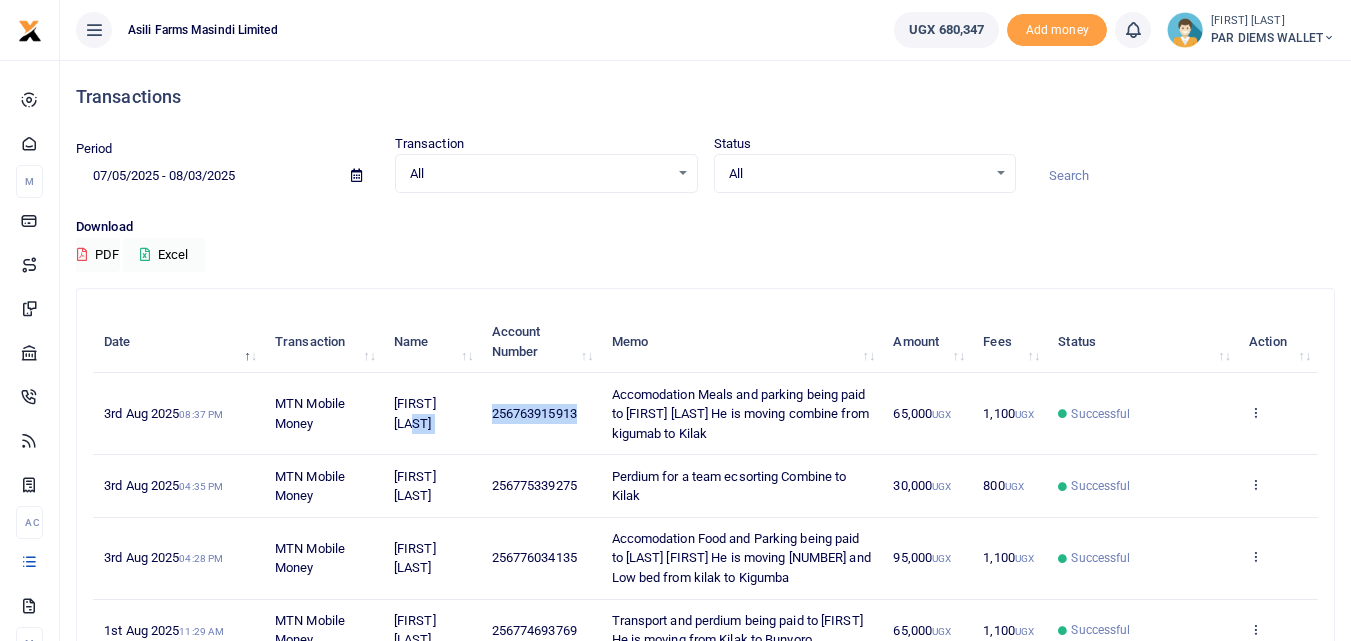 drag, startPoint x: 587, startPoint y: 417, endPoint x: 478, endPoint y: 416, distance: 109.004585 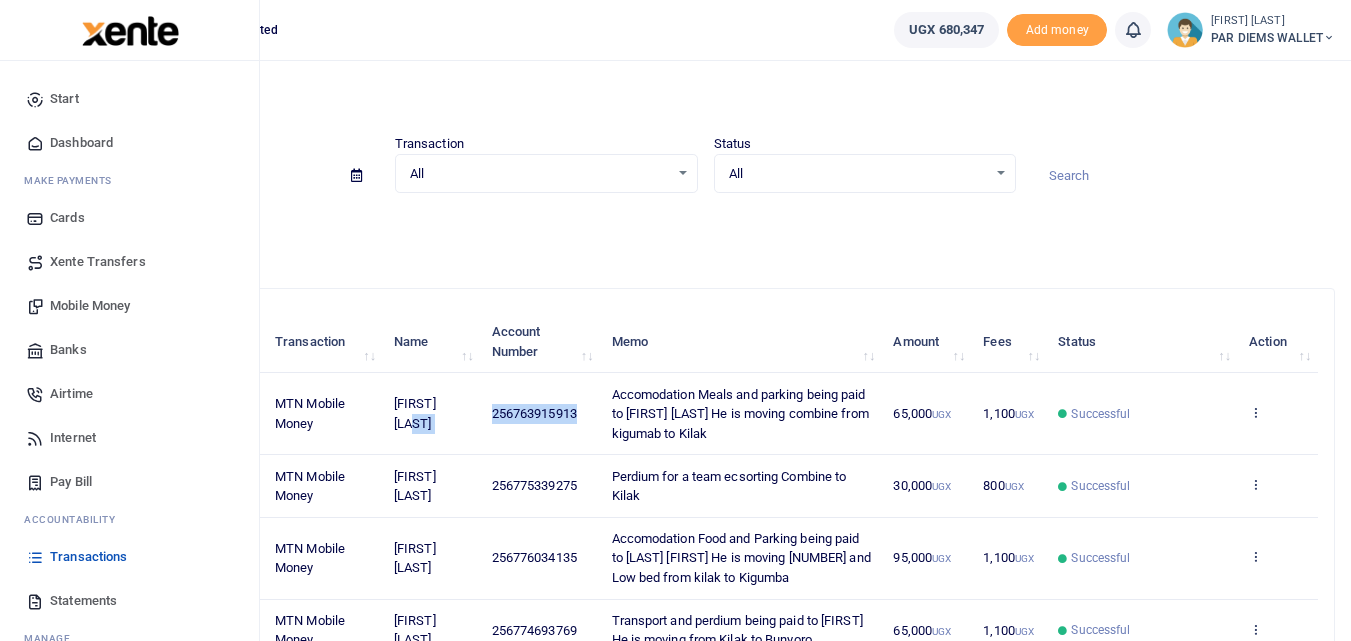 click on "Mobile Money" at bounding box center [90, 306] 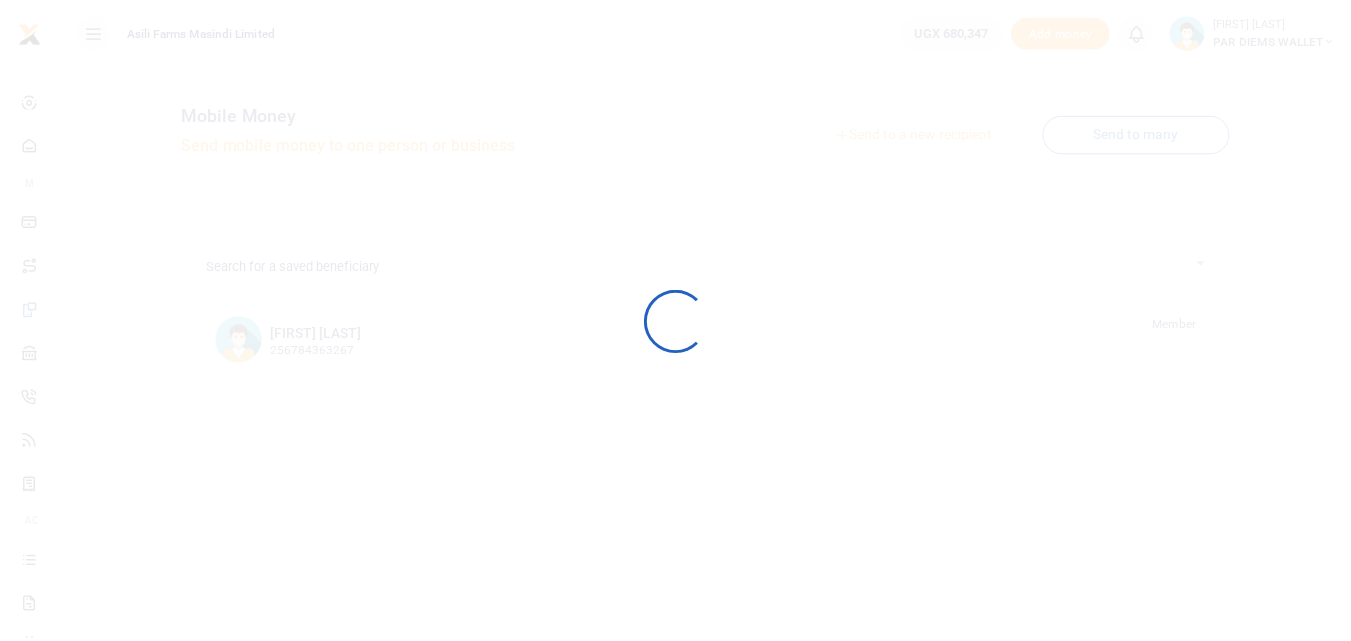scroll, scrollTop: 0, scrollLeft: 0, axis: both 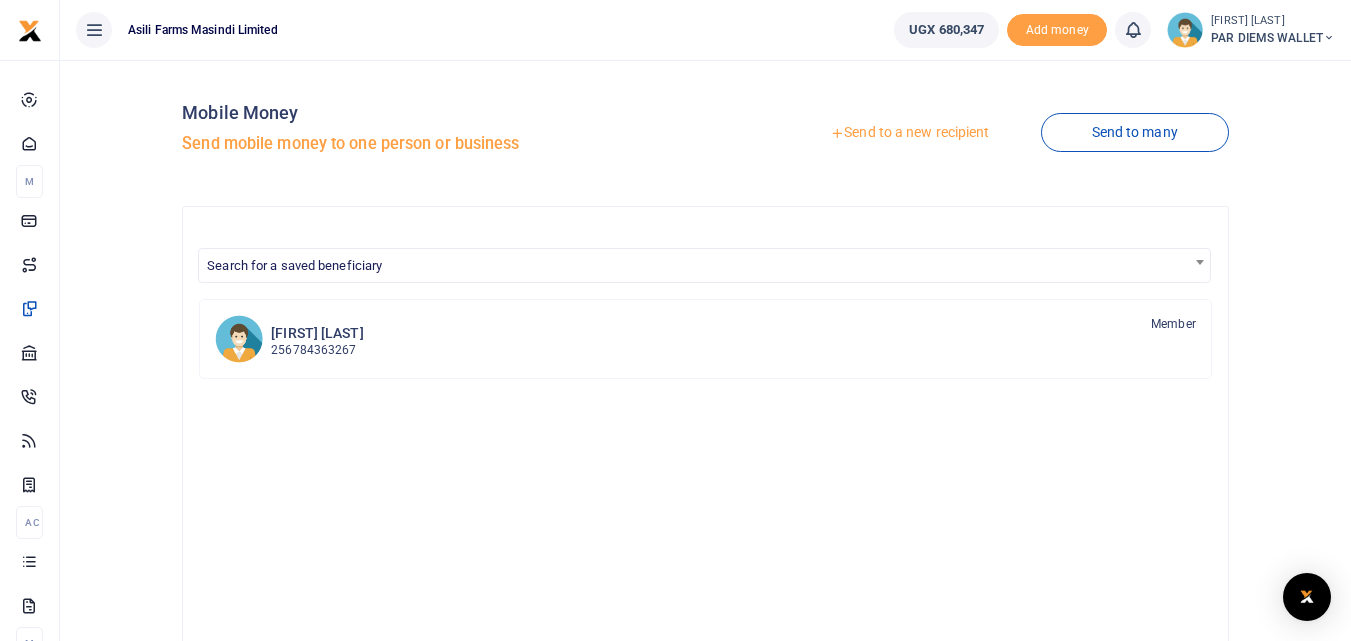 click on "Send to a new recipient" at bounding box center [909, 133] 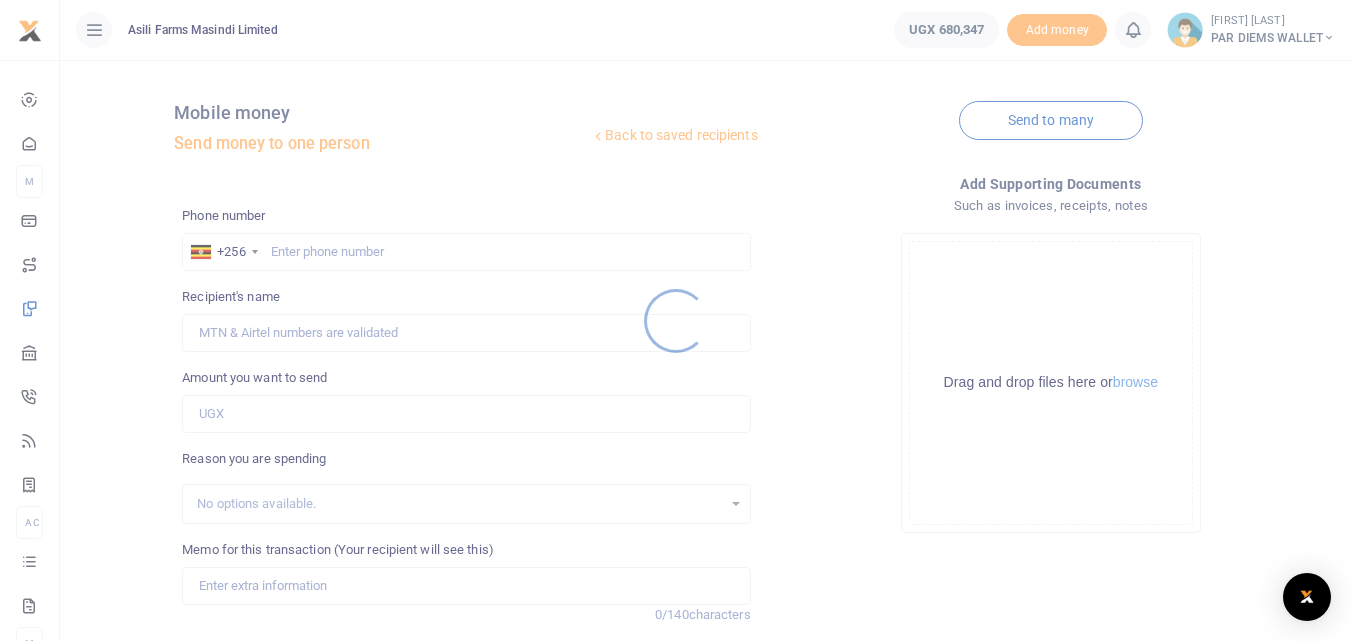 scroll, scrollTop: 0, scrollLeft: 0, axis: both 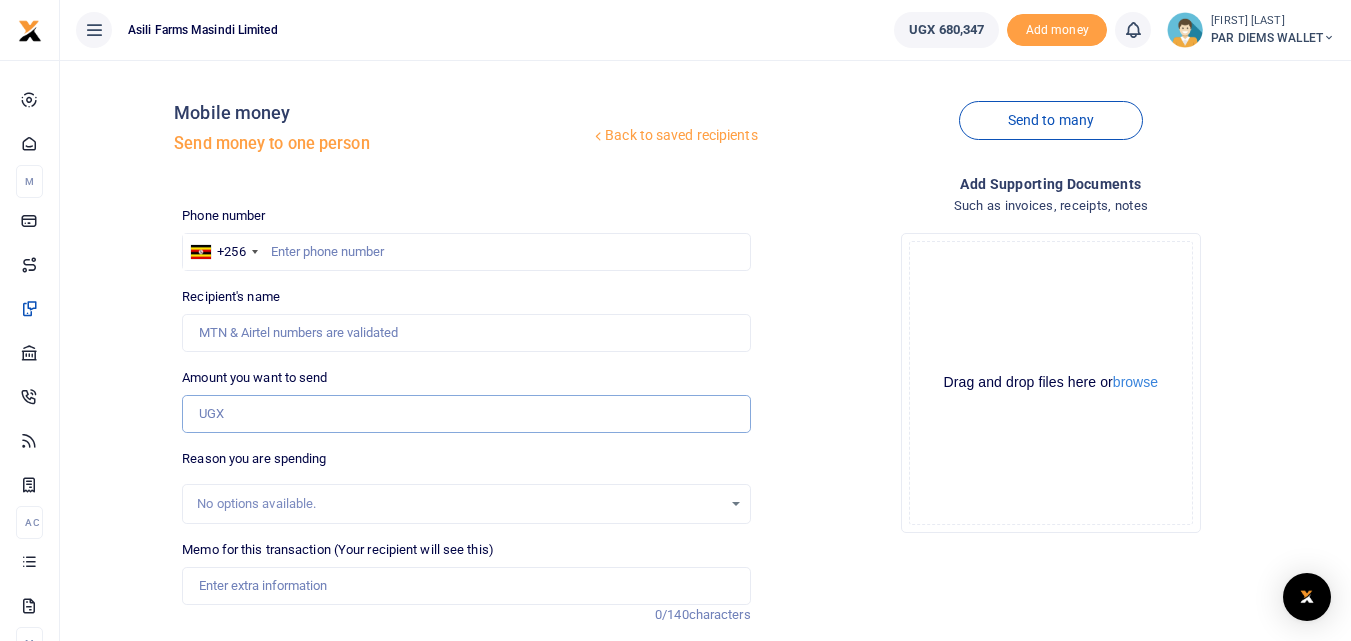 click on "Amount you want to send" at bounding box center [466, 414] 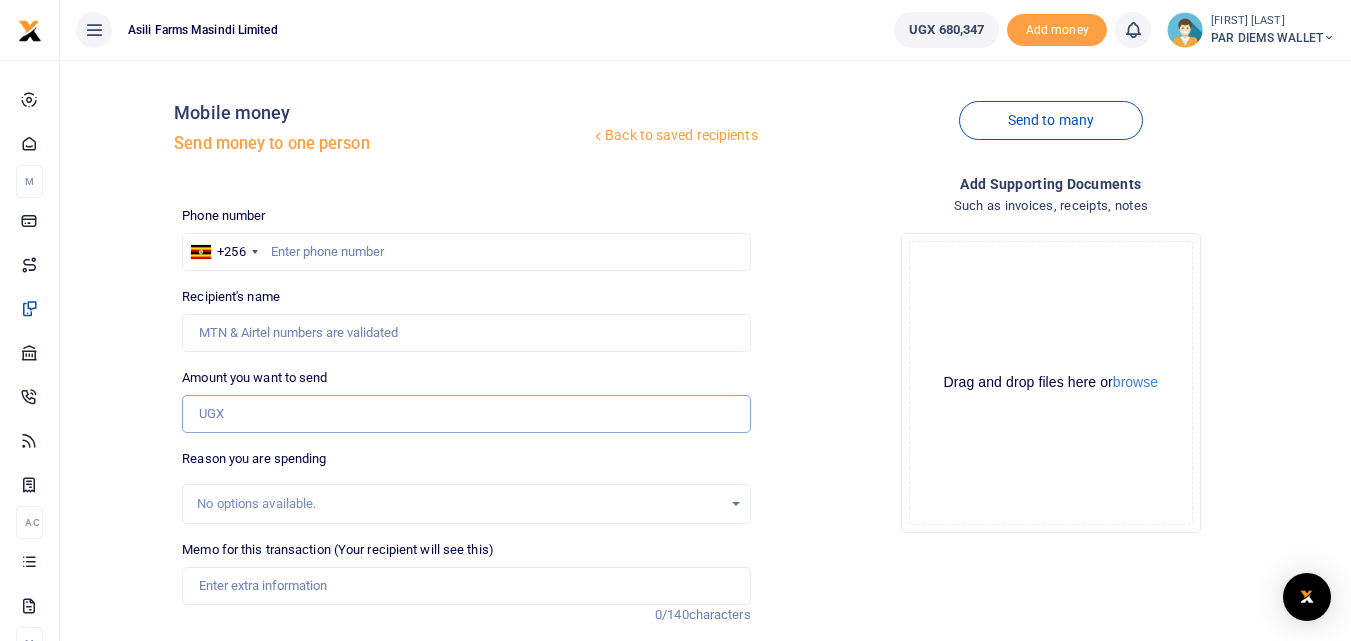 paste on "256763915913" 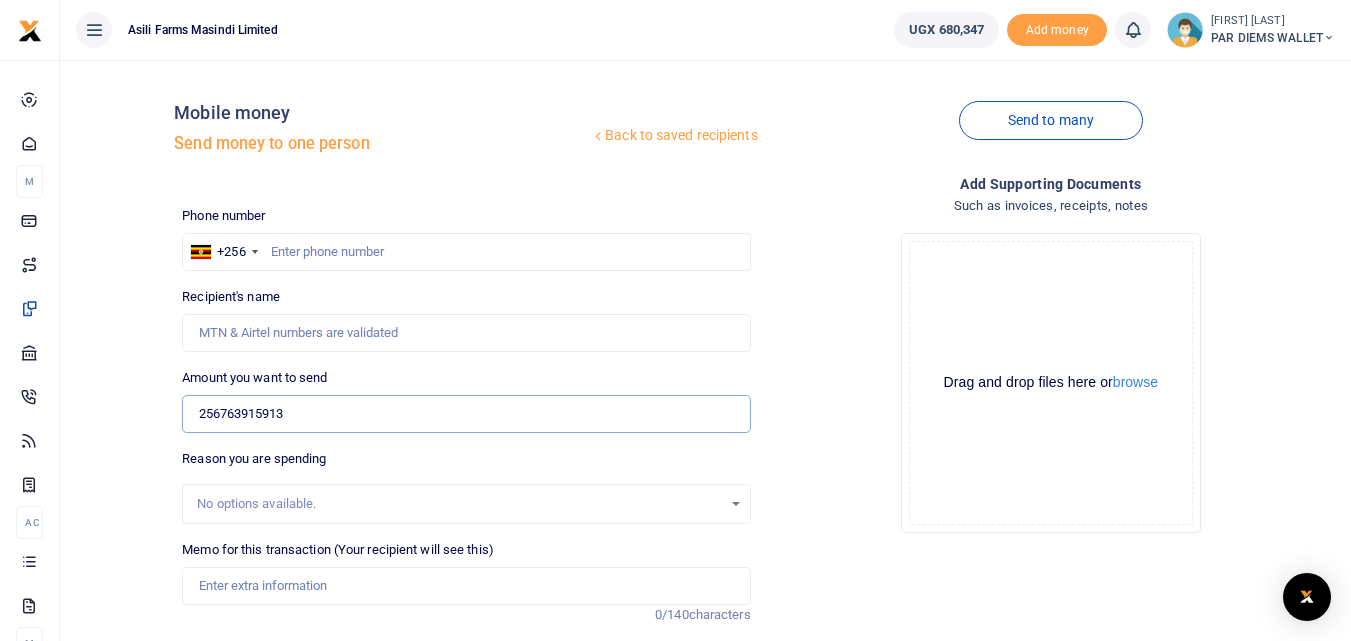 type on "256763915913" 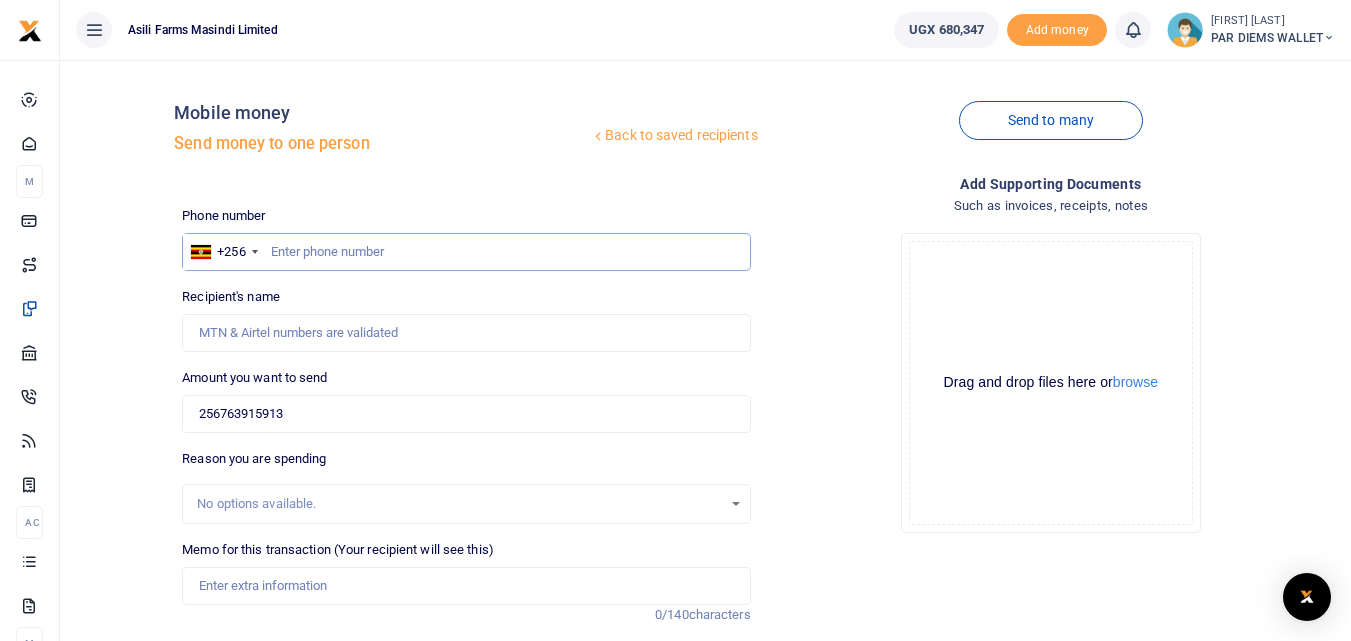 click at bounding box center [466, 252] 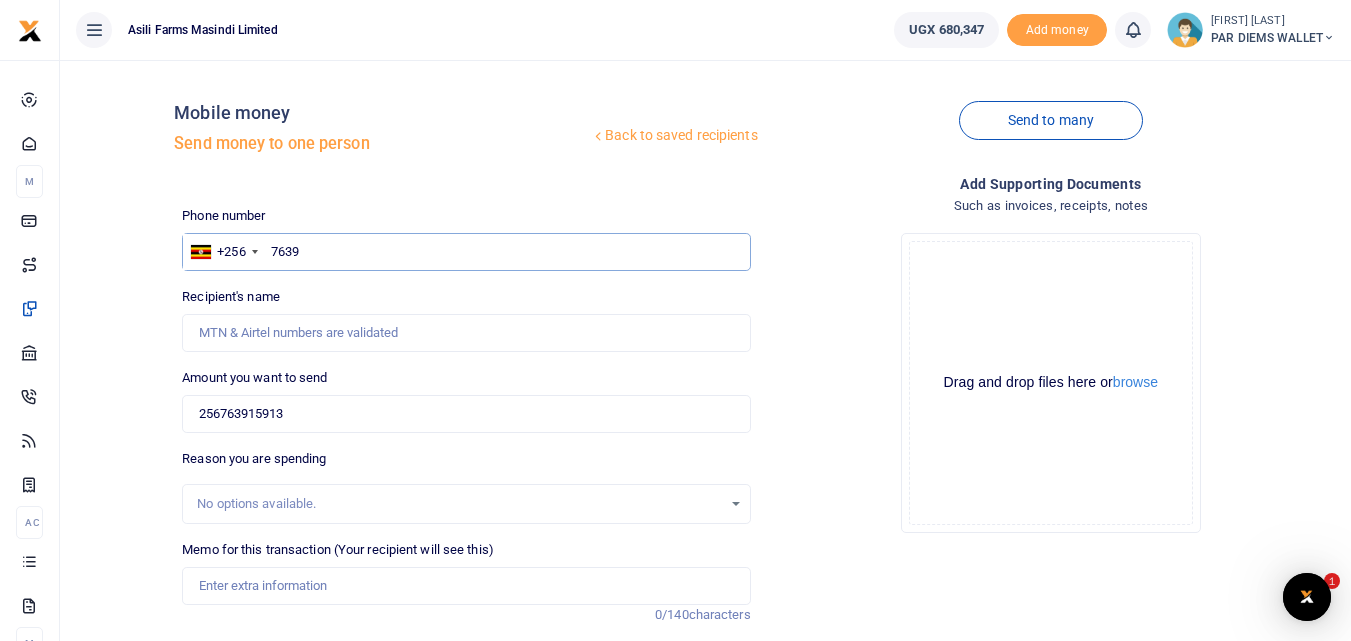 scroll, scrollTop: 0, scrollLeft: 0, axis: both 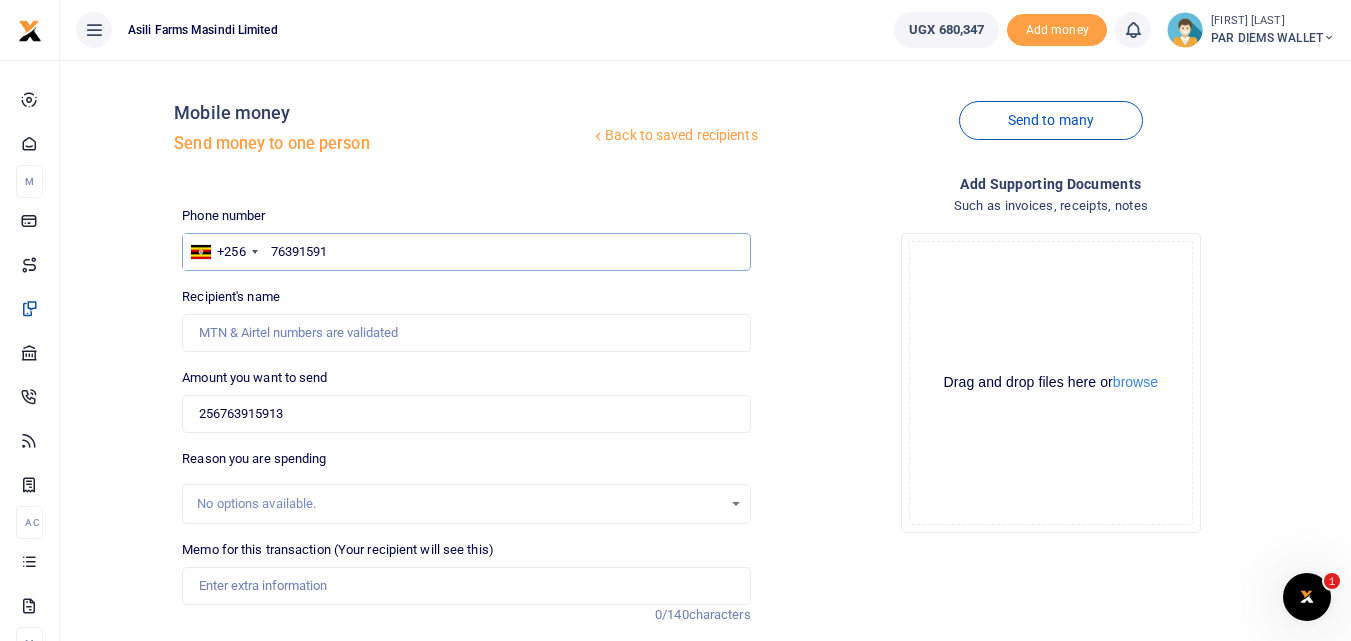 type on "763915913" 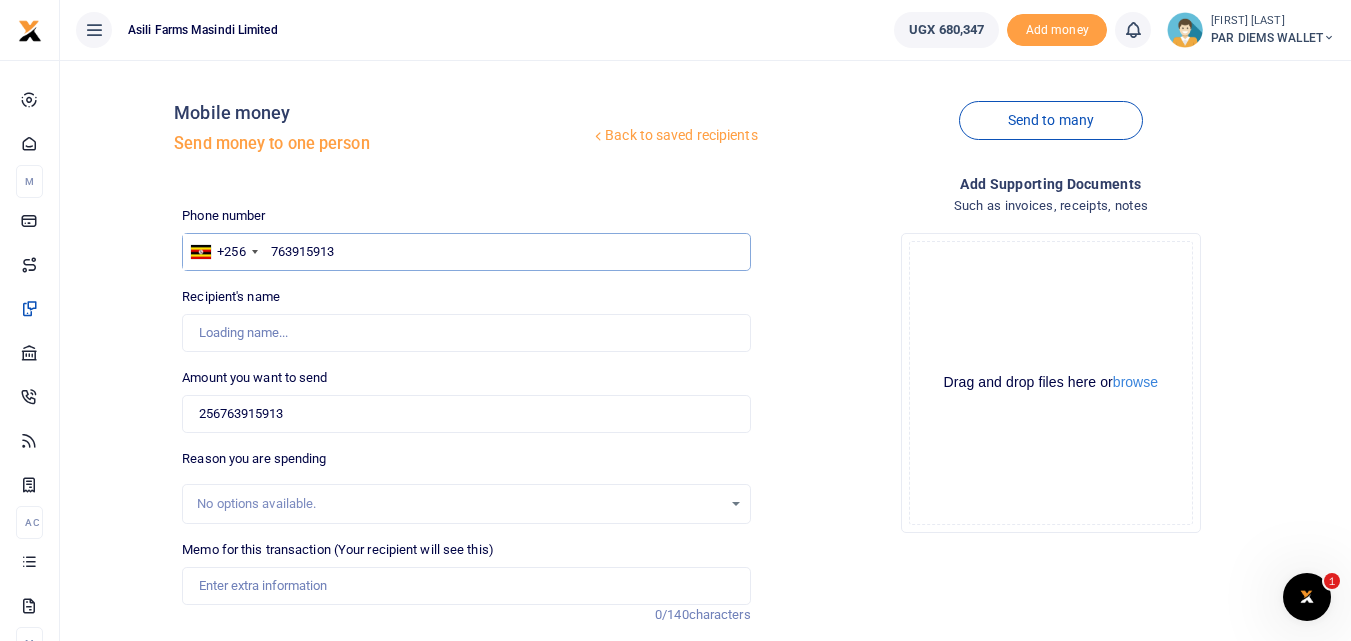 type on "[FIRST] [LAST]" 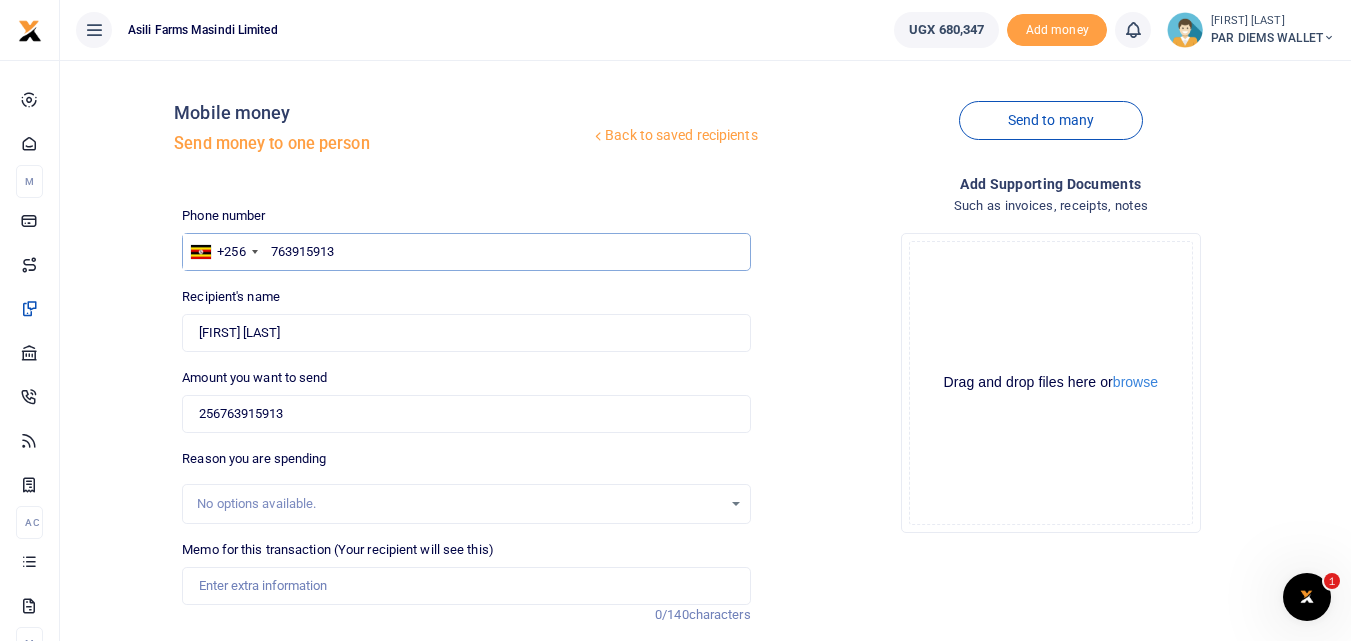 type on "763915913" 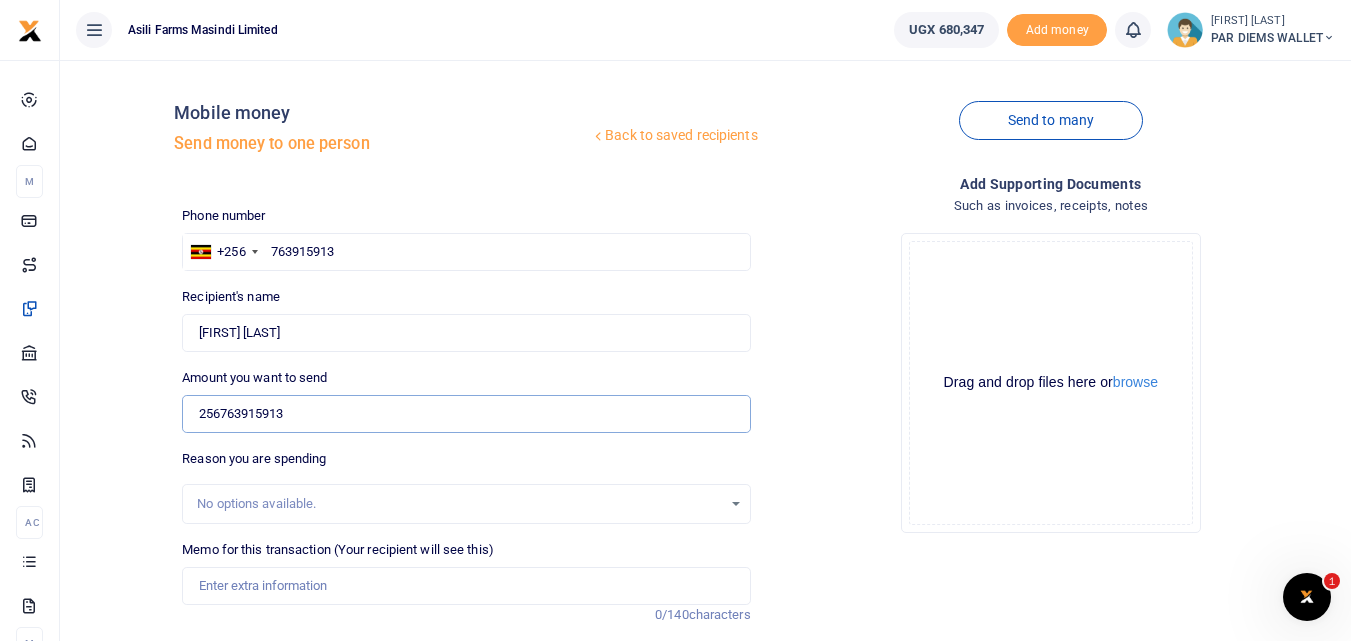 click on "256763915913" at bounding box center [466, 414] 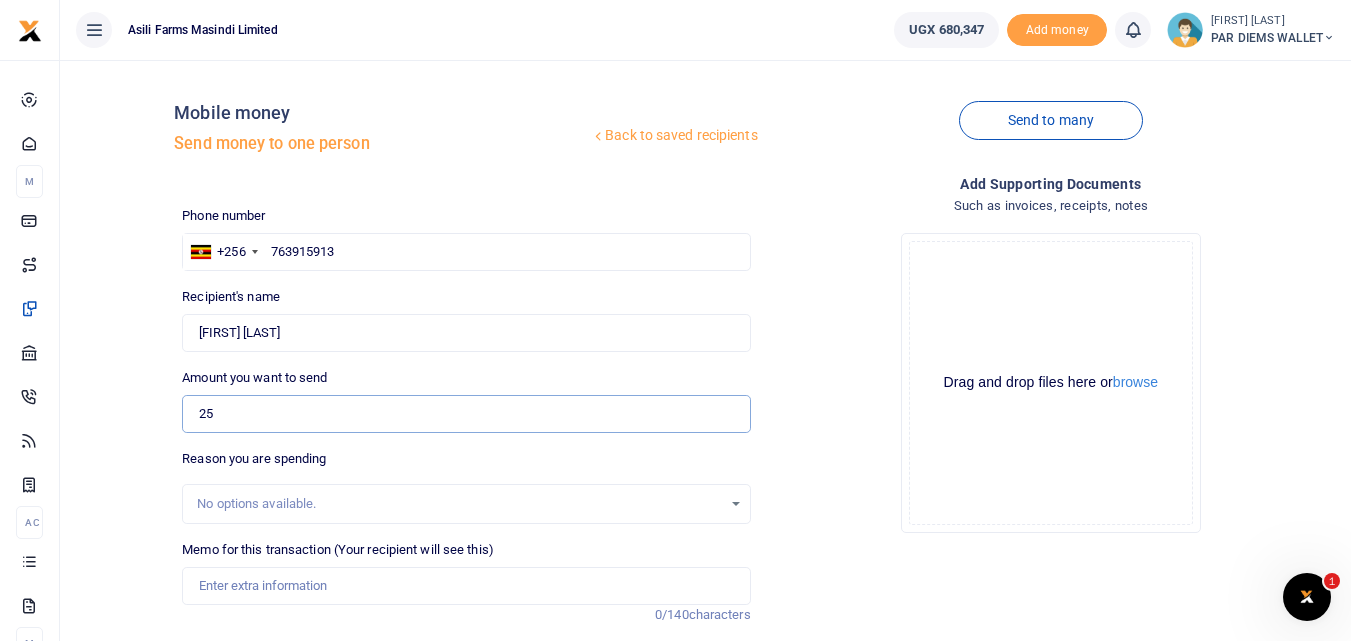 type on "2" 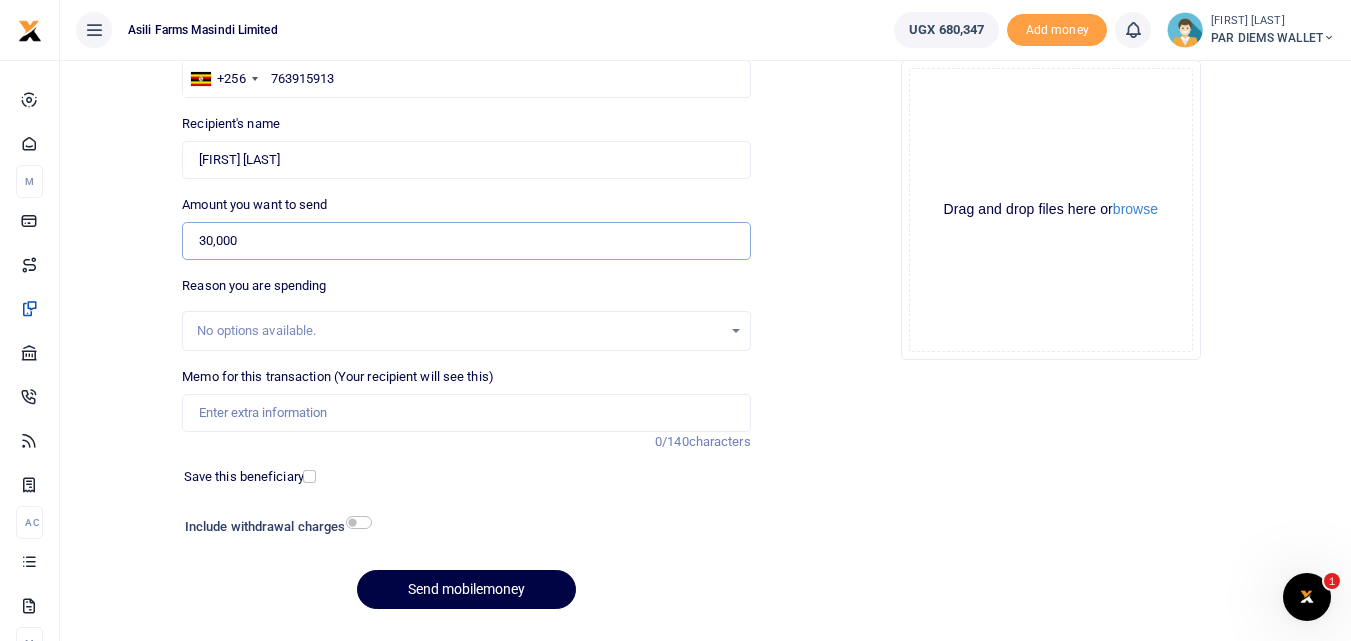 scroll, scrollTop: 178, scrollLeft: 0, axis: vertical 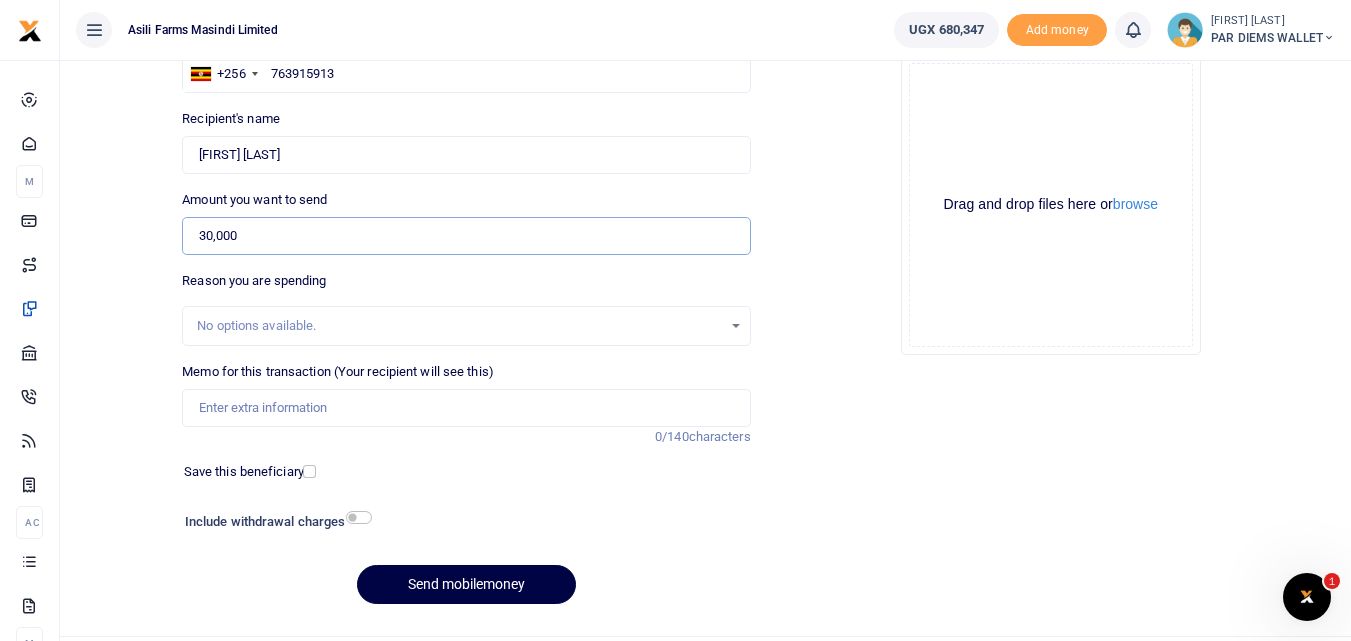 type on "30,000" 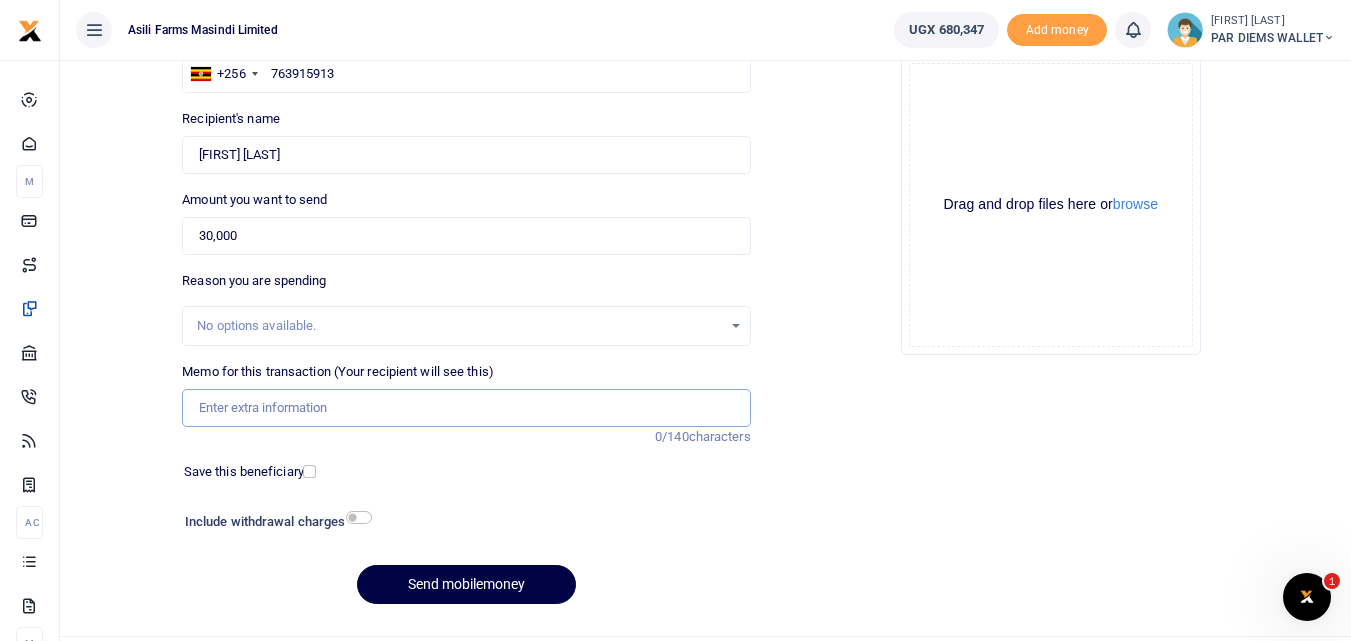 click on "Memo for this transaction (Your recipient will see this)" at bounding box center (466, 408) 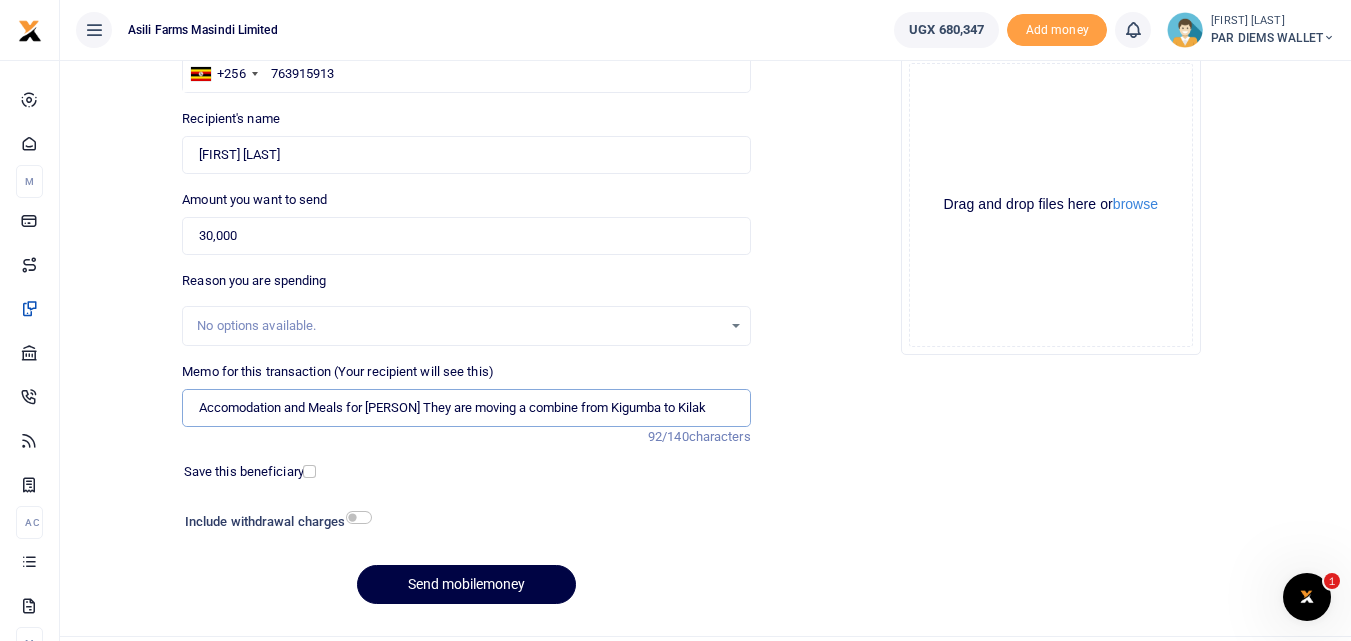 scroll, scrollTop: 0, scrollLeft: 38, axis: horizontal 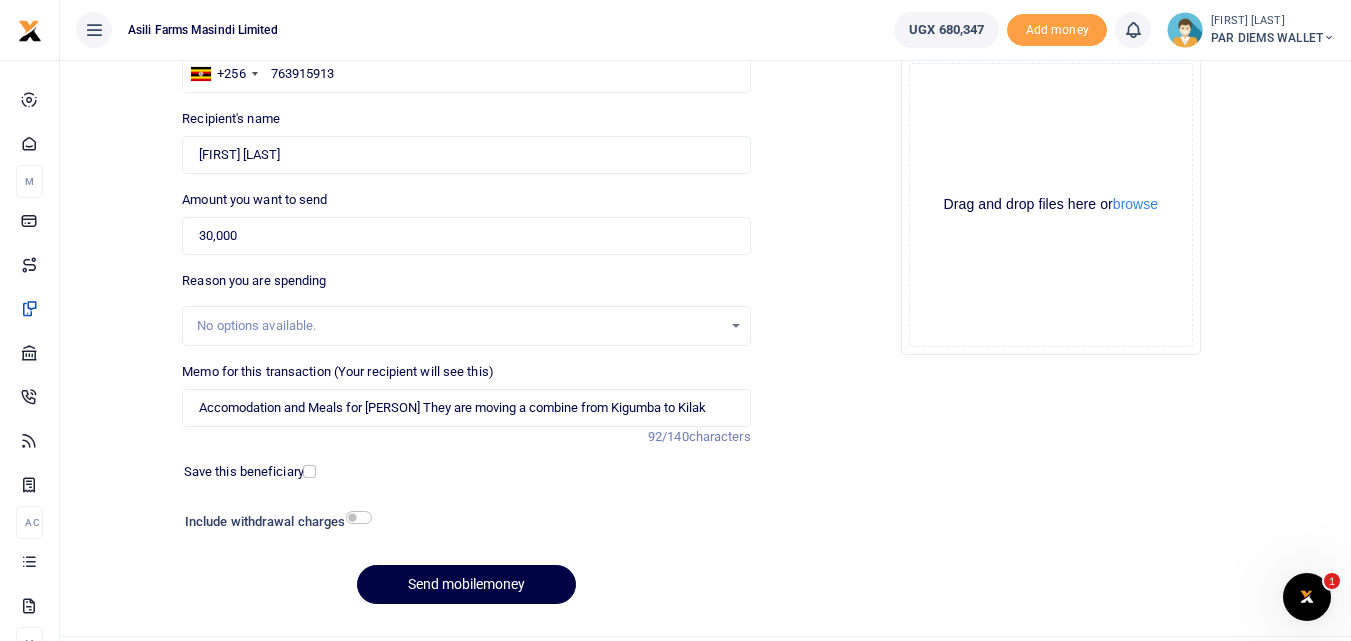 click on "Drag and drop files here or  browse Powered by  Uppy" 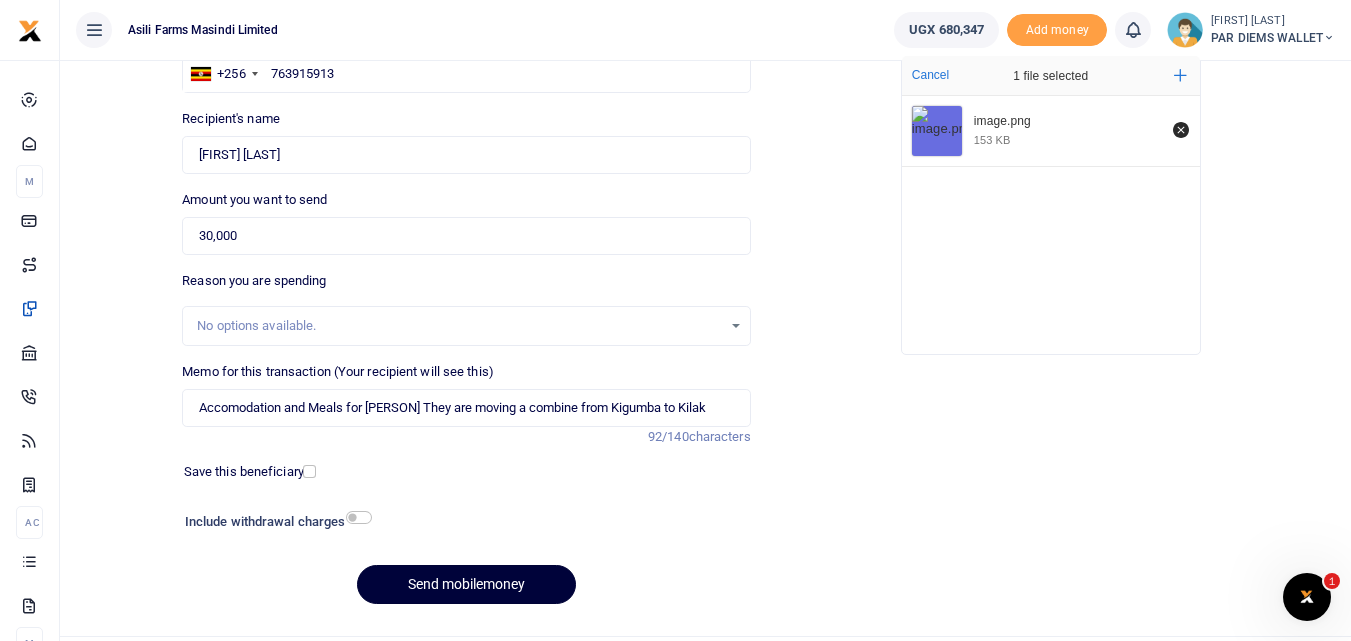 click on "Send mobilemoney" at bounding box center (466, 584) 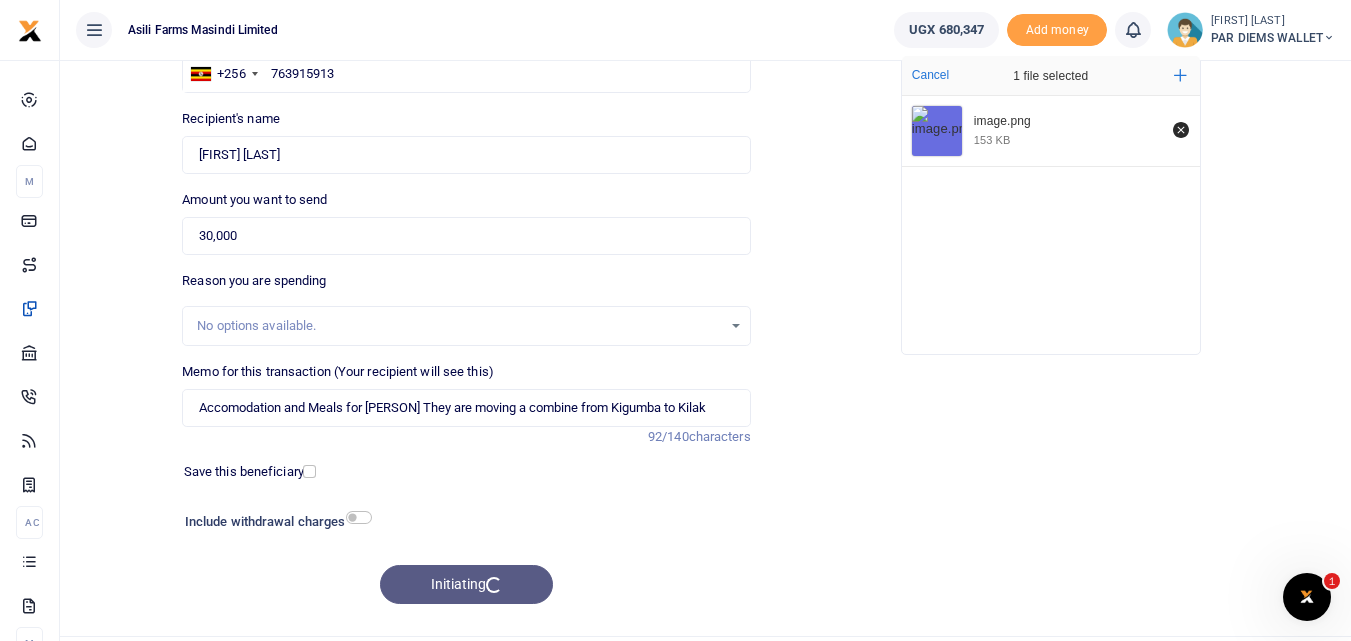 click on "Initiating" at bounding box center [466, 584] 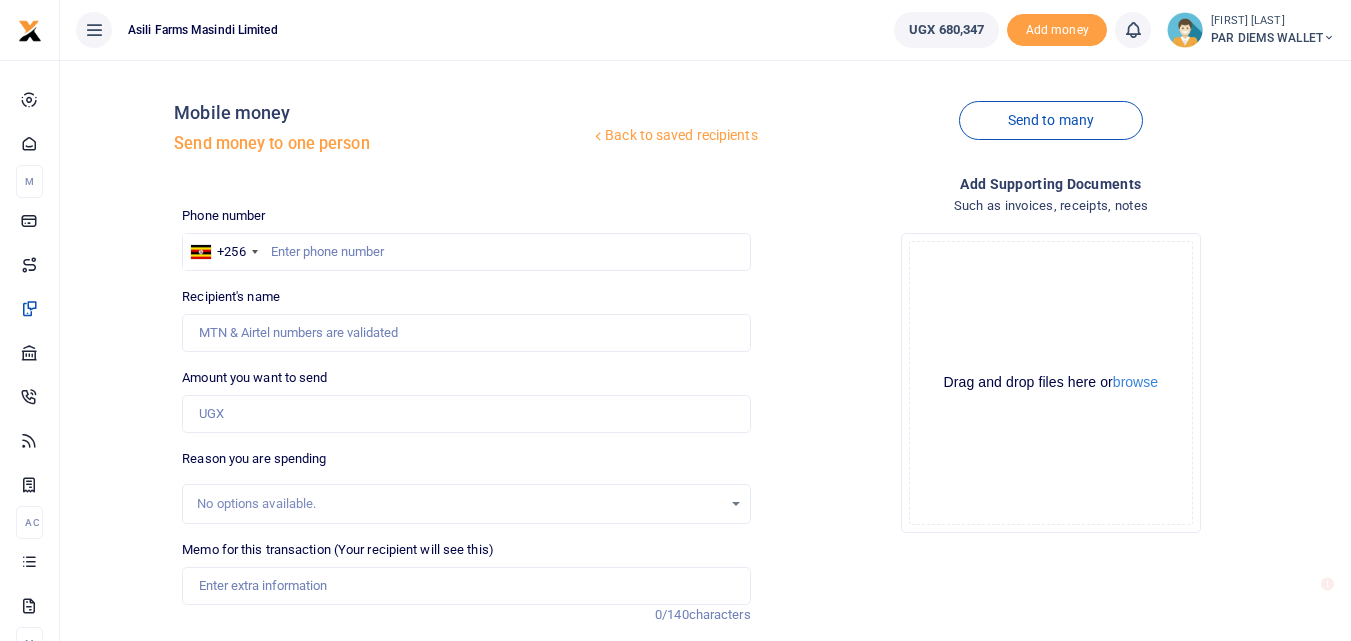 scroll, scrollTop: 178, scrollLeft: 0, axis: vertical 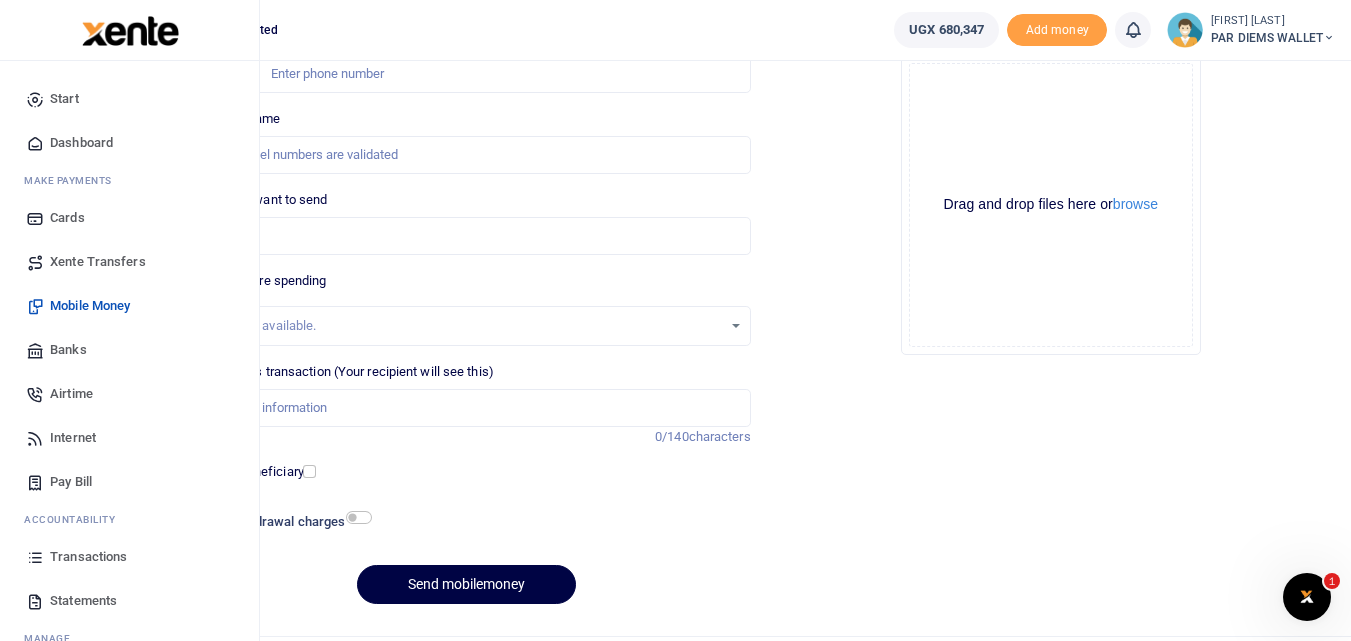 click at bounding box center [35, 557] 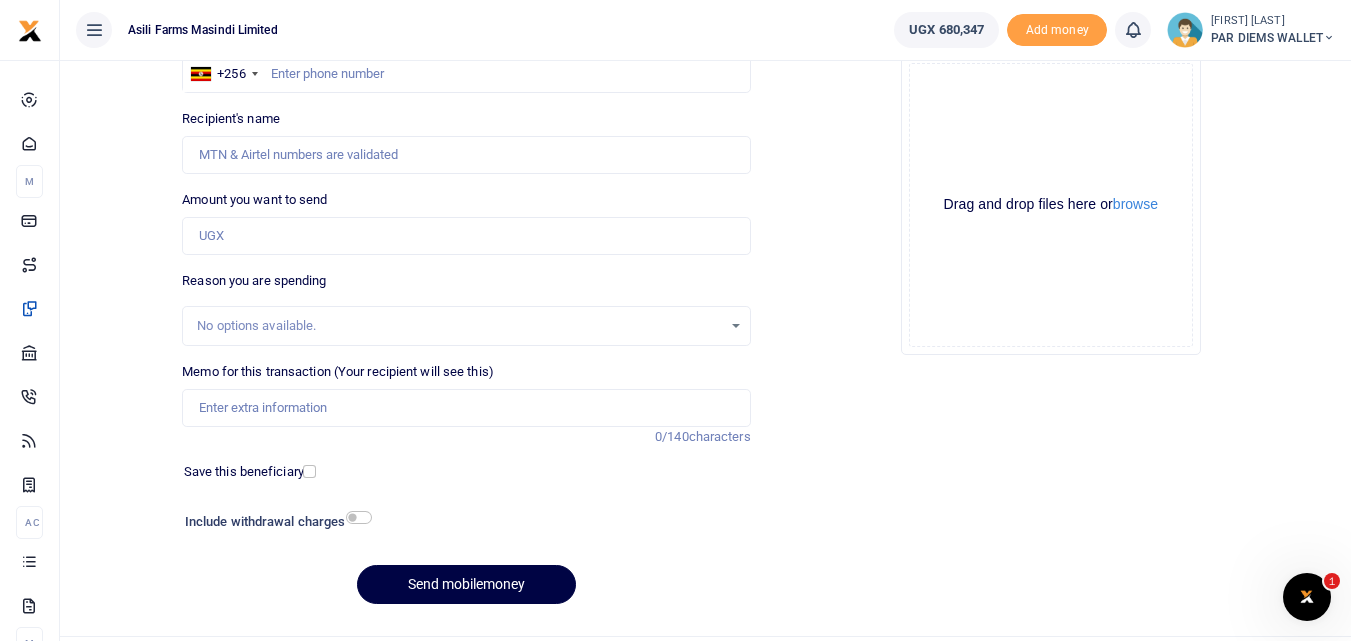 scroll, scrollTop: 225, scrollLeft: 0, axis: vertical 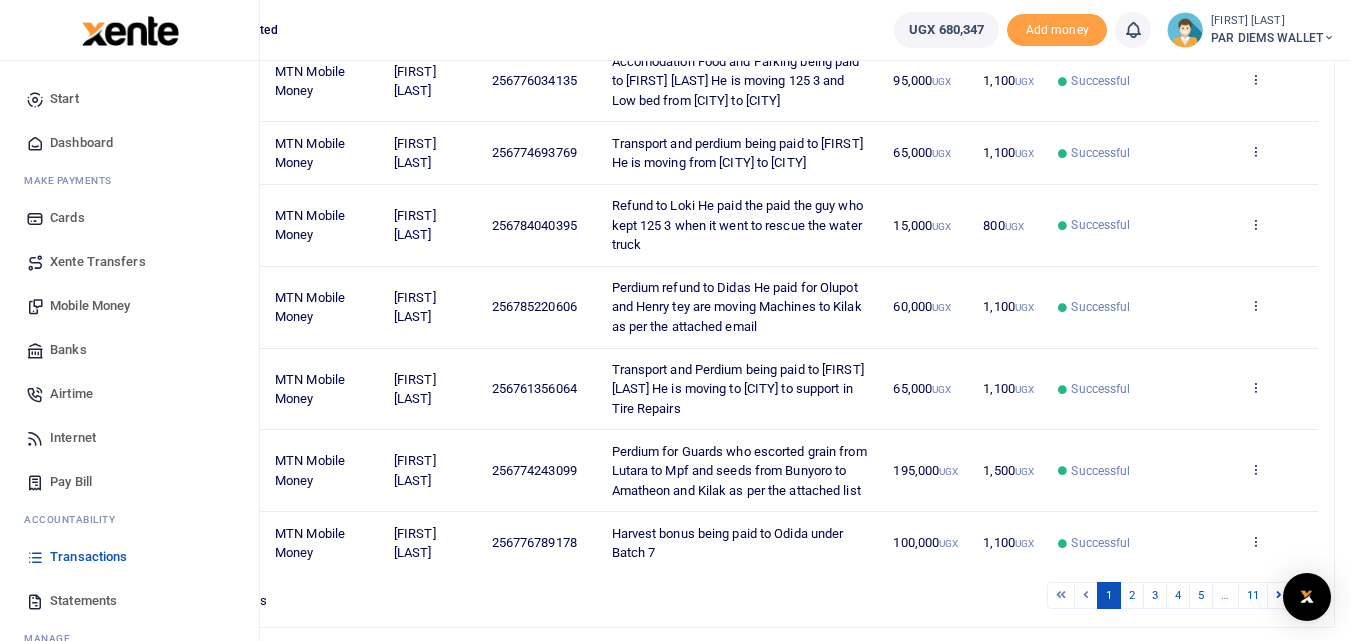 click on "Mobile Money" at bounding box center (90, 306) 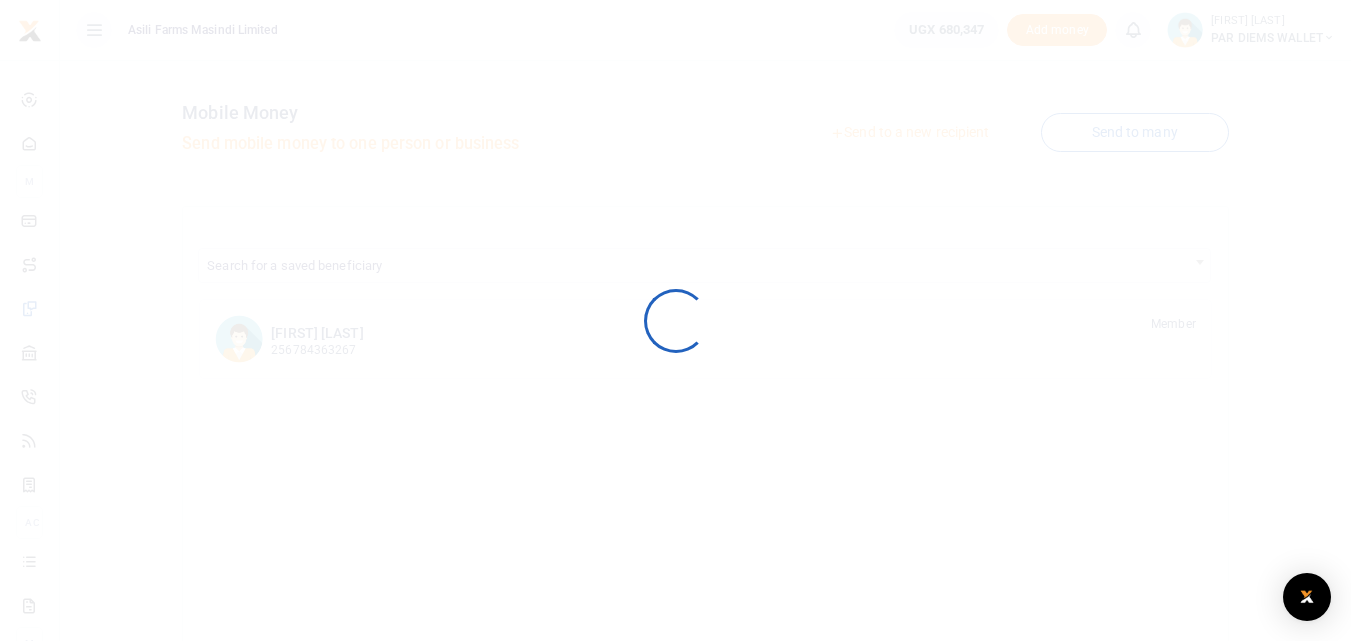 scroll, scrollTop: 0, scrollLeft: 0, axis: both 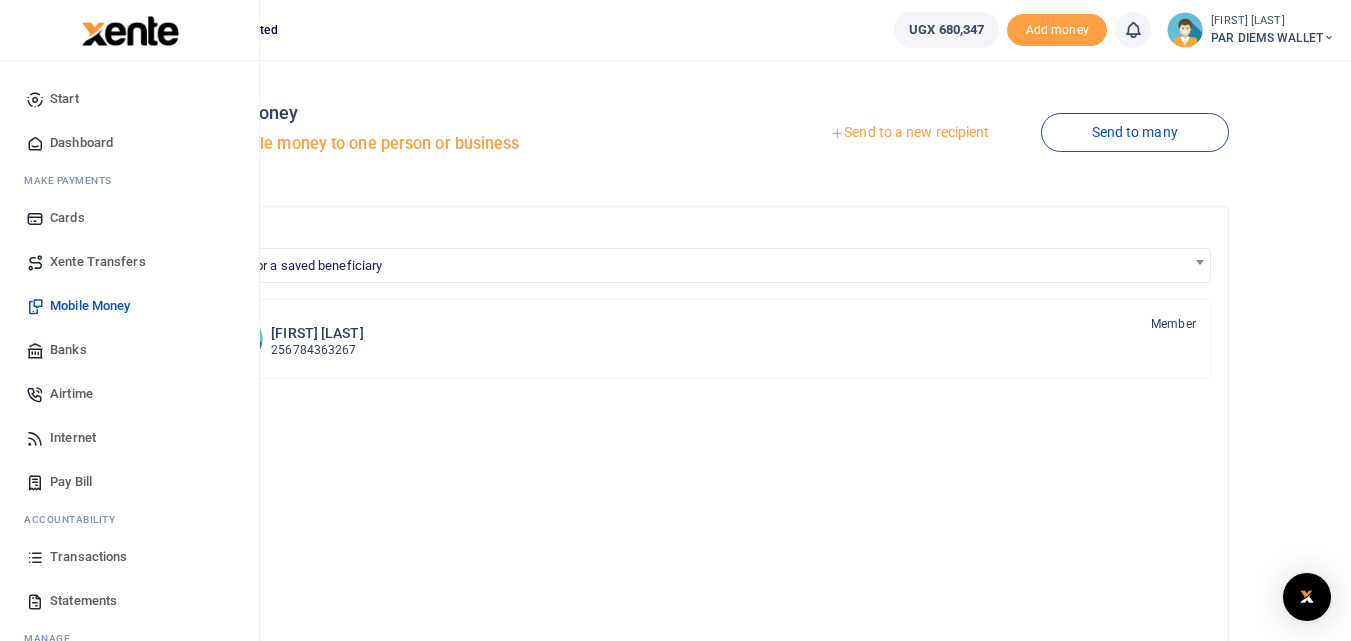 click at bounding box center (35, 557) 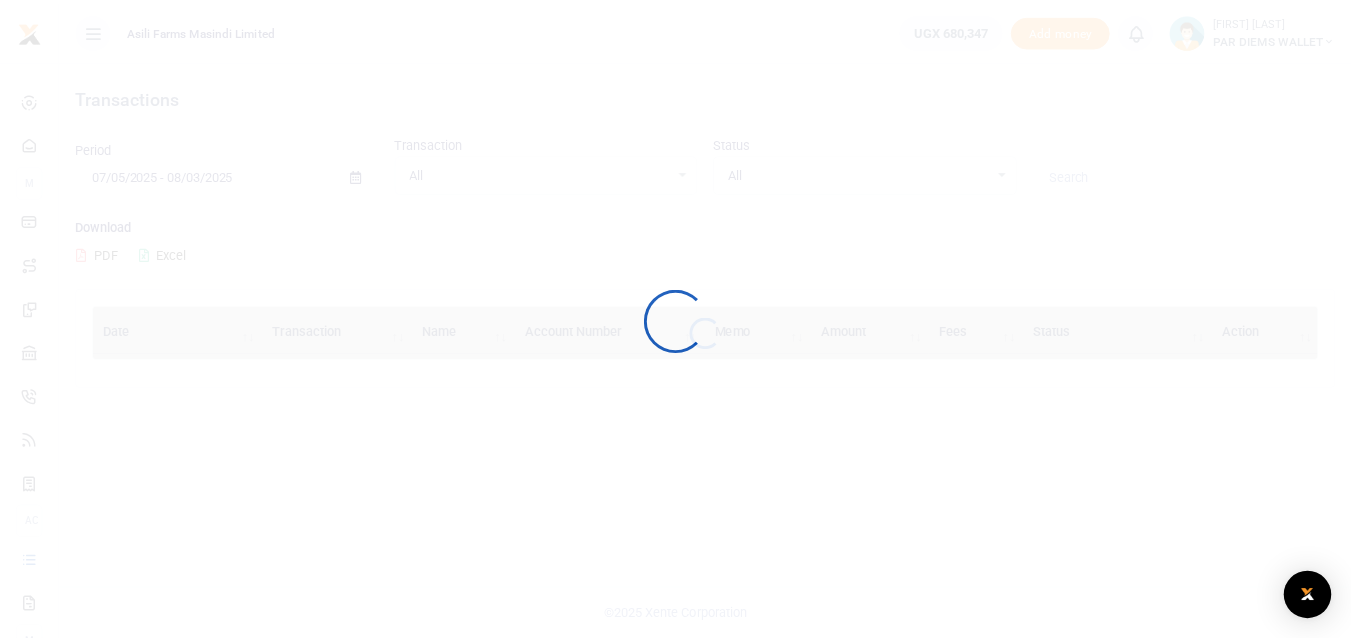 scroll, scrollTop: 0, scrollLeft: 0, axis: both 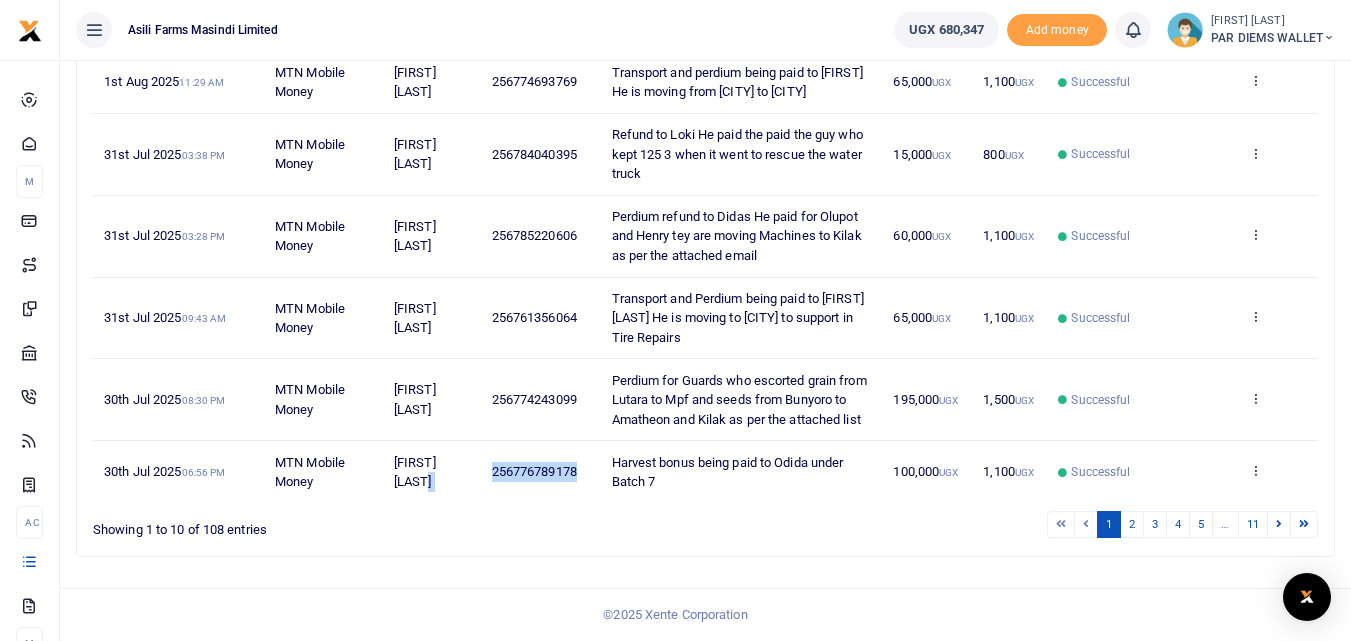 drag, startPoint x: 584, startPoint y: 479, endPoint x: 463, endPoint y: 494, distance: 121.92621 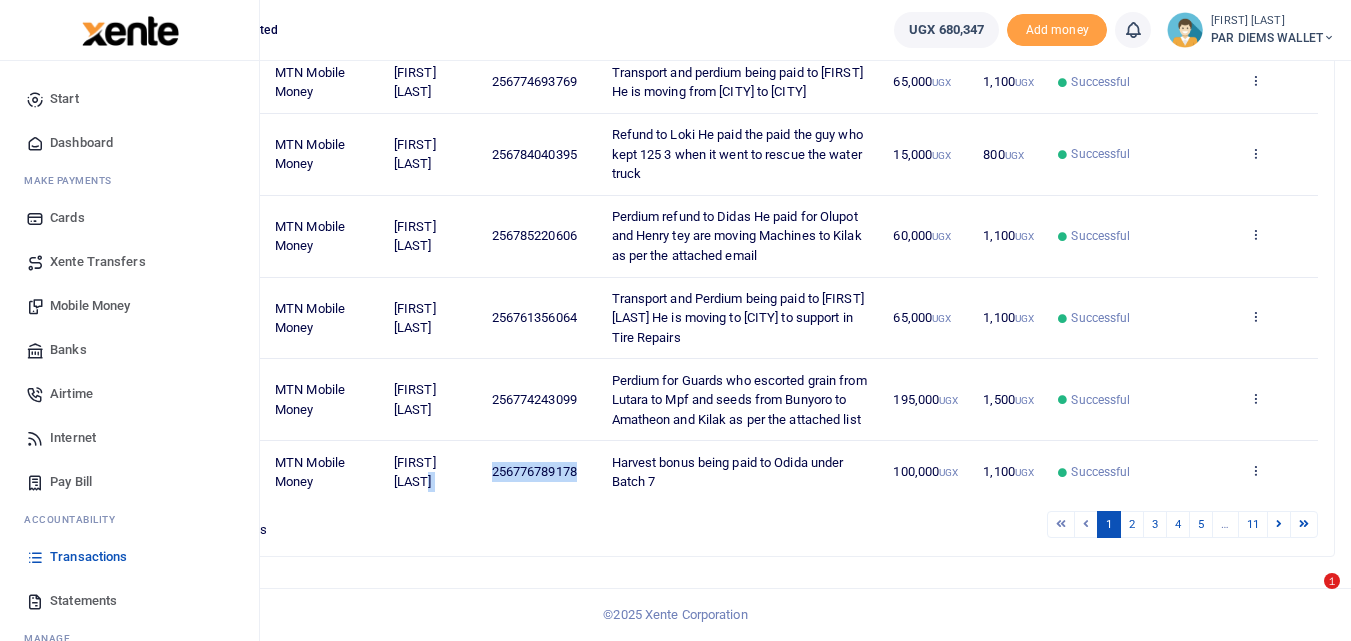 click on "Mobile Money" at bounding box center (90, 306) 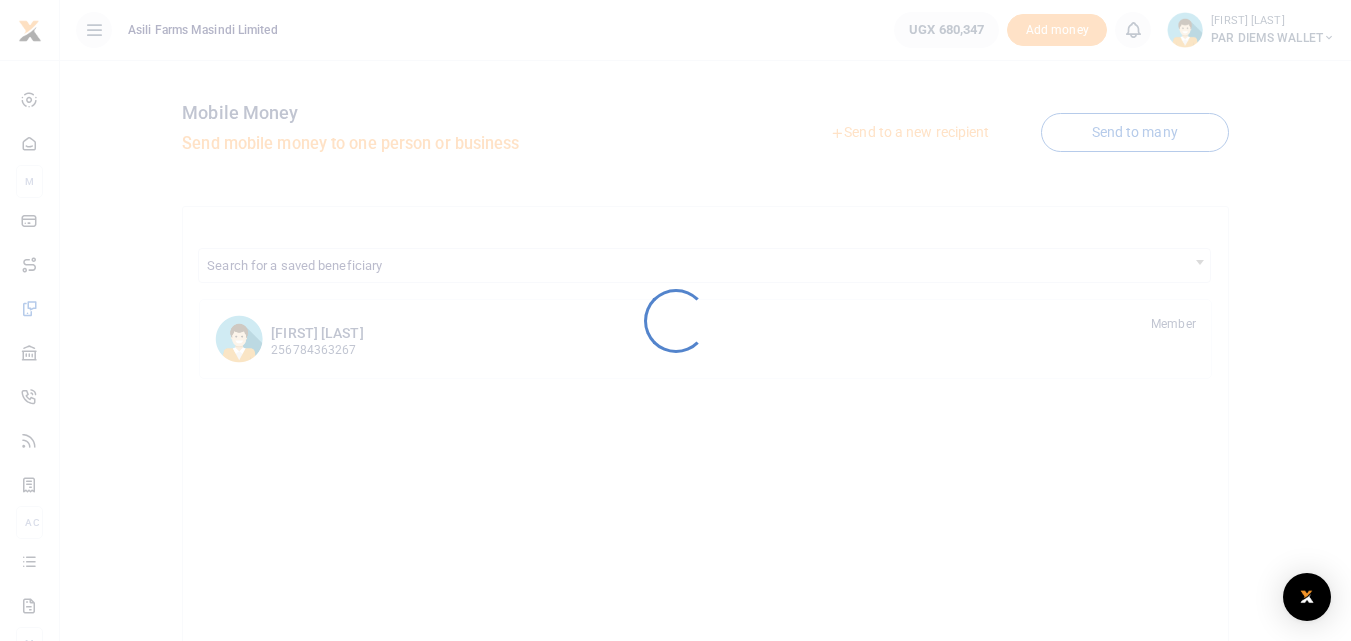 scroll, scrollTop: 0, scrollLeft: 0, axis: both 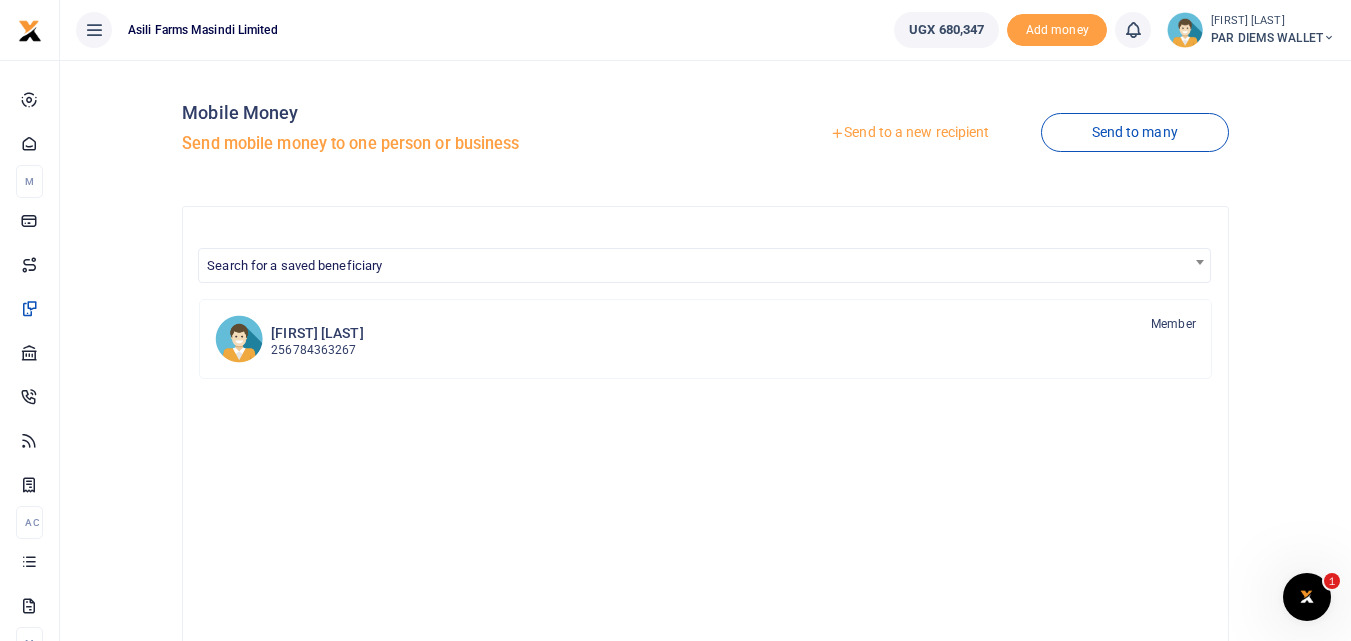 click on "Send to a new recipient" at bounding box center (909, 133) 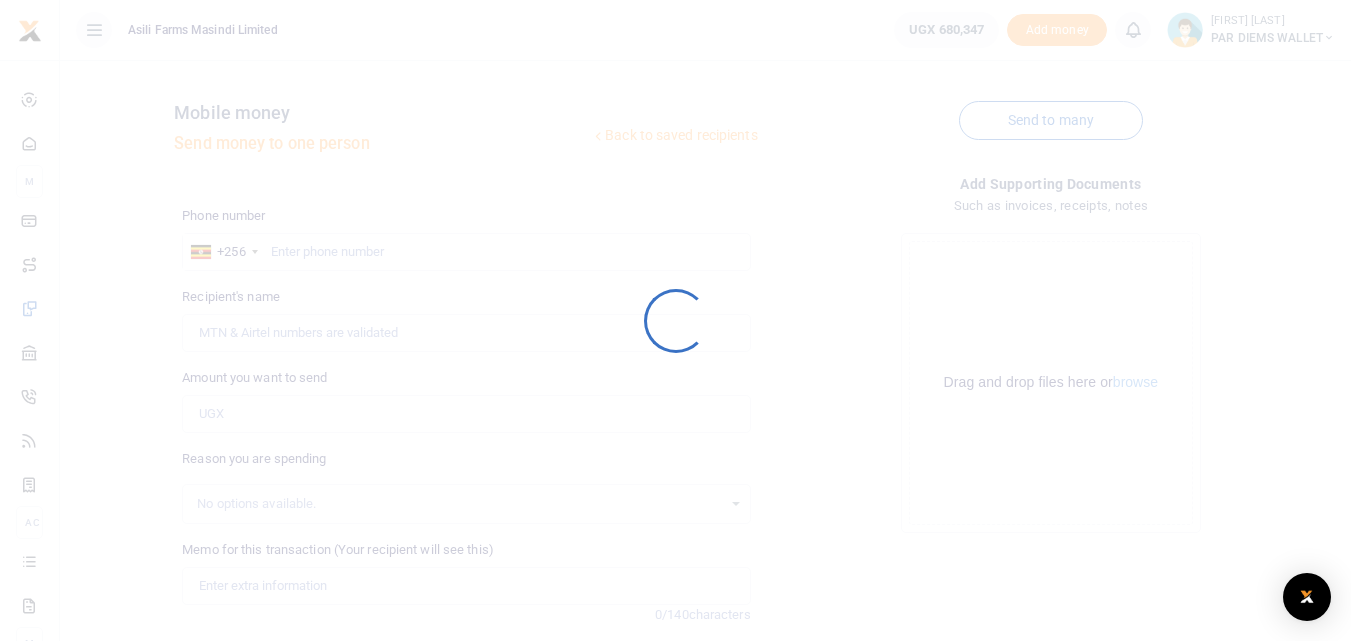 scroll, scrollTop: 0, scrollLeft: 0, axis: both 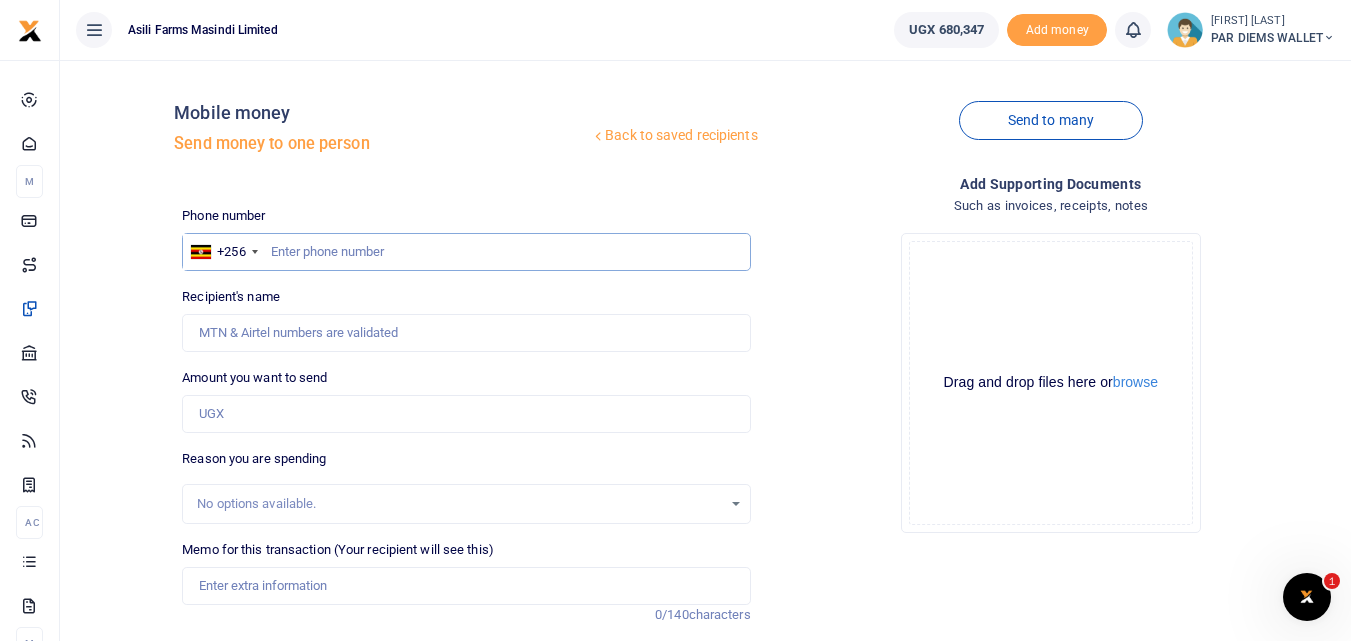 click at bounding box center (466, 252) 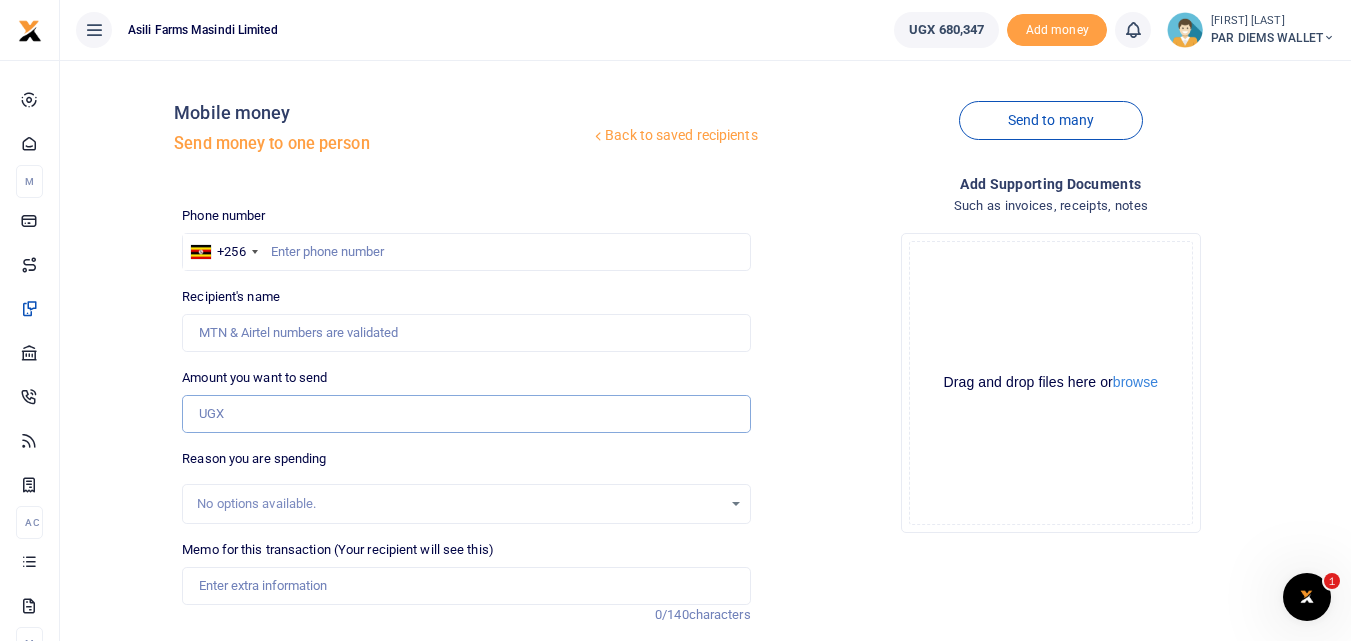click on "Amount you want to send" at bounding box center (466, 414) 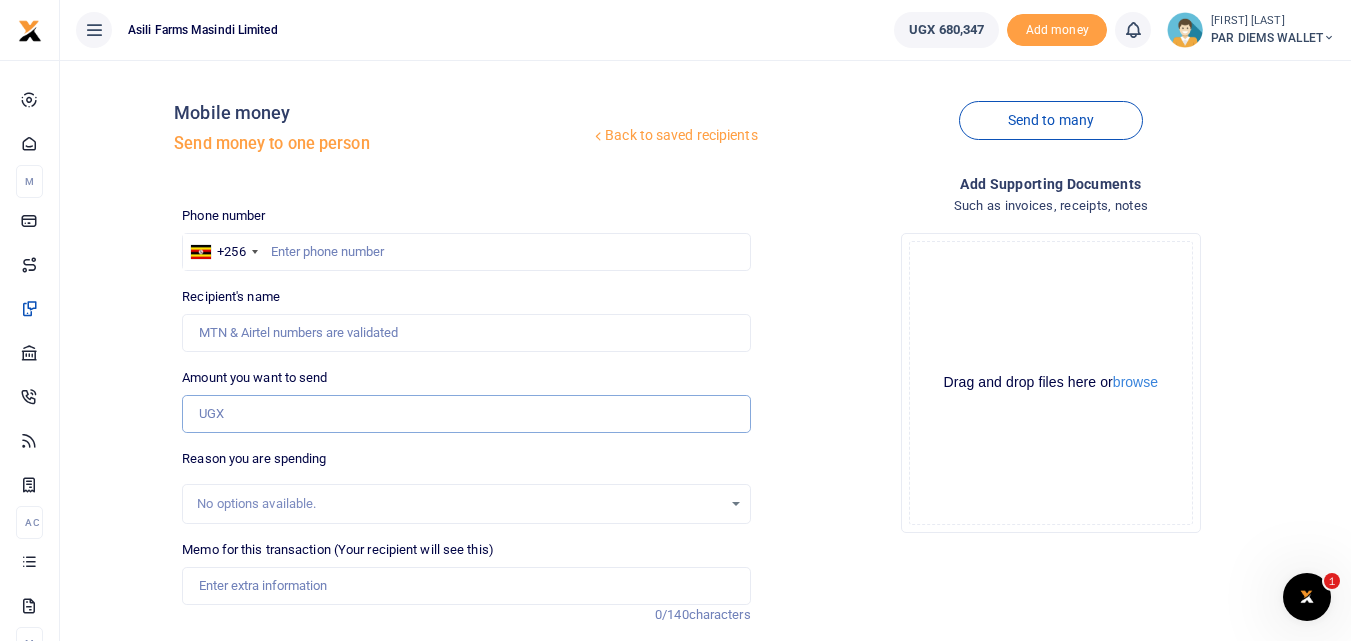 paste on "256776789178" 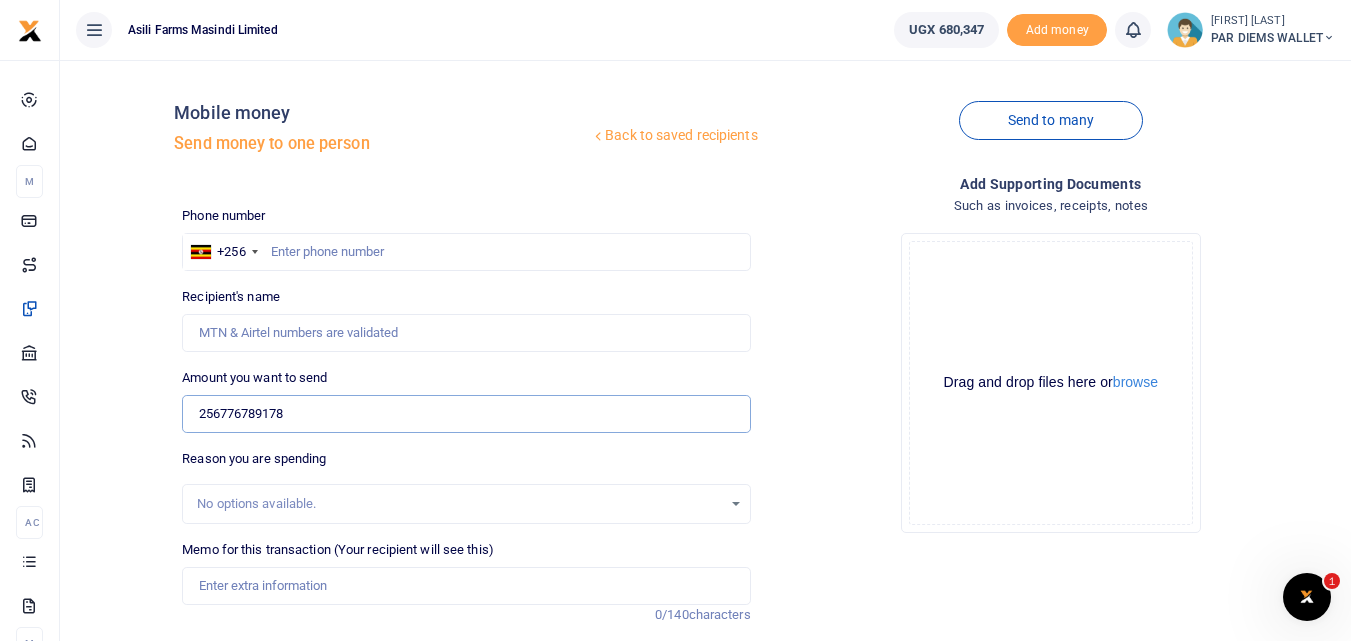 type on "256776789178" 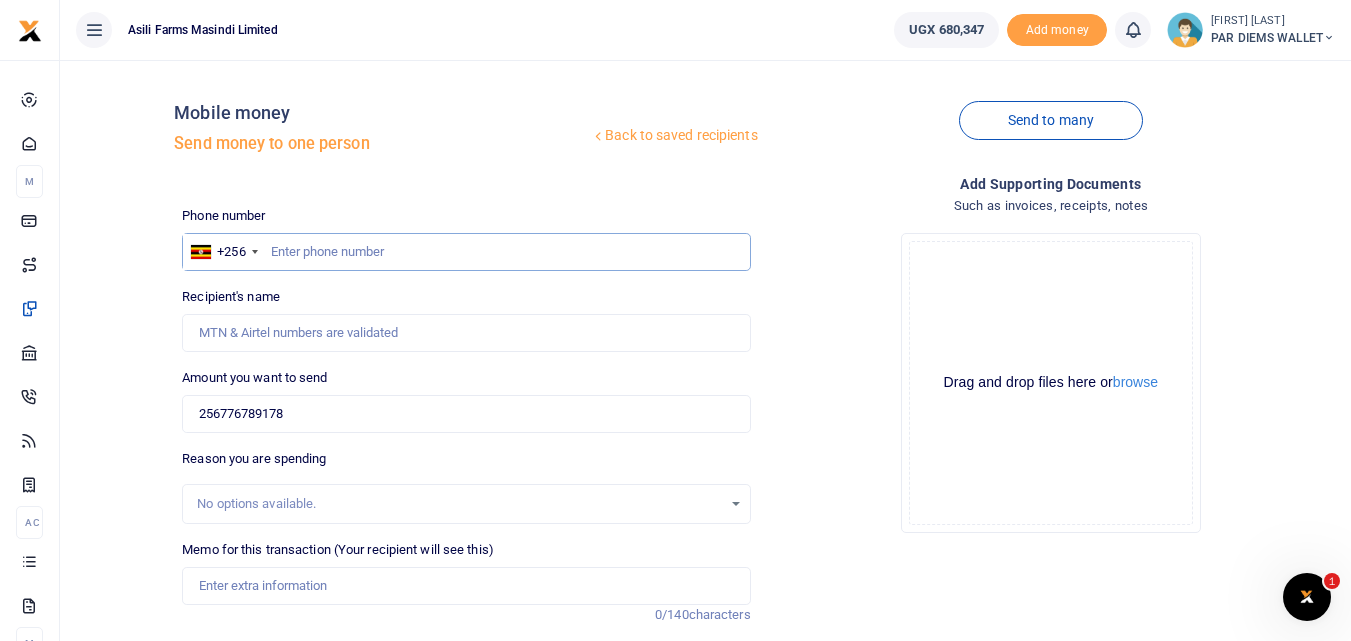 click at bounding box center (466, 252) 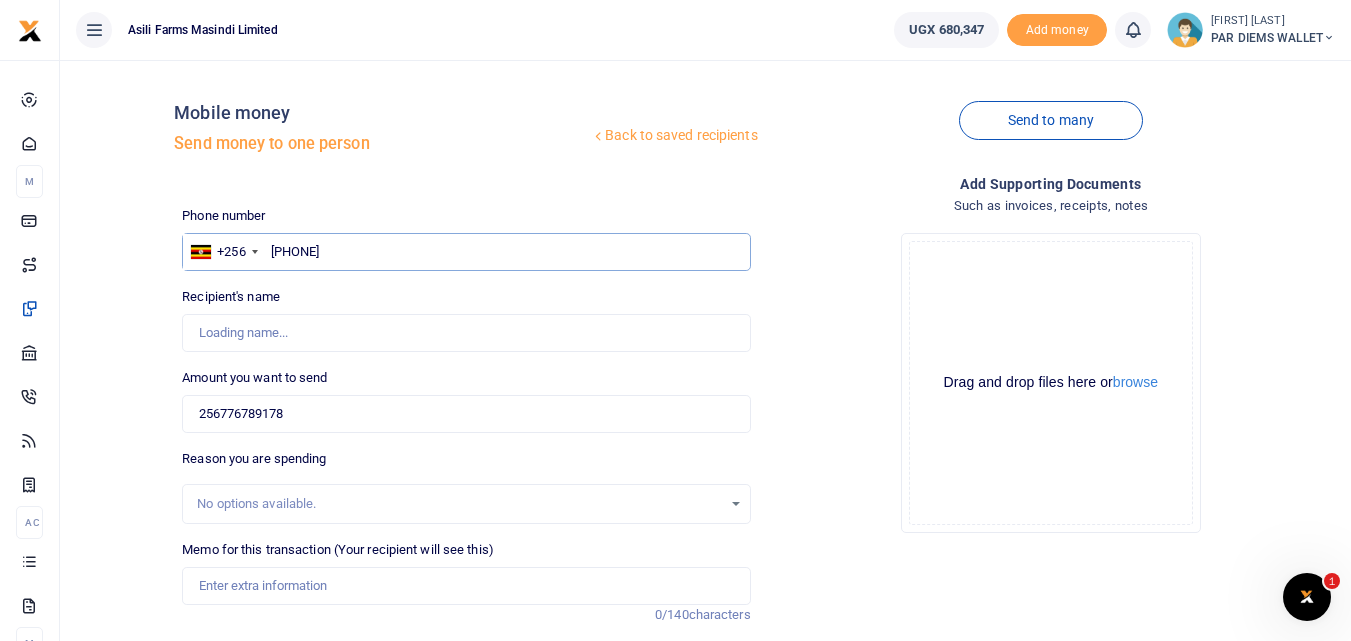 type on "[PHONE]" 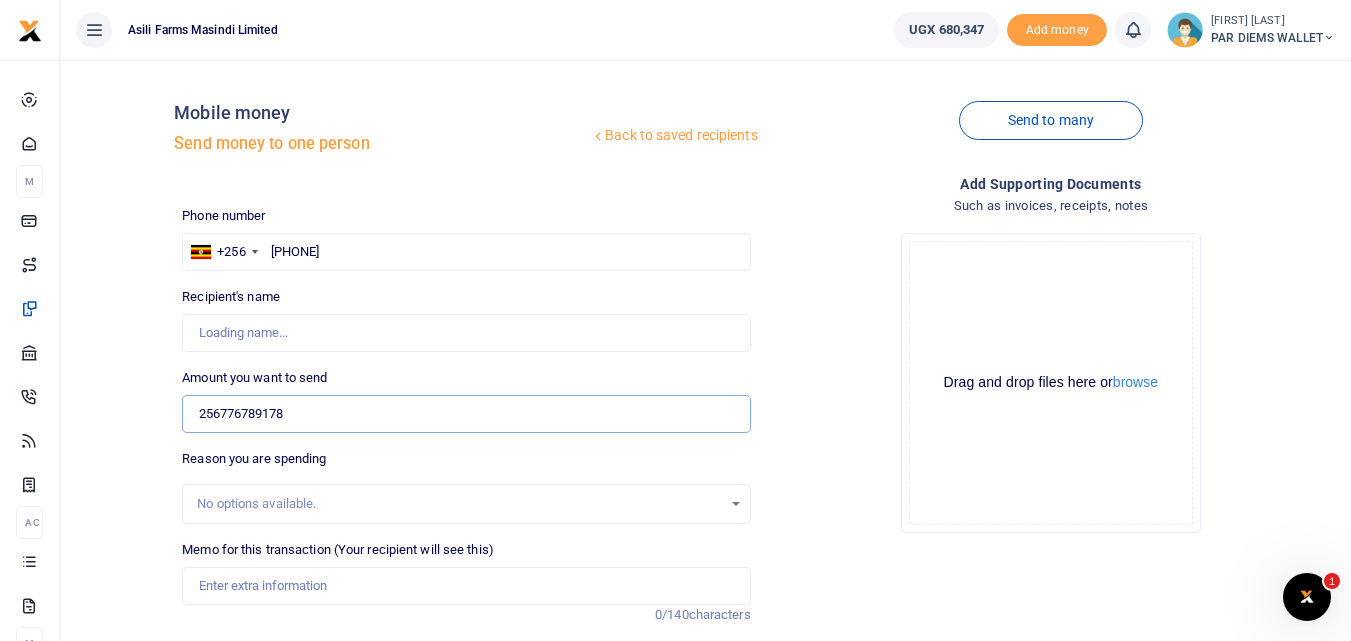 click on "256776789178" at bounding box center (466, 414) 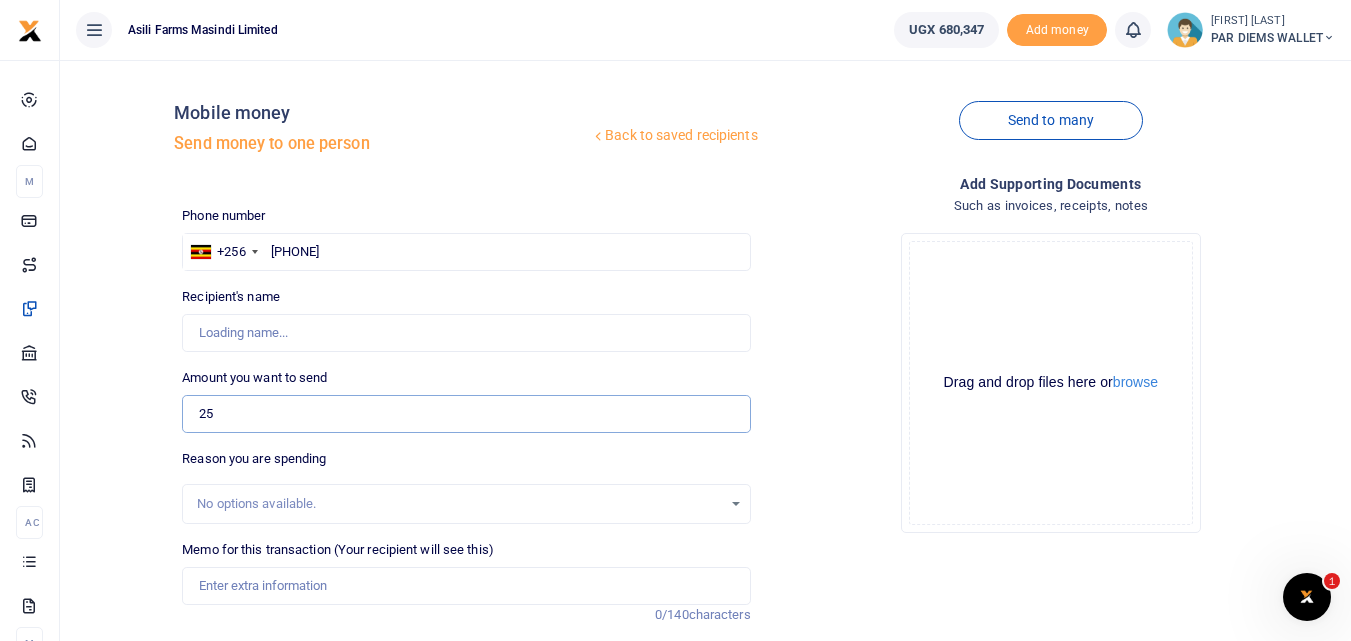 type on "2" 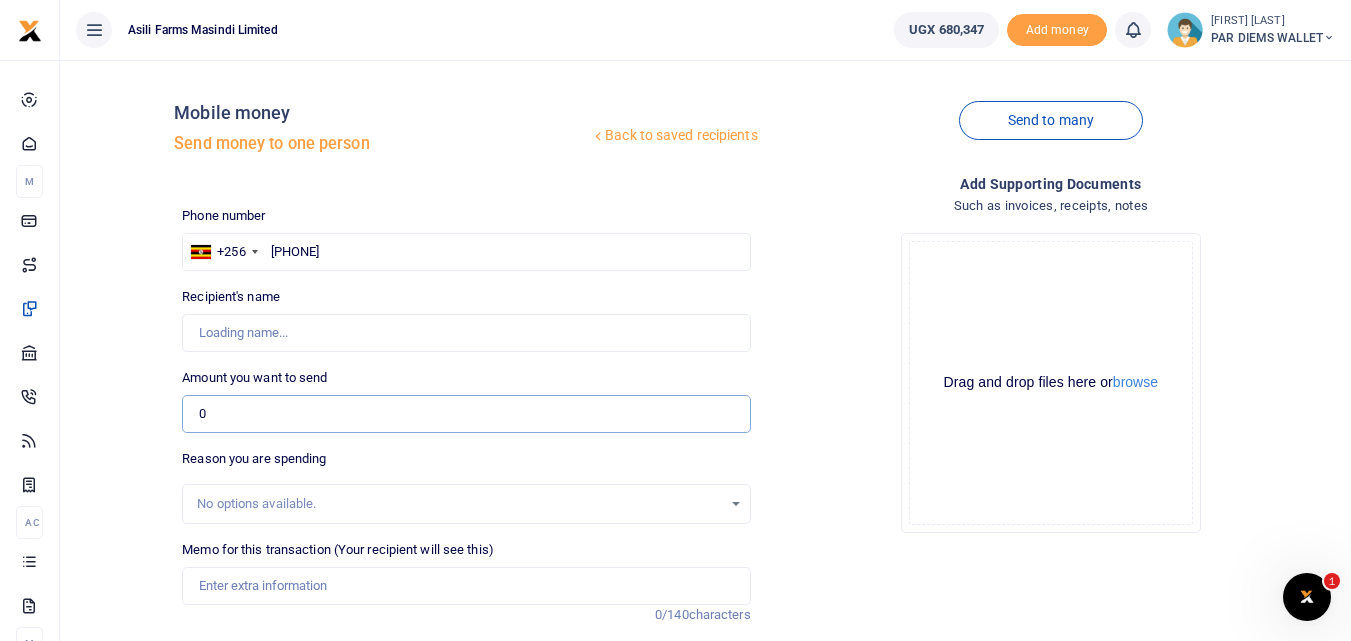 type on "0" 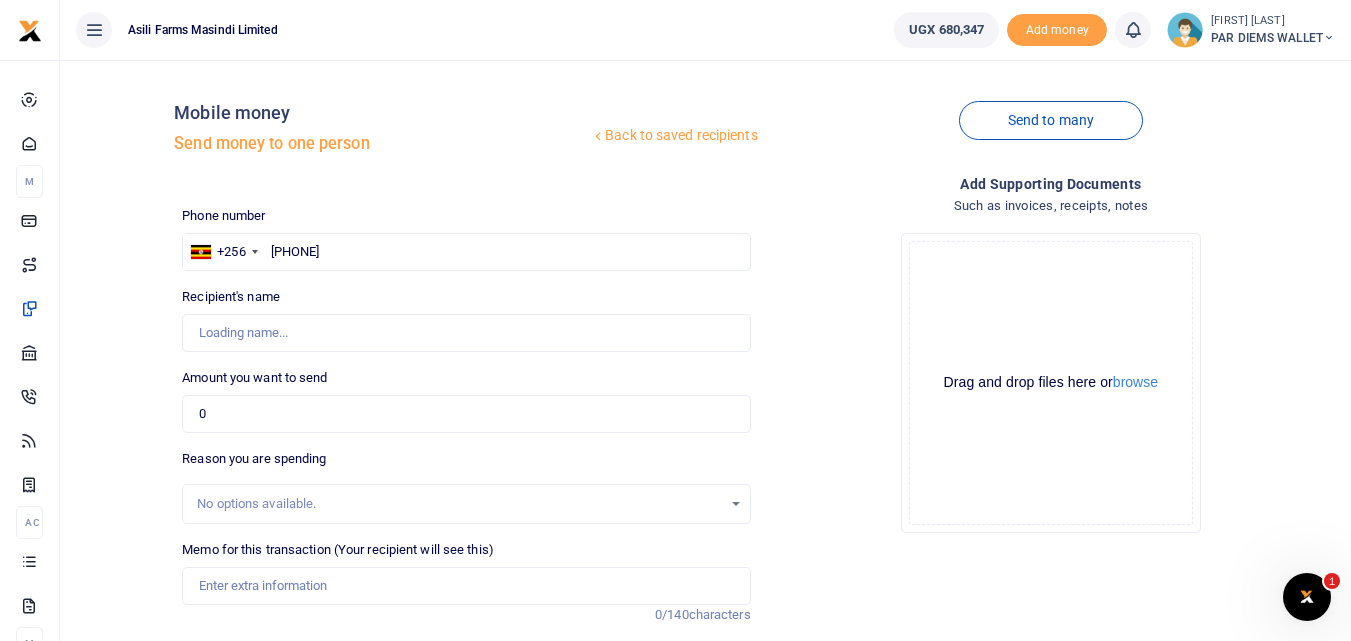 type on "[FIRST] [LAST]" 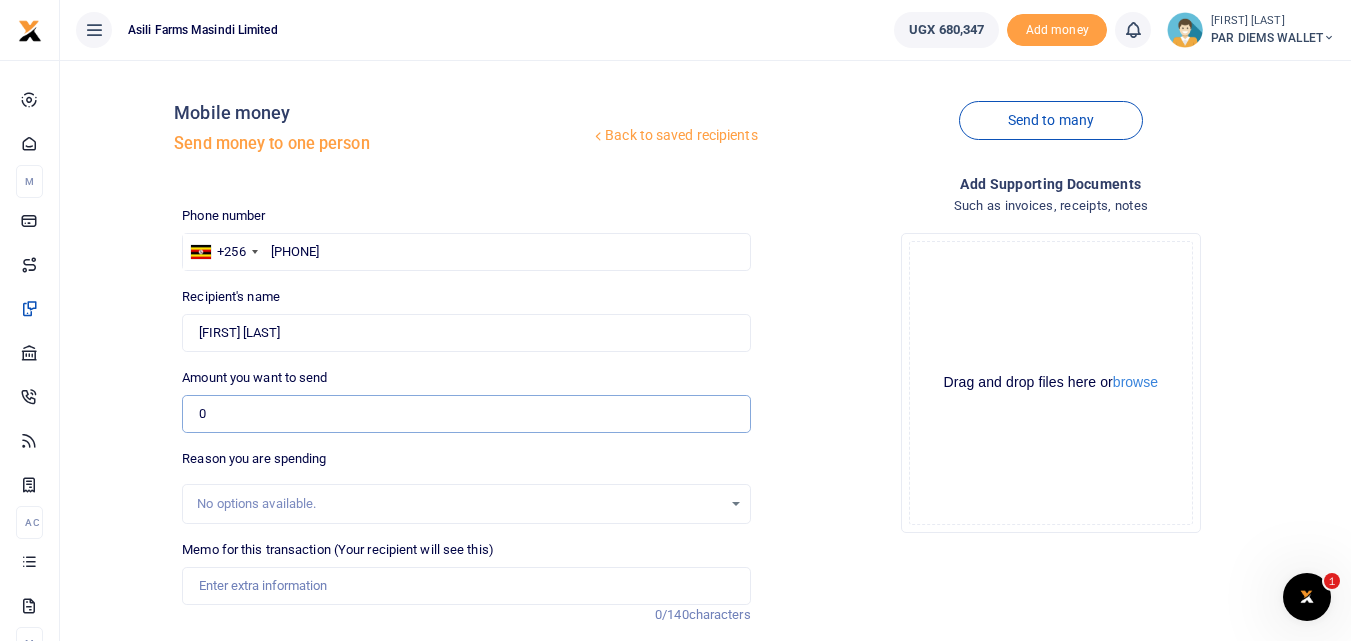 click on "0" at bounding box center (466, 414) 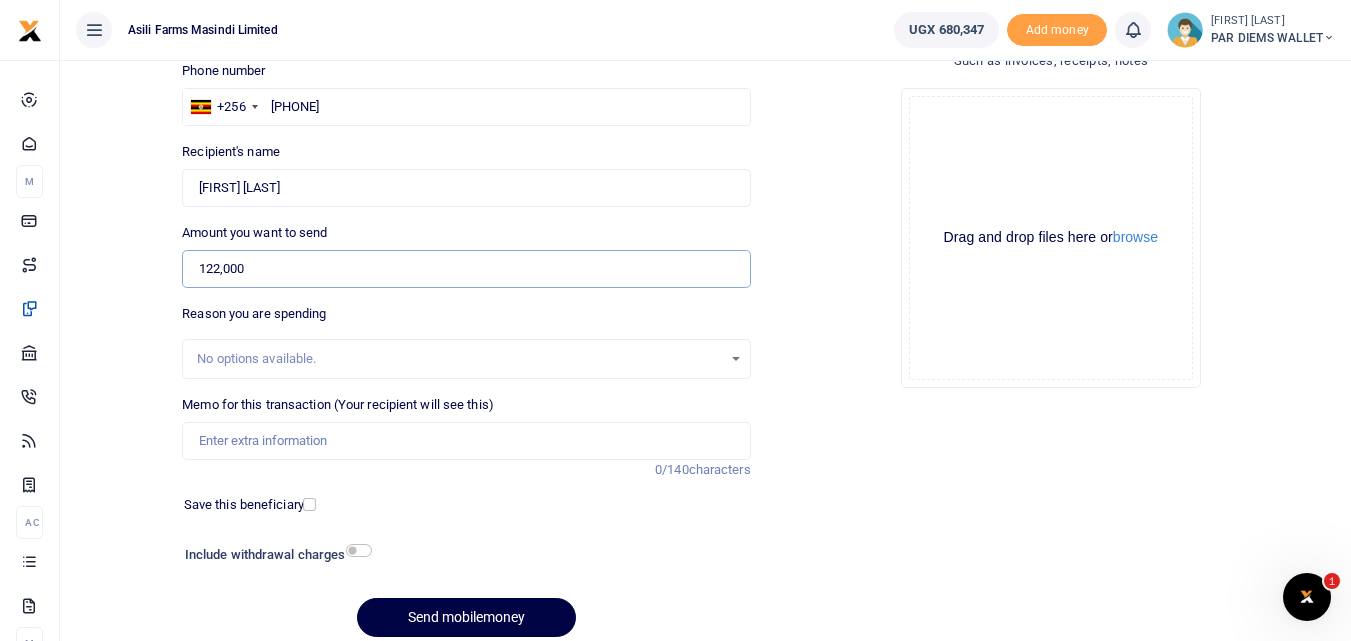 scroll, scrollTop: 152, scrollLeft: 0, axis: vertical 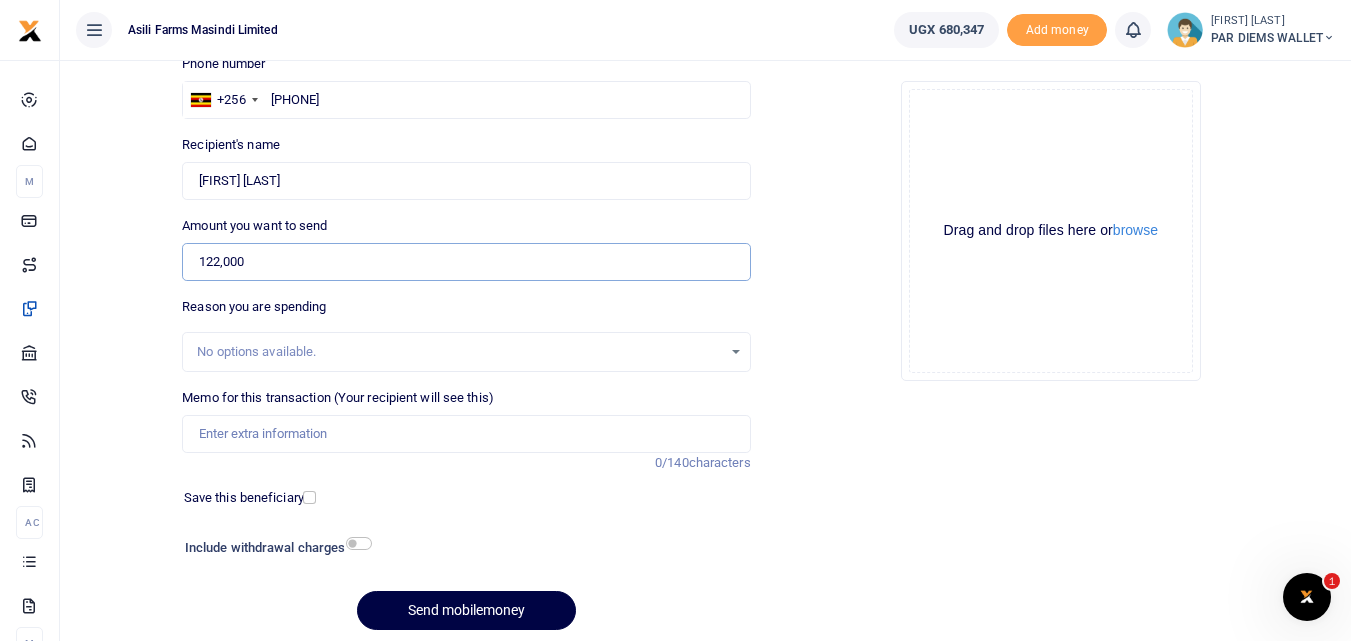 type on "122,000" 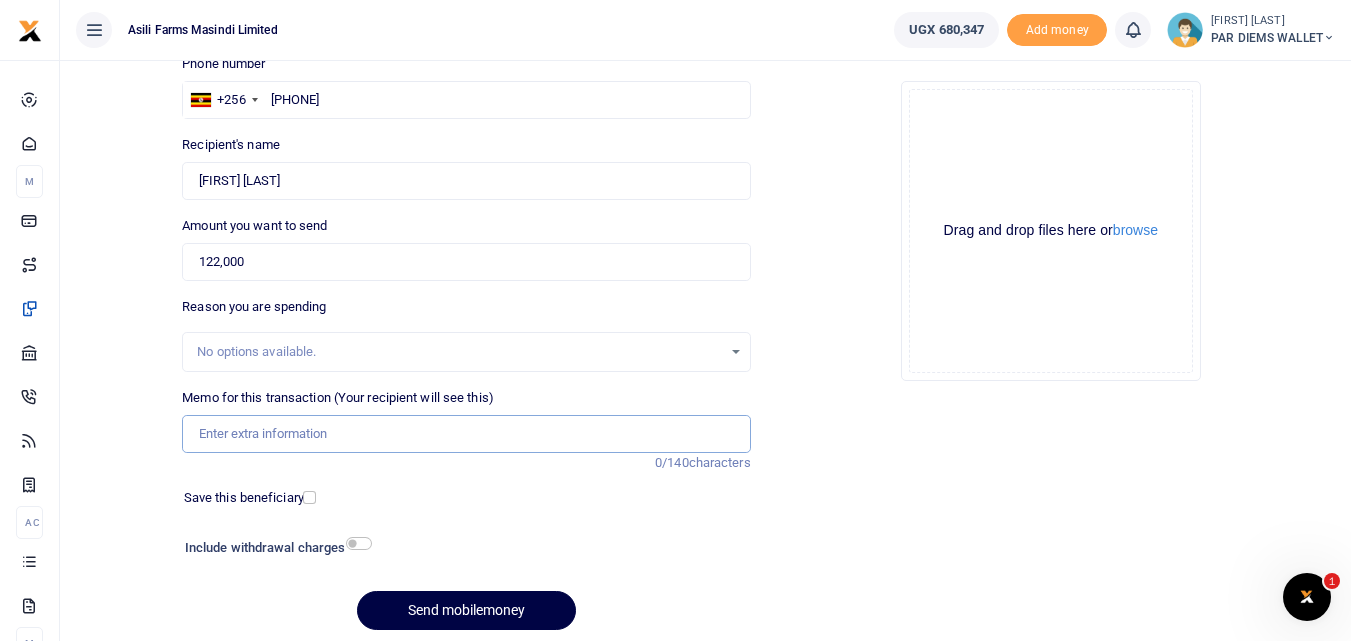 click on "Memo for this transaction (Your recipient will see this)" at bounding box center (466, 434) 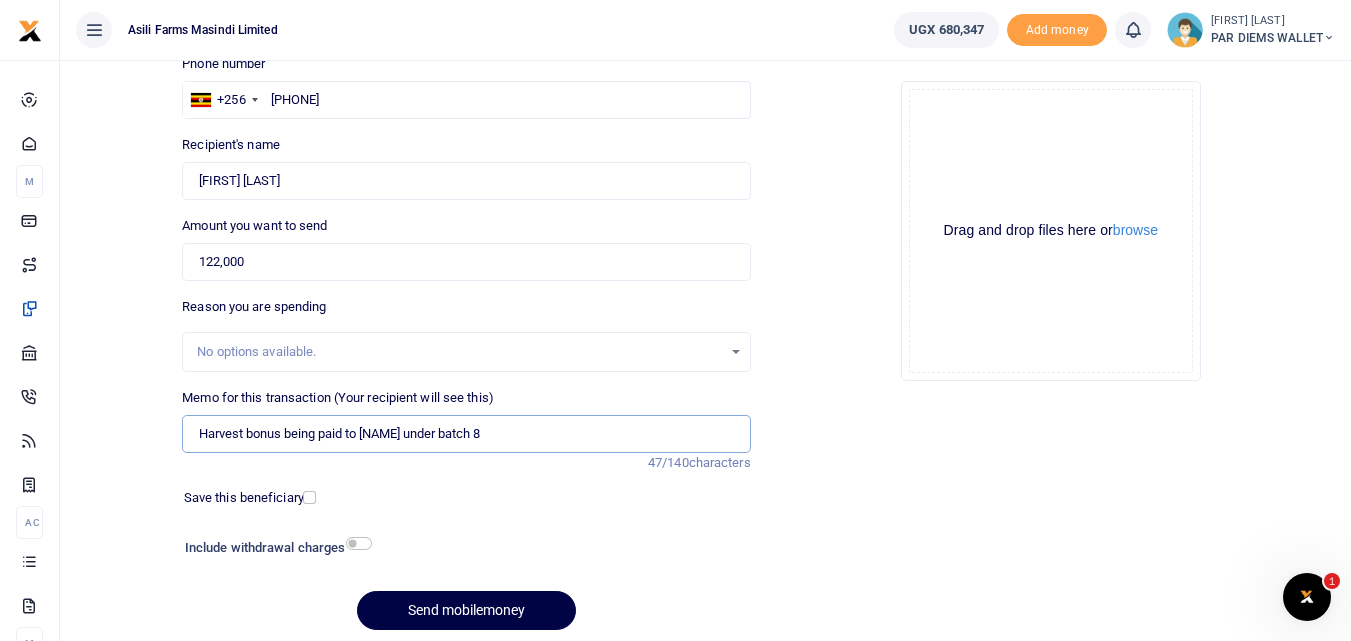 type on "Harvest bonus being paid to [NAME] under batch 8" 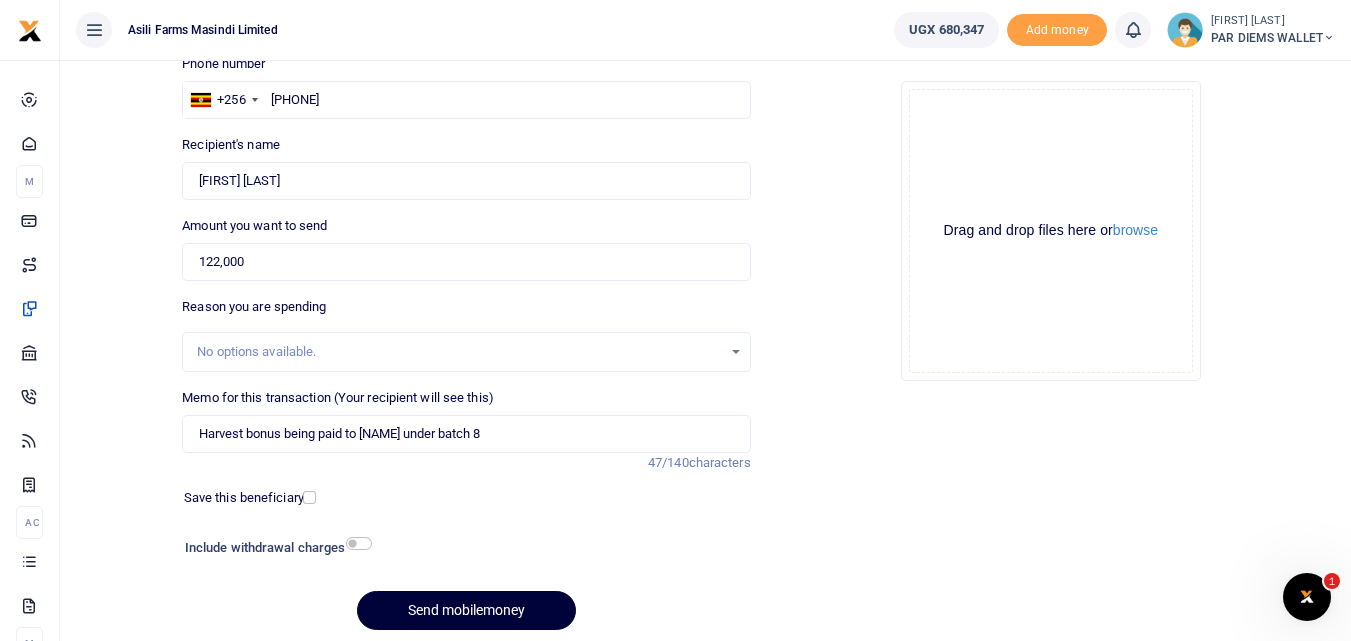 click on "Send mobilemoney" at bounding box center [466, 610] 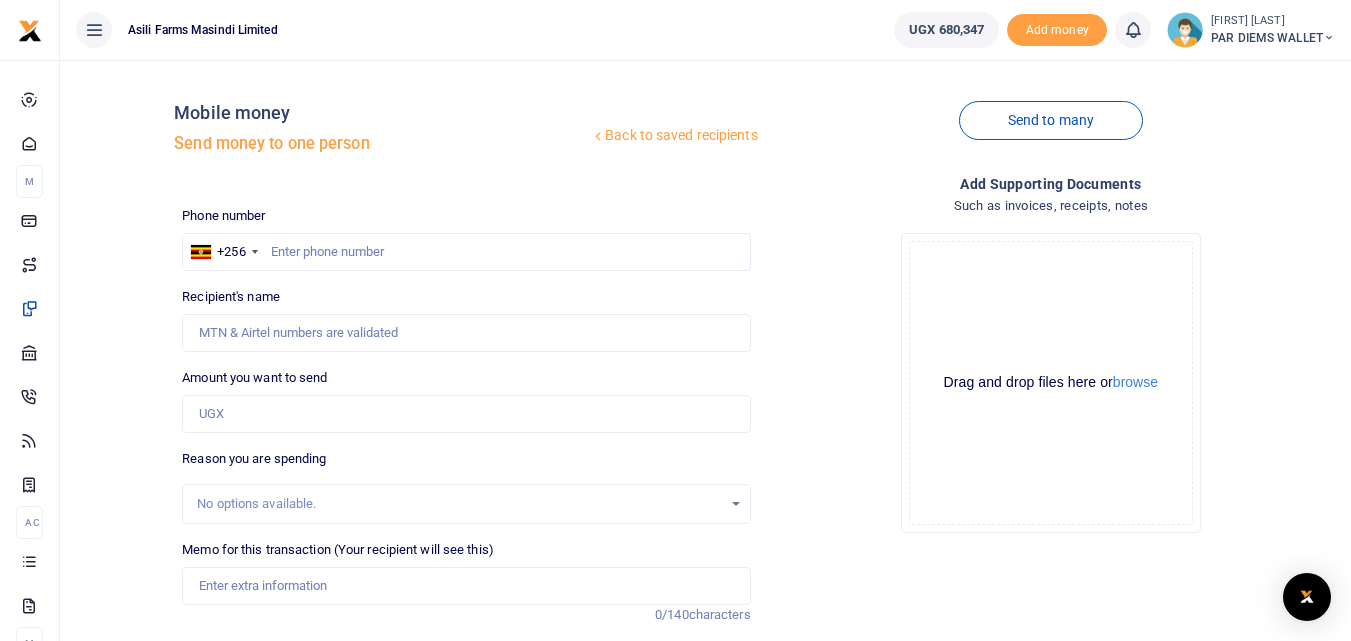 scroll, scrollTop: 152, scrollLeft: 0, axis: vertical 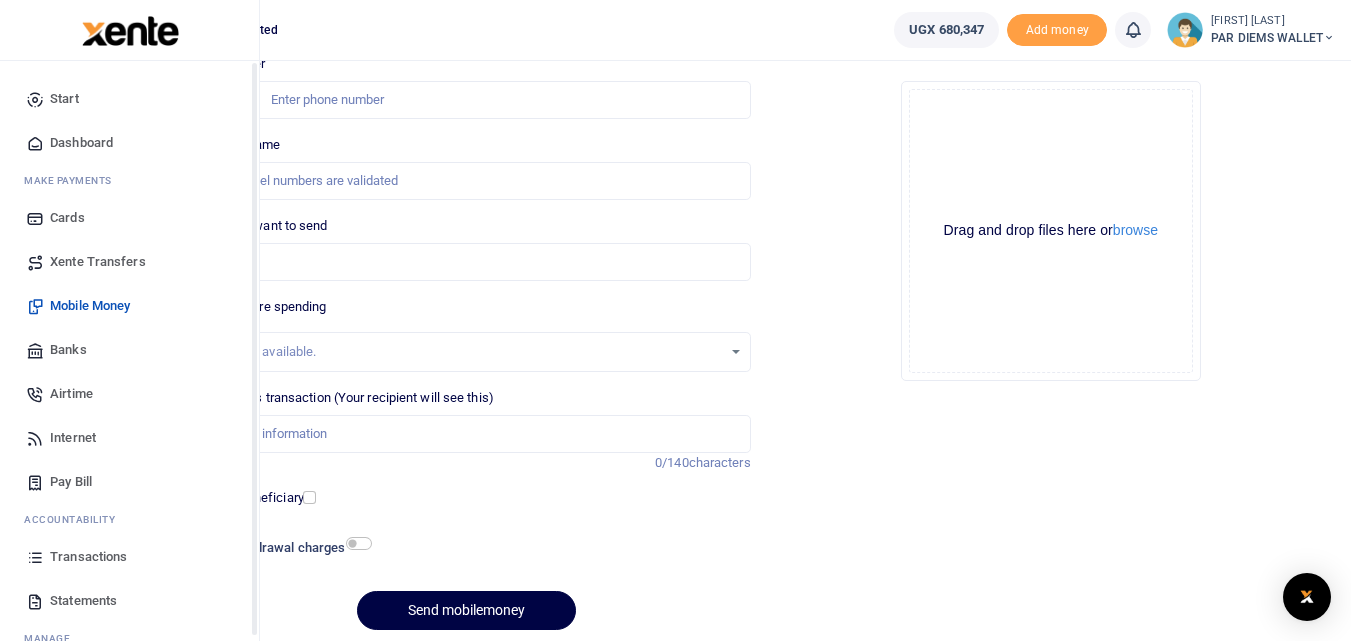 click at bounding box center (35, 557) 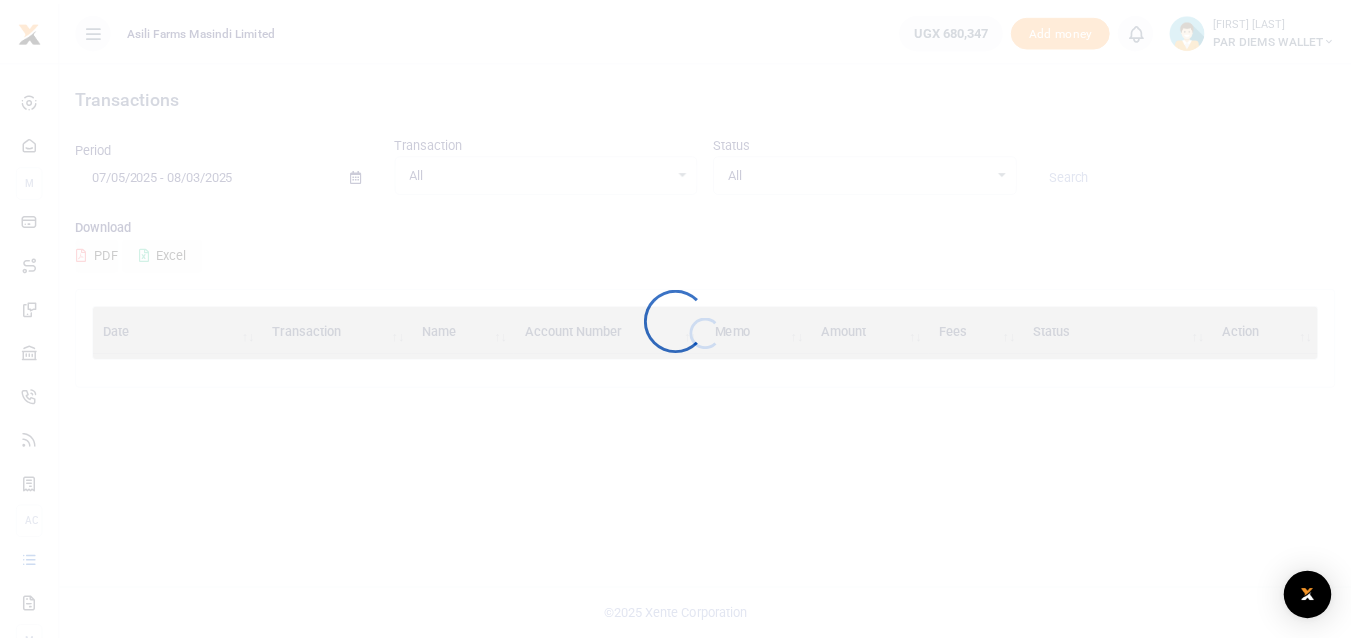 scroll, scrollTop: 0, scrollLeft: 0, axis: both 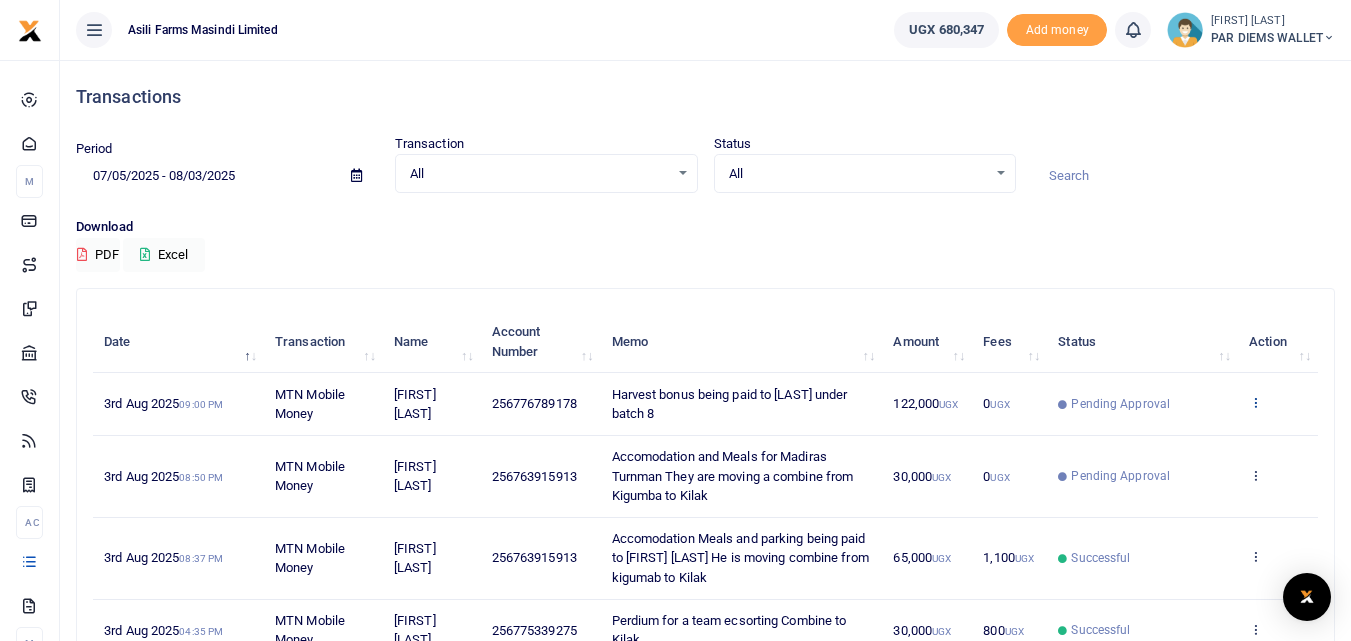 click at bounding box center [1255, 403] 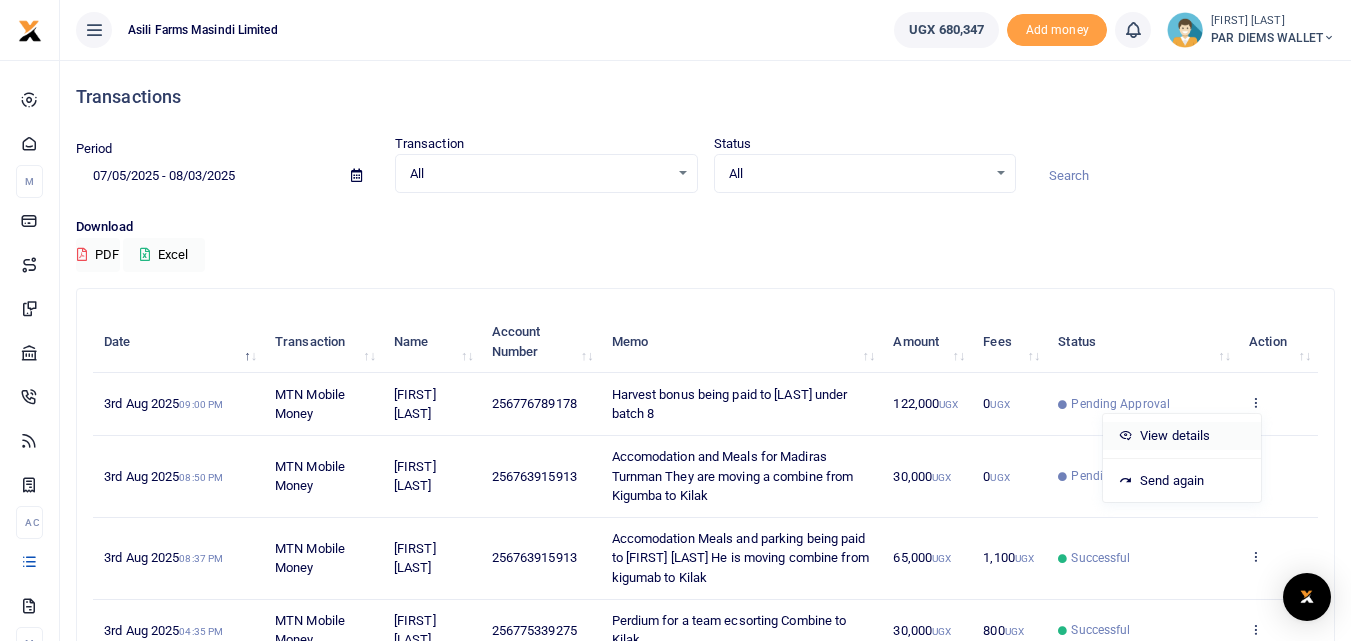 click on "View details" at bounding box center [1182, 436] 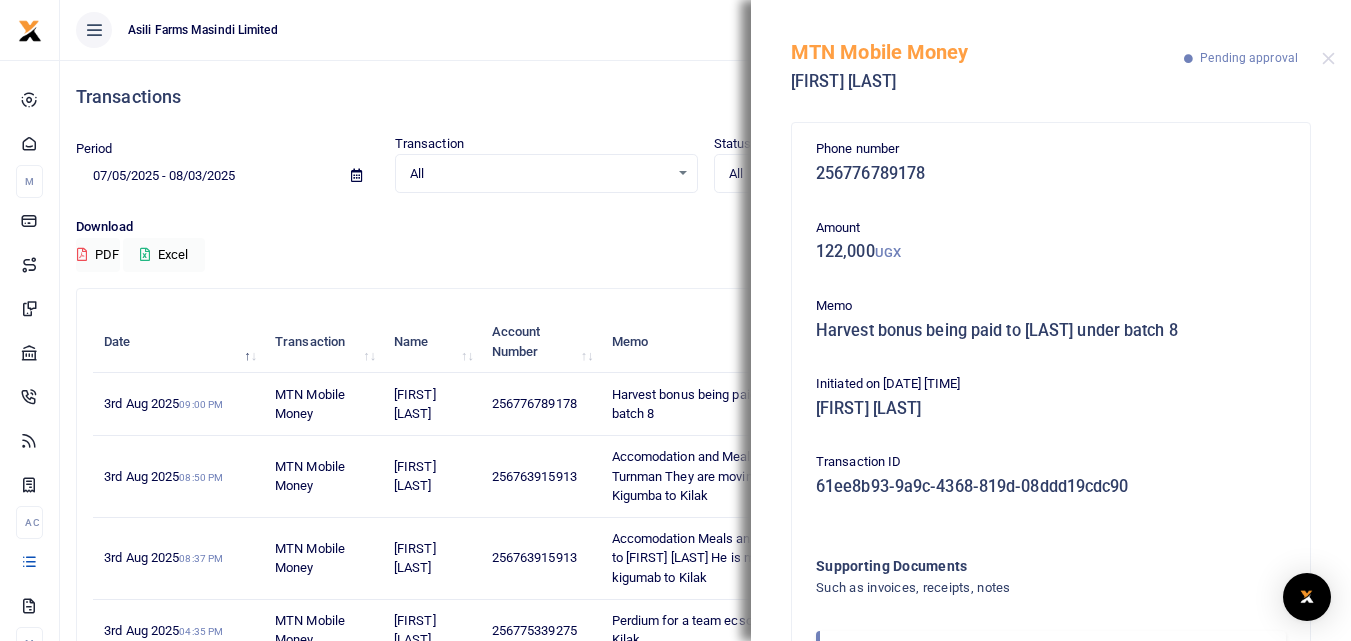 scroll, scrollTop: 119, scrollLeft: 0, axis: vertical 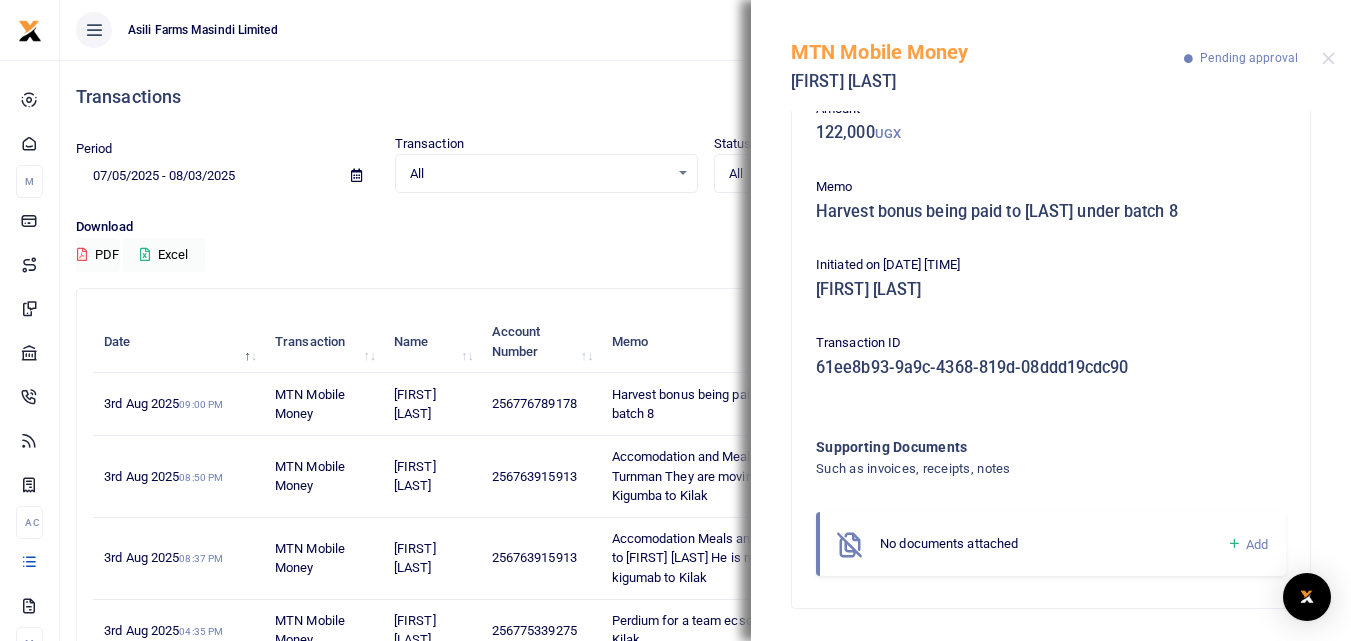click at bounding box center (1234, 544) 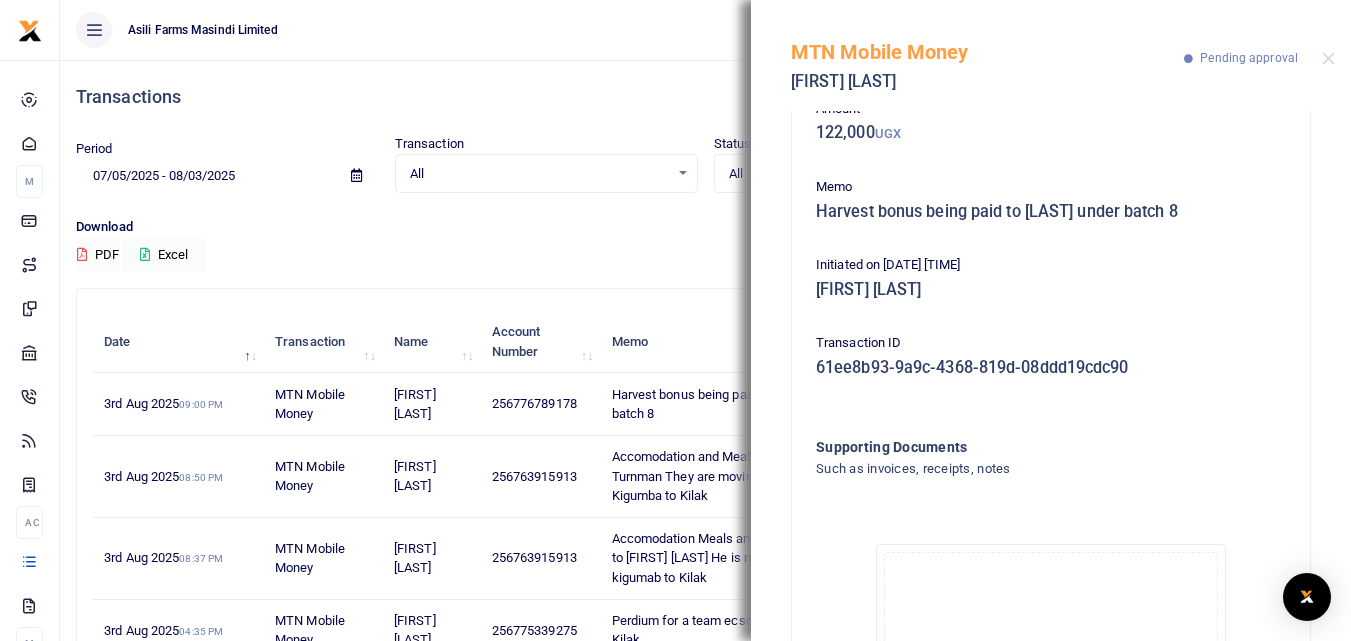 click on "Drag and drop files here or  browse Powered by  Uppy" 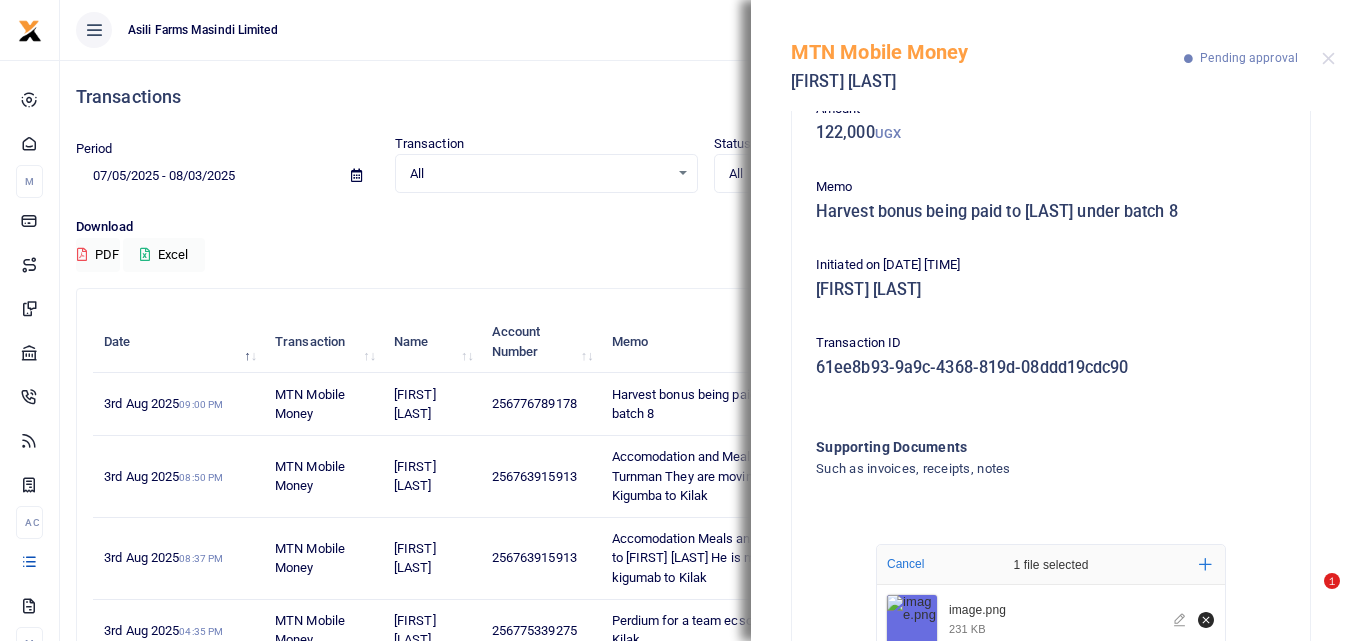 scroll, scrollTop: 345, scrollLeft: 0, axis: vertical 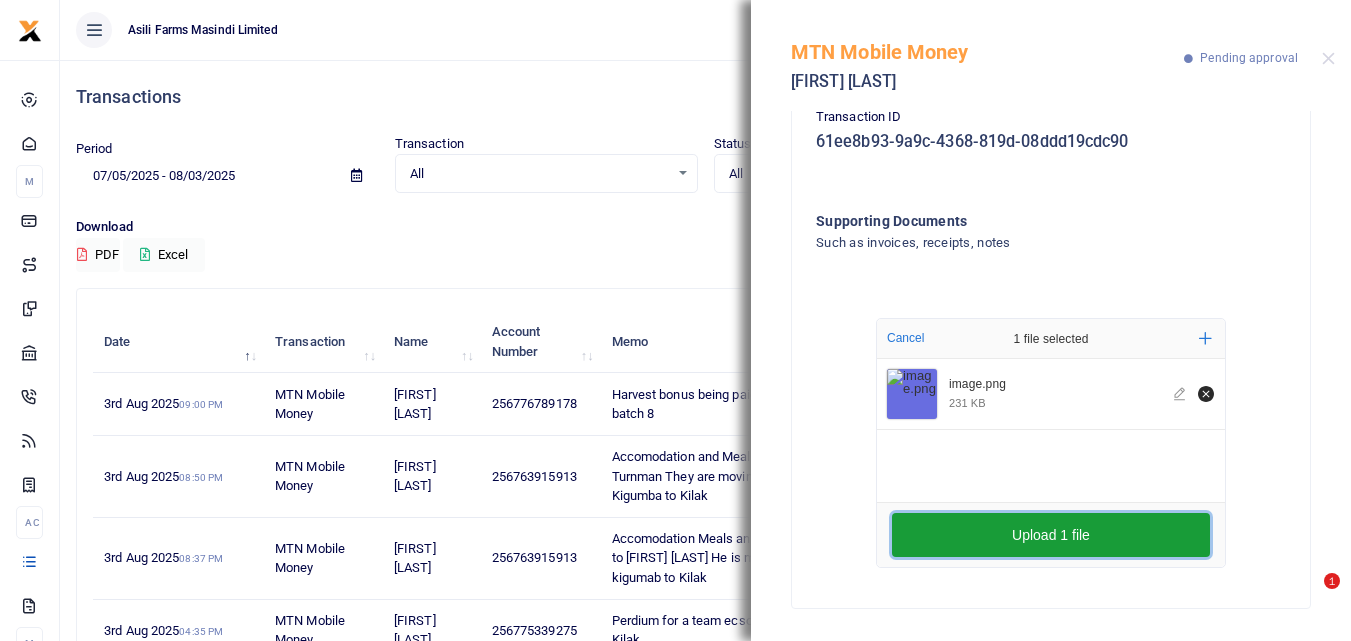 click on "Upload 1 file" at bounding box center (1051, 535) 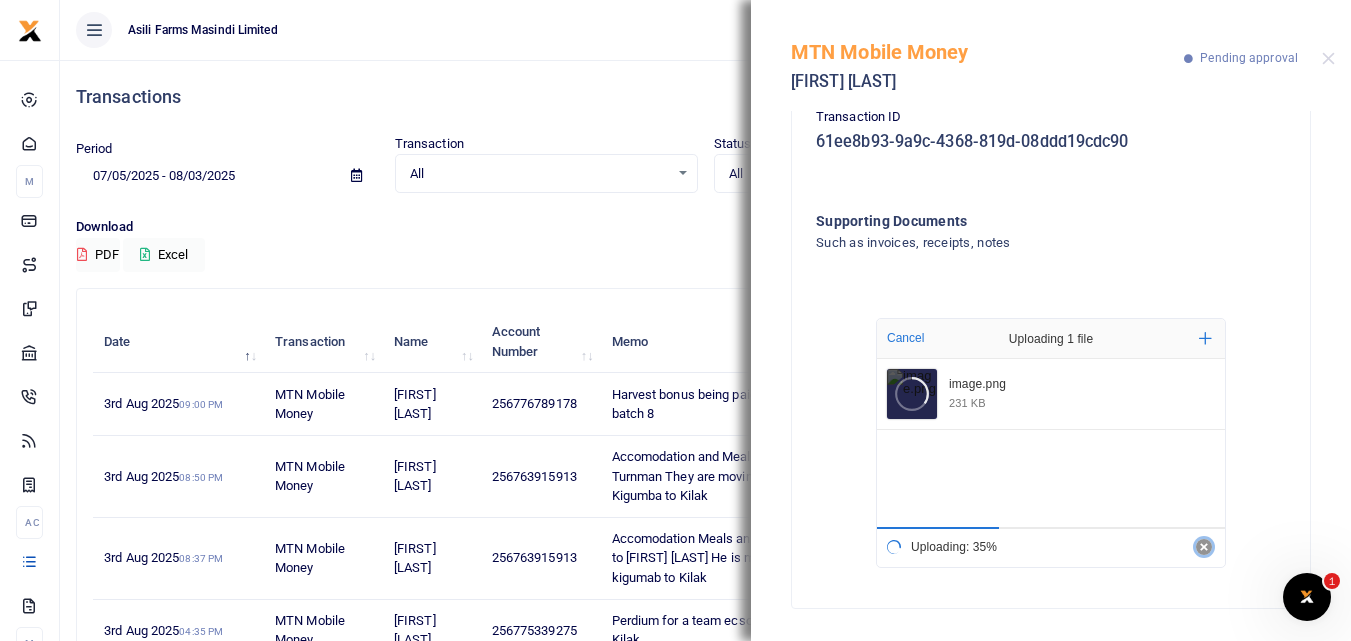scroll, scrollTop: 0, scrollLeft: 0, axis: both 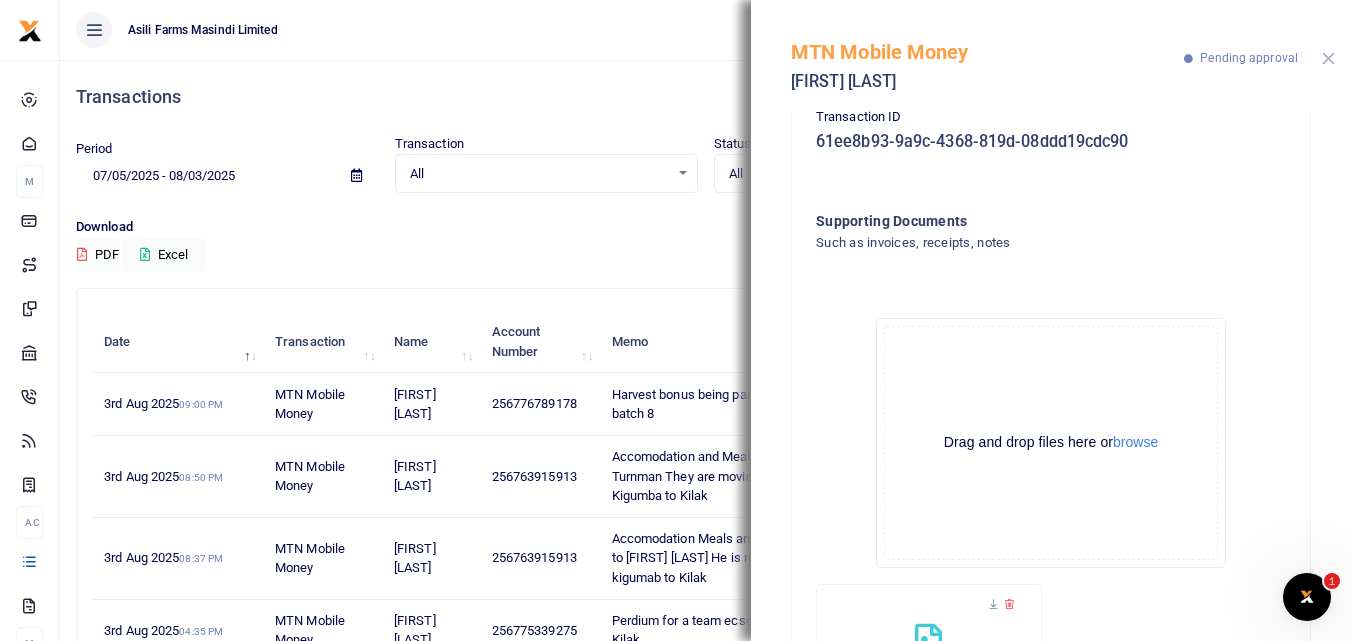click at bounding box center [1328, 58] 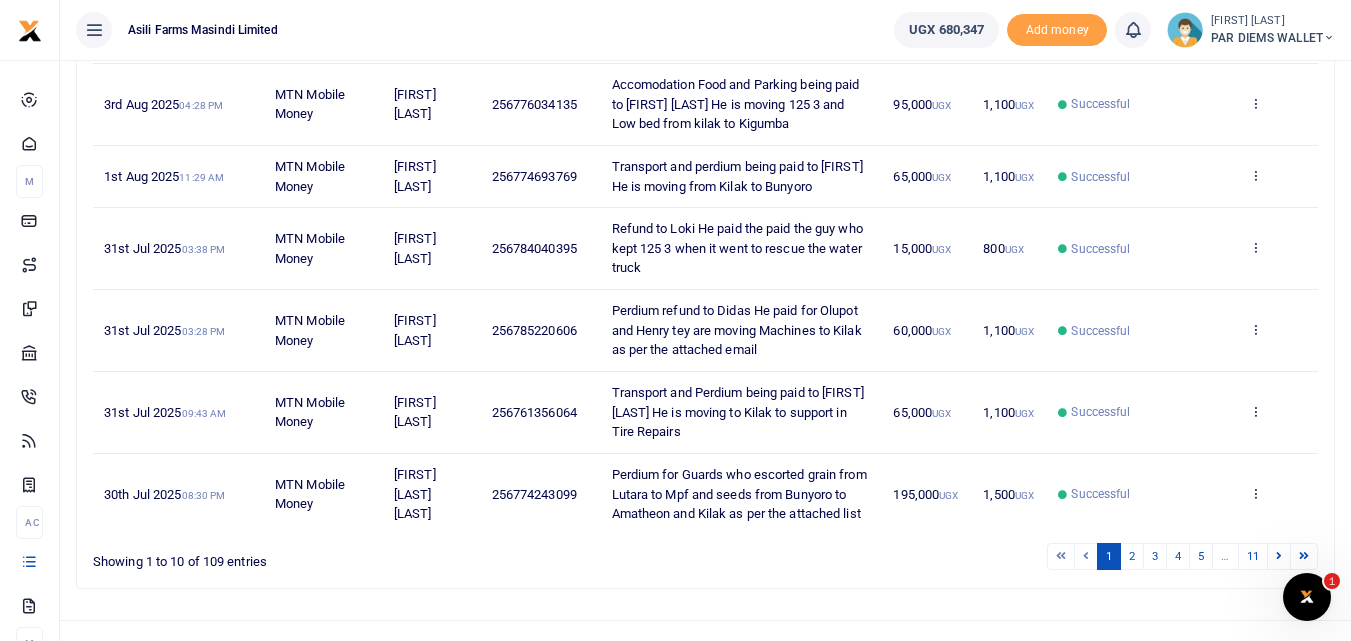 scroll, scrollTop: 649, scrollLeft: 0, axis: vertical 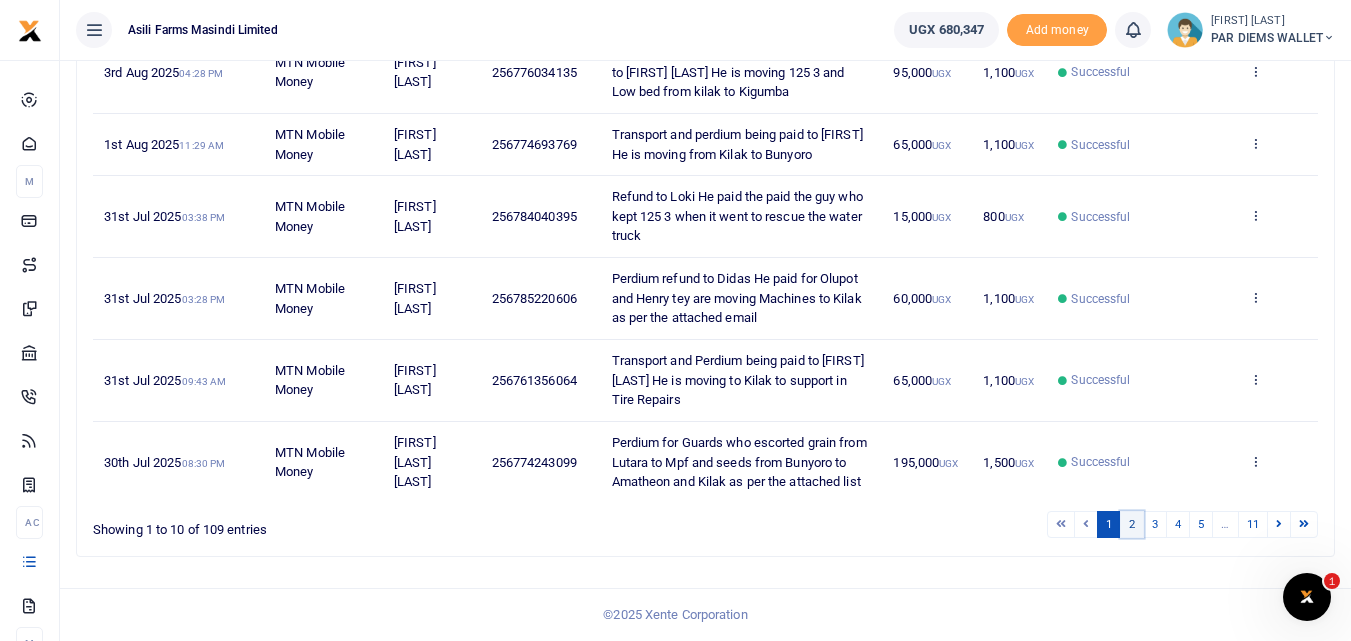 click on "2" at bounding box center (1132, 524) 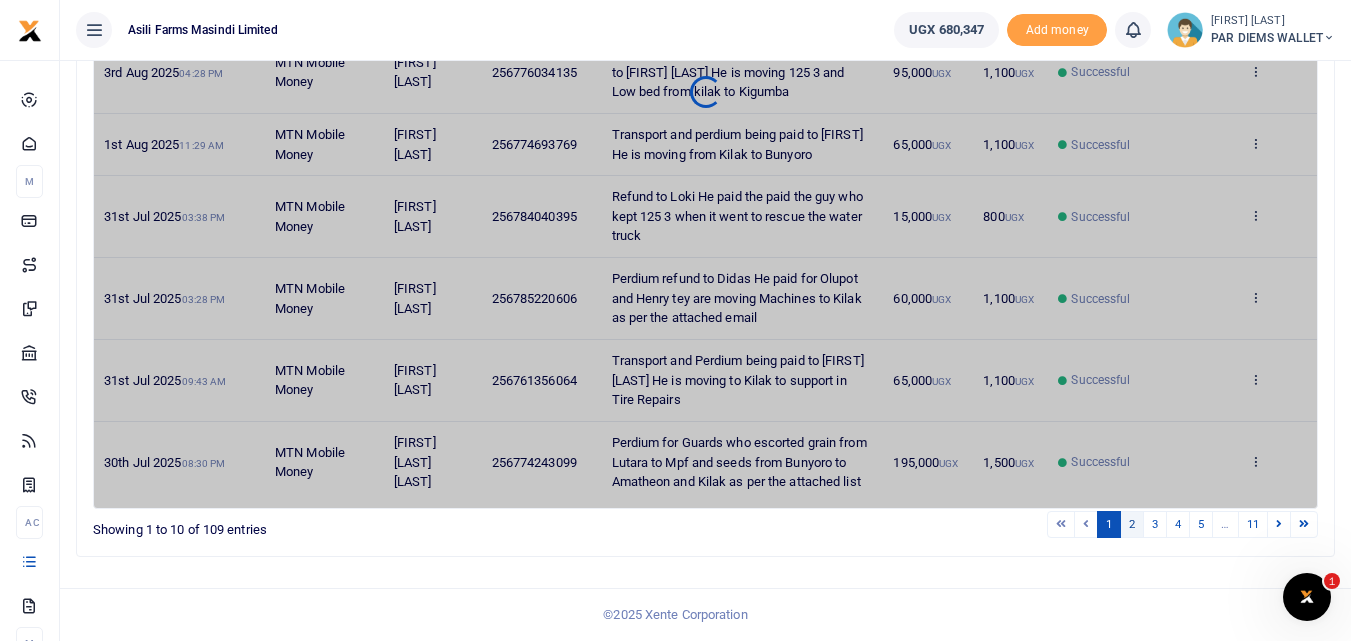 scroll, scrollTop: 571, scrollLeft: 0, axis: vertical 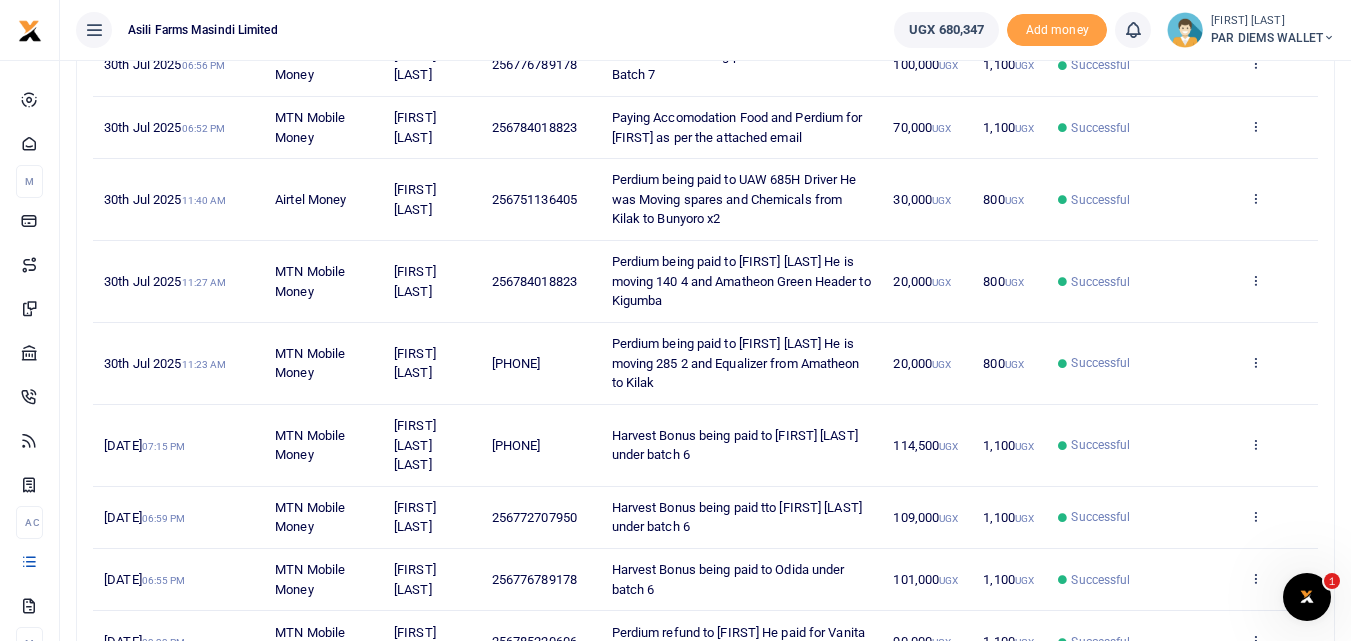 drag, startPoint x: 599, startPoint y: 437, endPoint x: 499, endPoint y: 445, distance: 100.31949 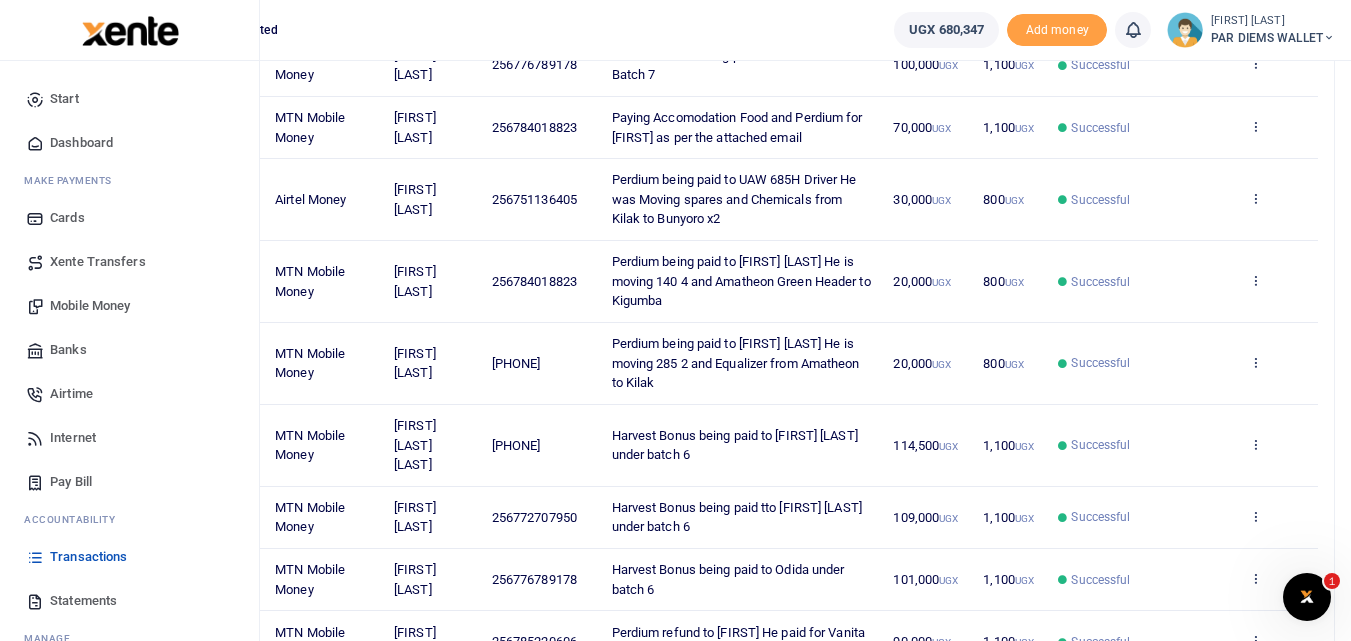 click on "Mobile Money" at bounding box center [90, 306] 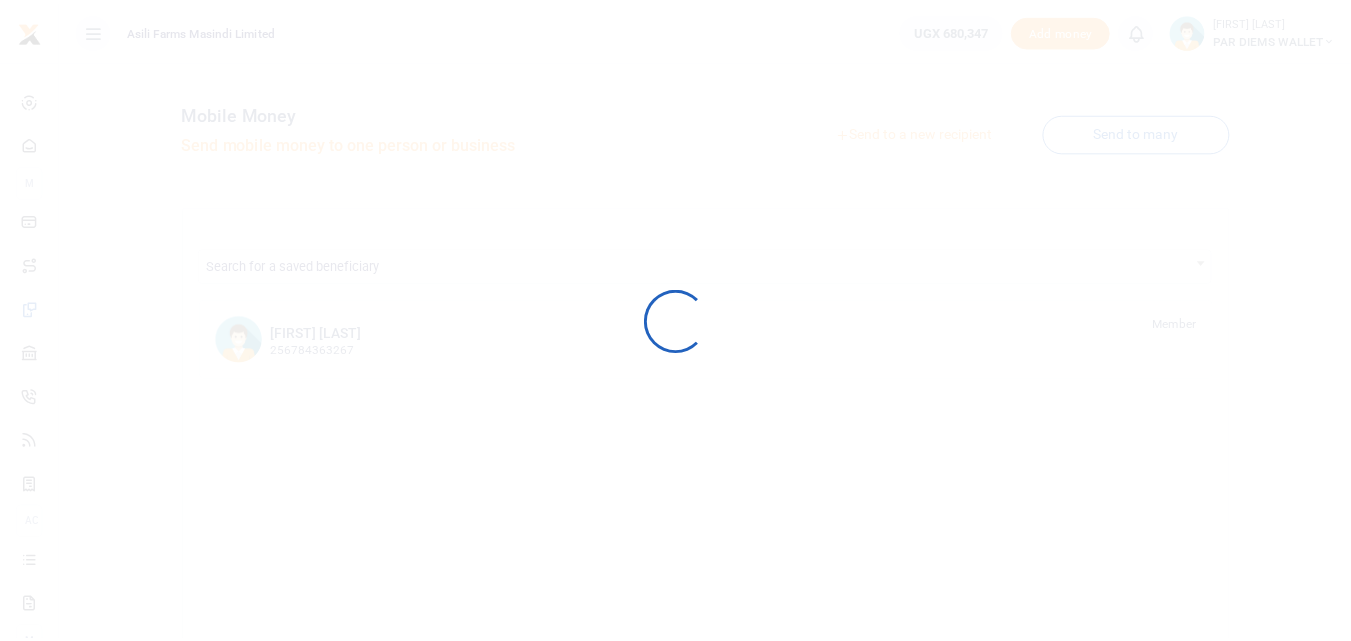 scroll, scrollTop: 0, scrollLeft: 0, axis: both 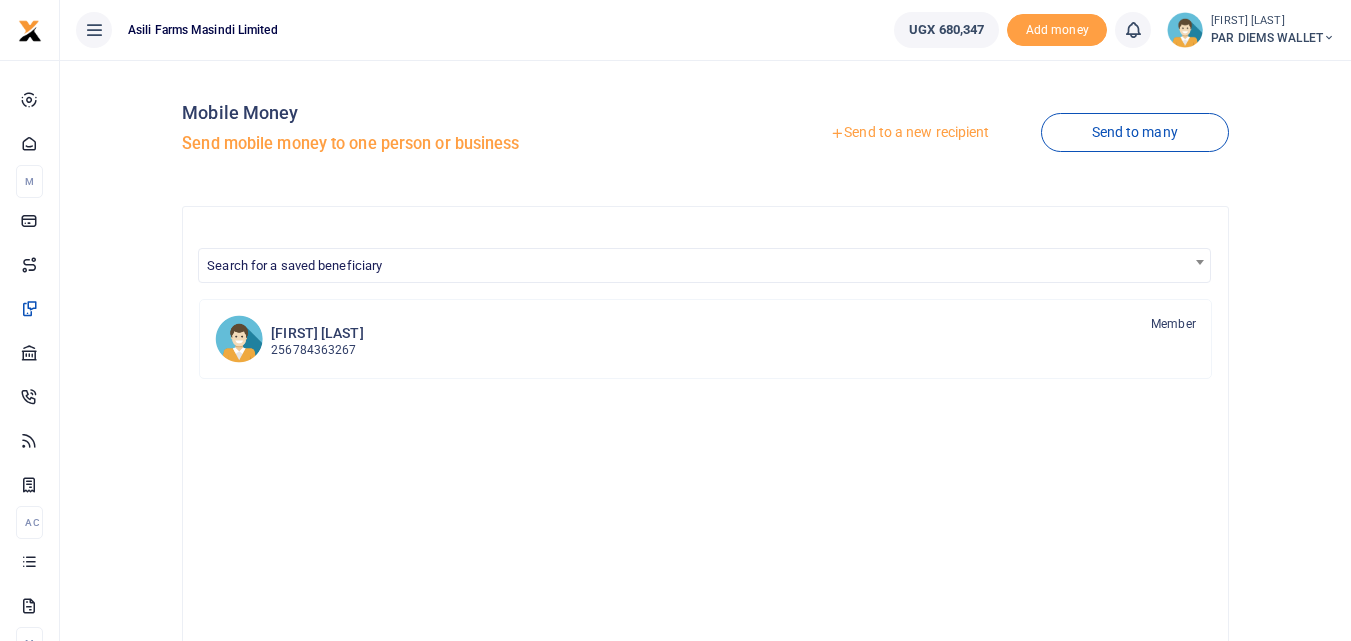 click on "Send to a new recipient" at bounding box center (909, 133) 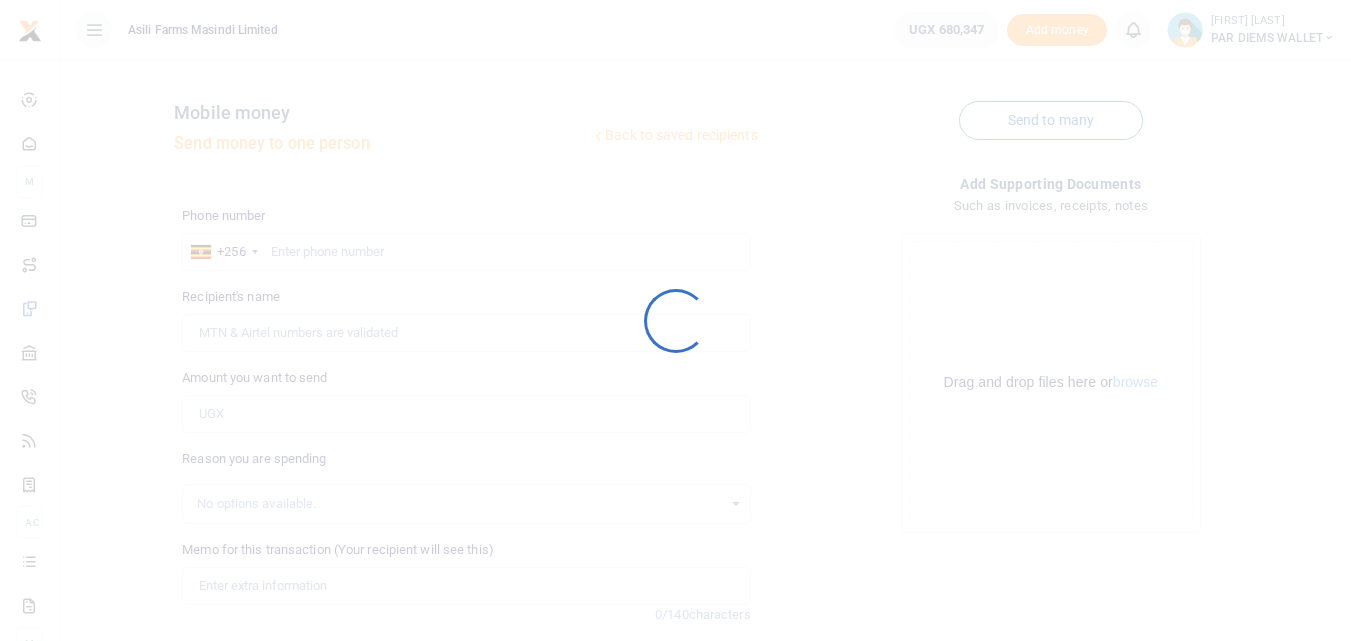 scroll, scrollTop: 0, scrollLeft: 0, axis: both 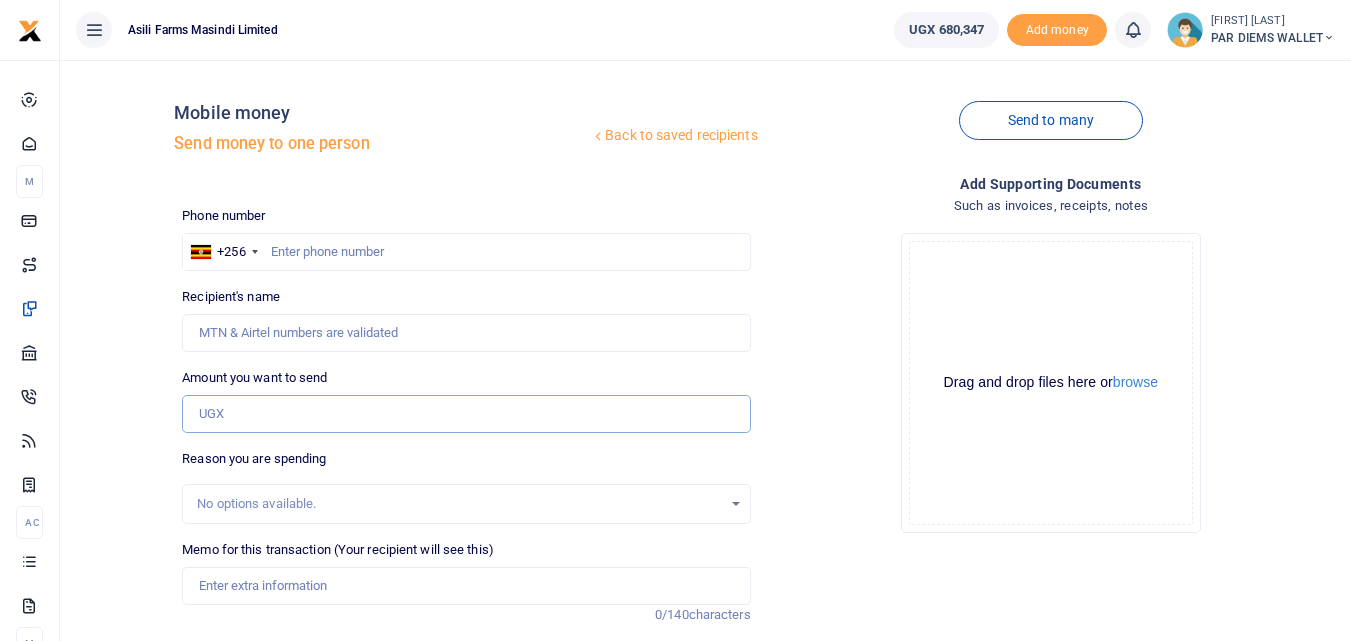 click on "Amount you want to send" at bounding box center (466, 414) 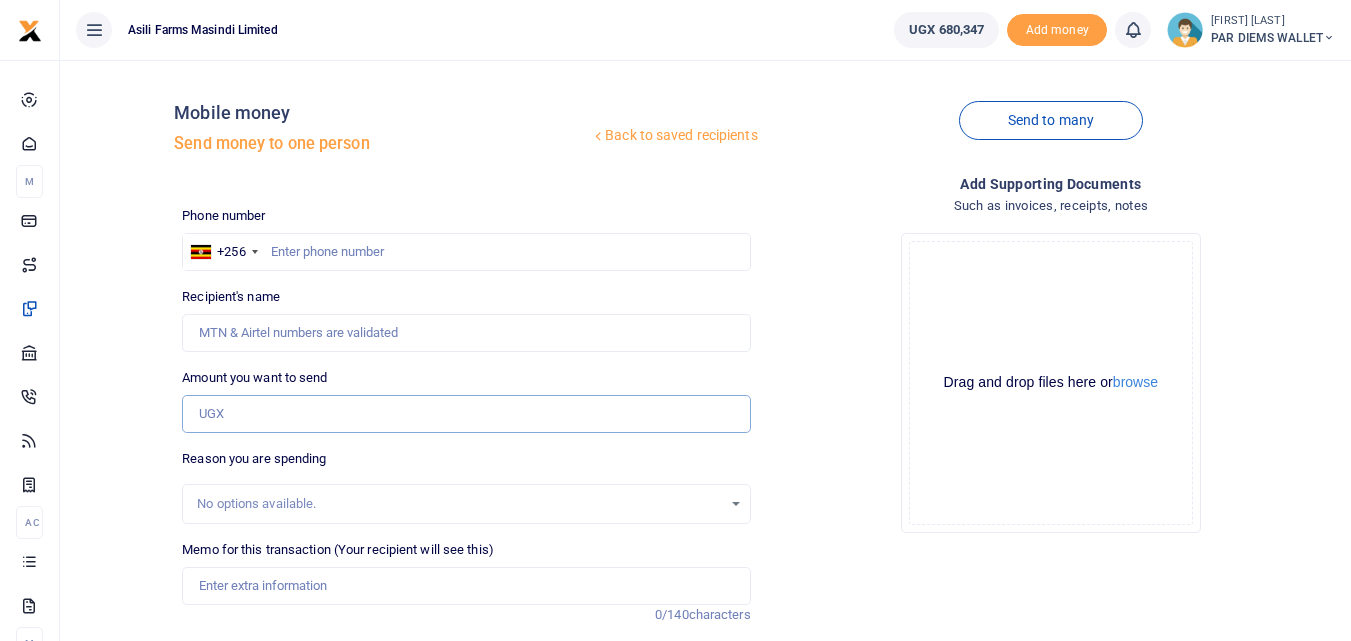 paste on "[PHONE]" 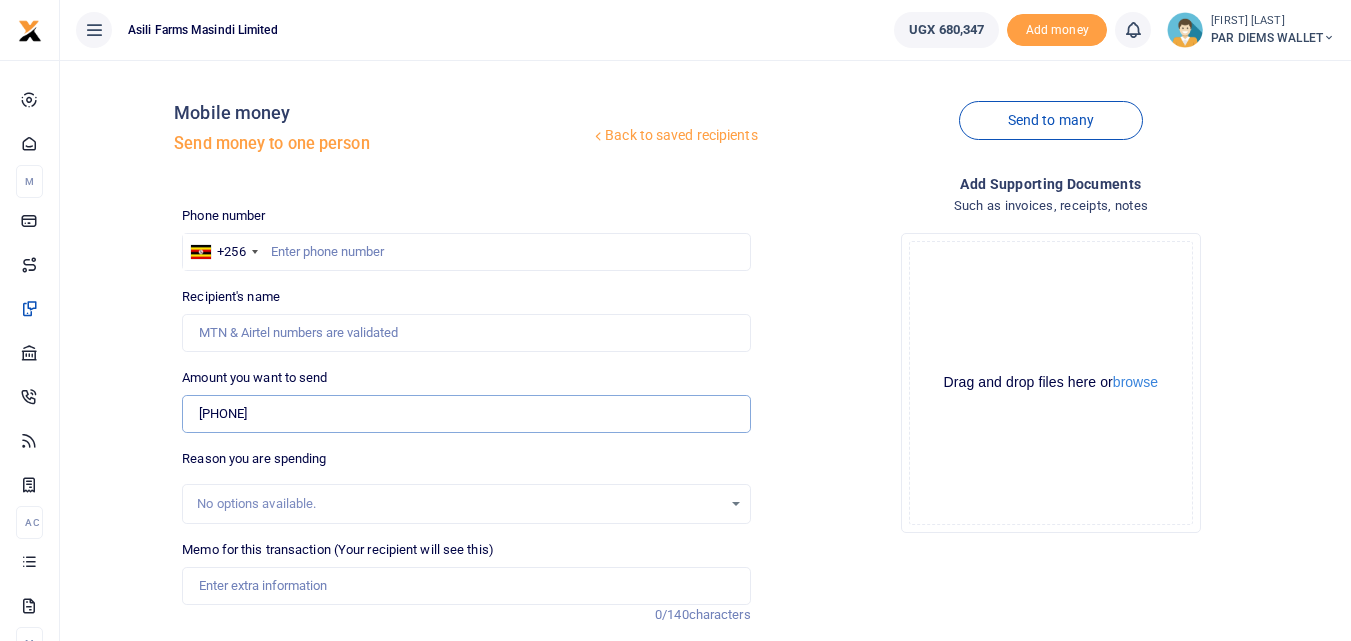 type on "[PHONE]" 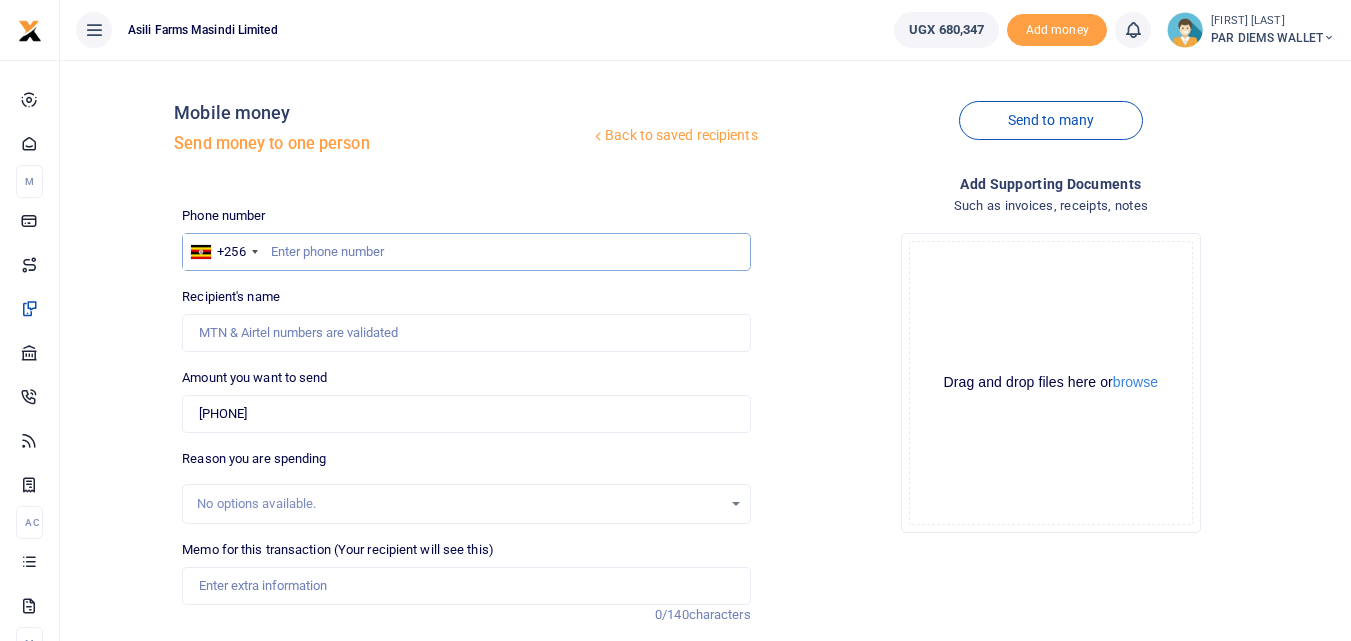 click at bounding box center (466, 252) 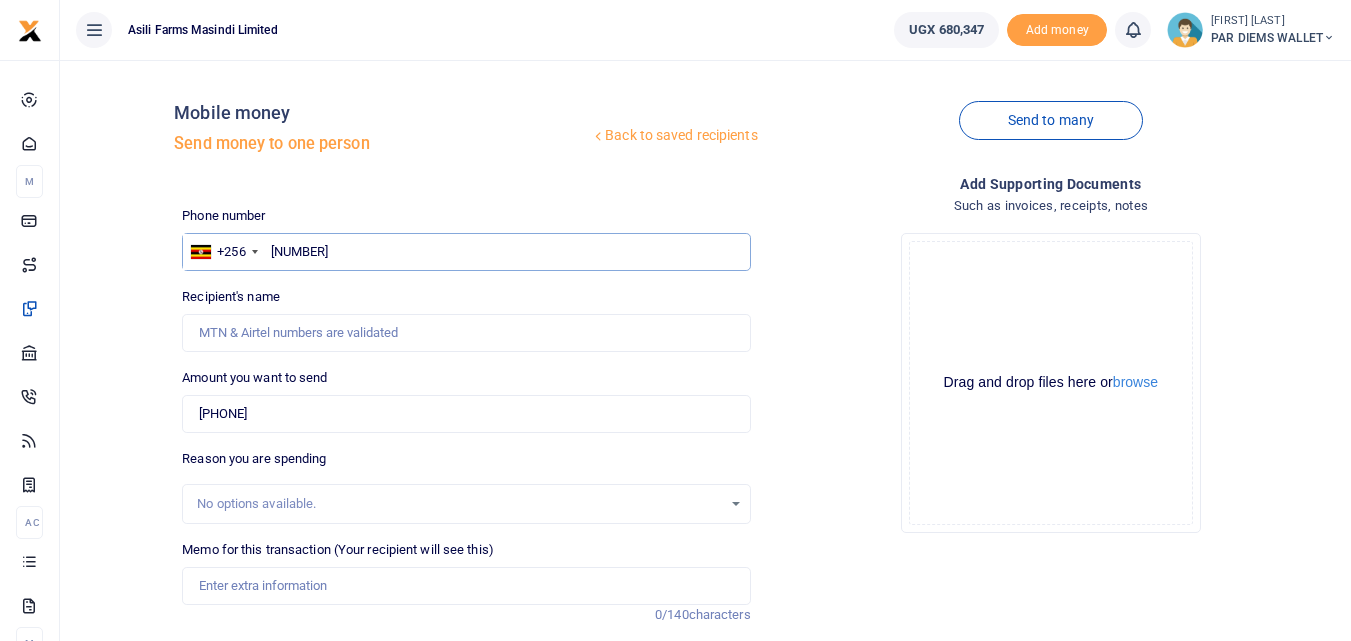type on "785097534" 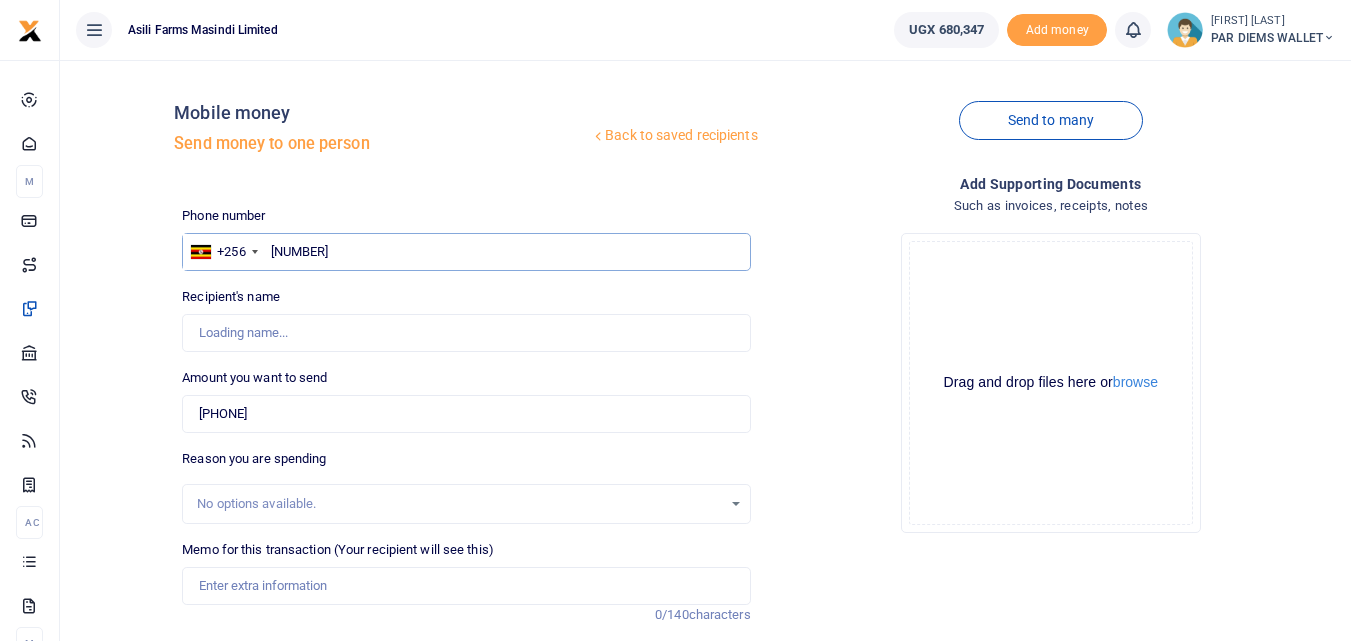 type on "John Kennedy Rabeja" 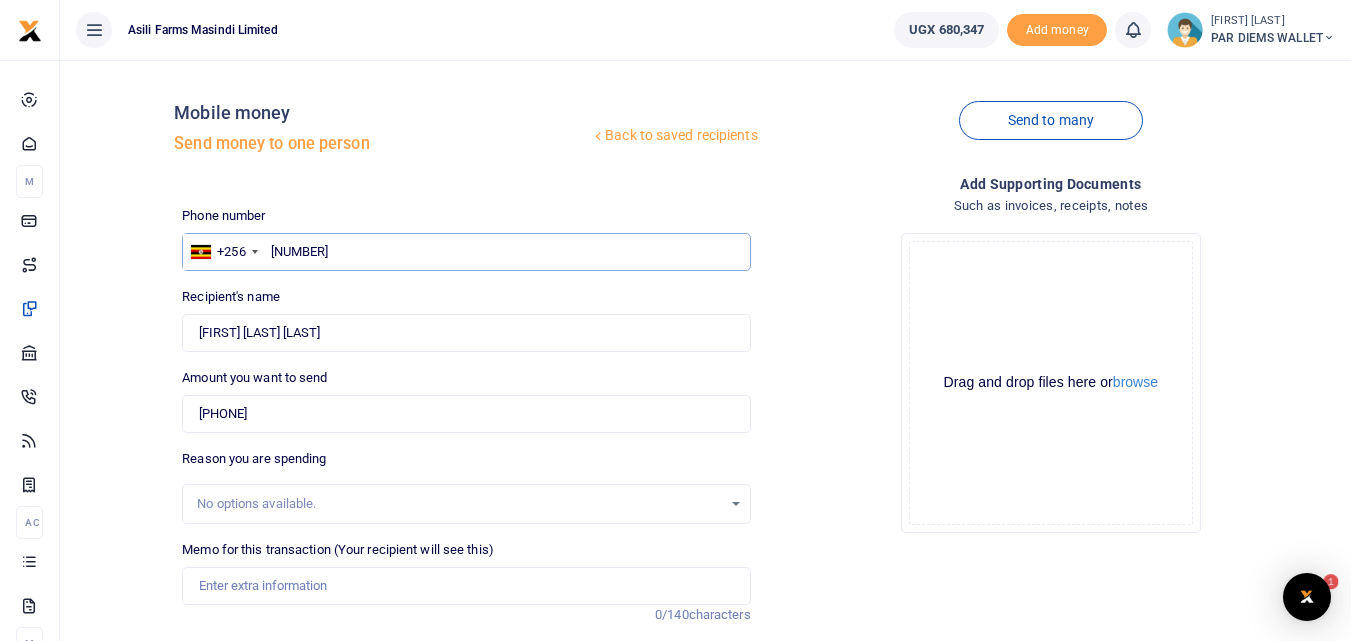 scroll, scrollTop: 0, scrollLeft: 0, axis: both 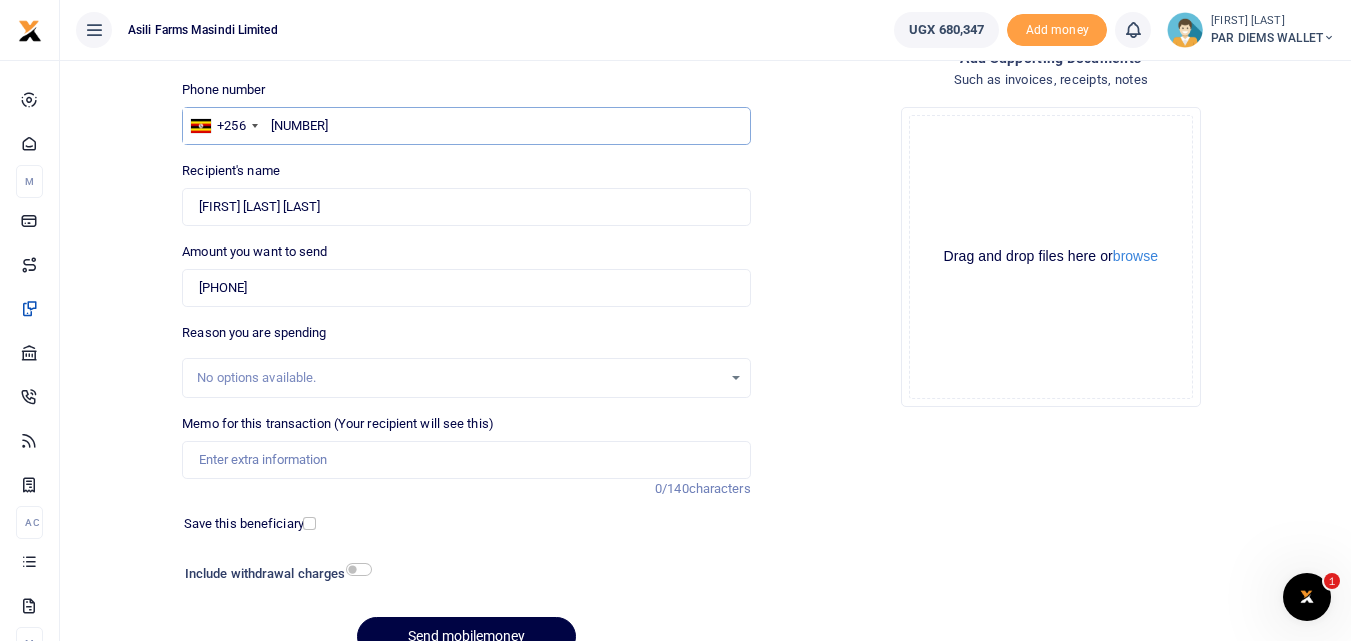 type on "785097534" 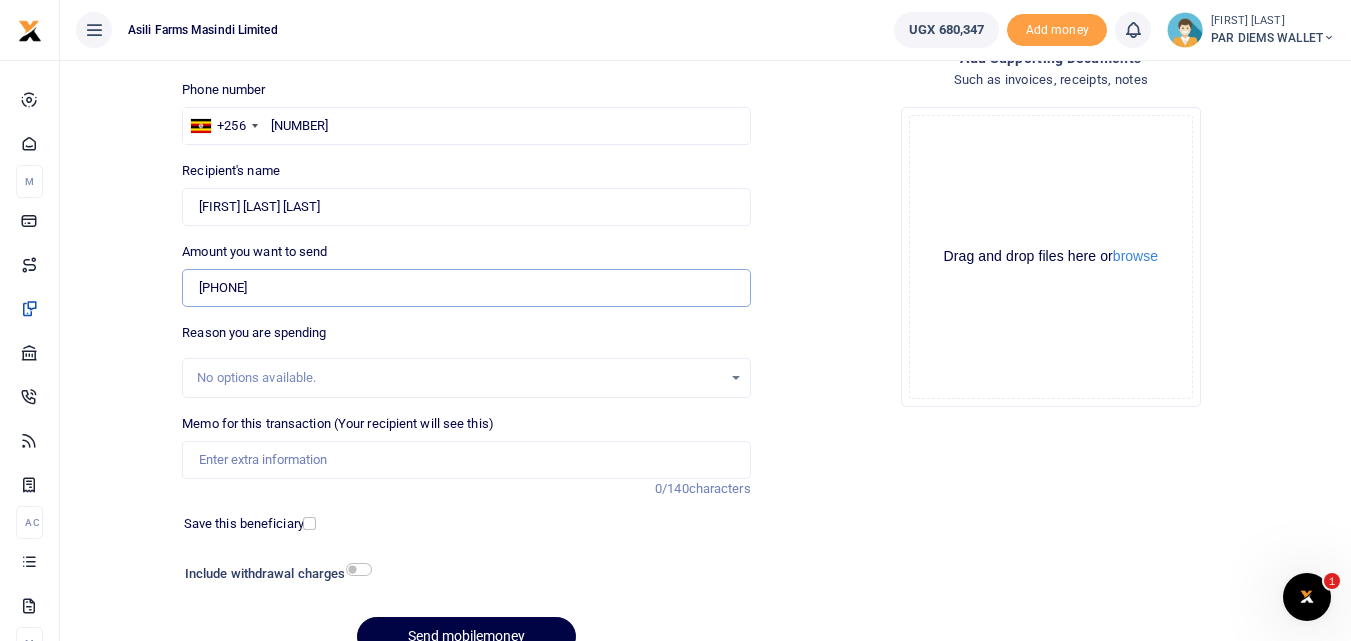 click on "256785097534" at bounding box center [466, 288] 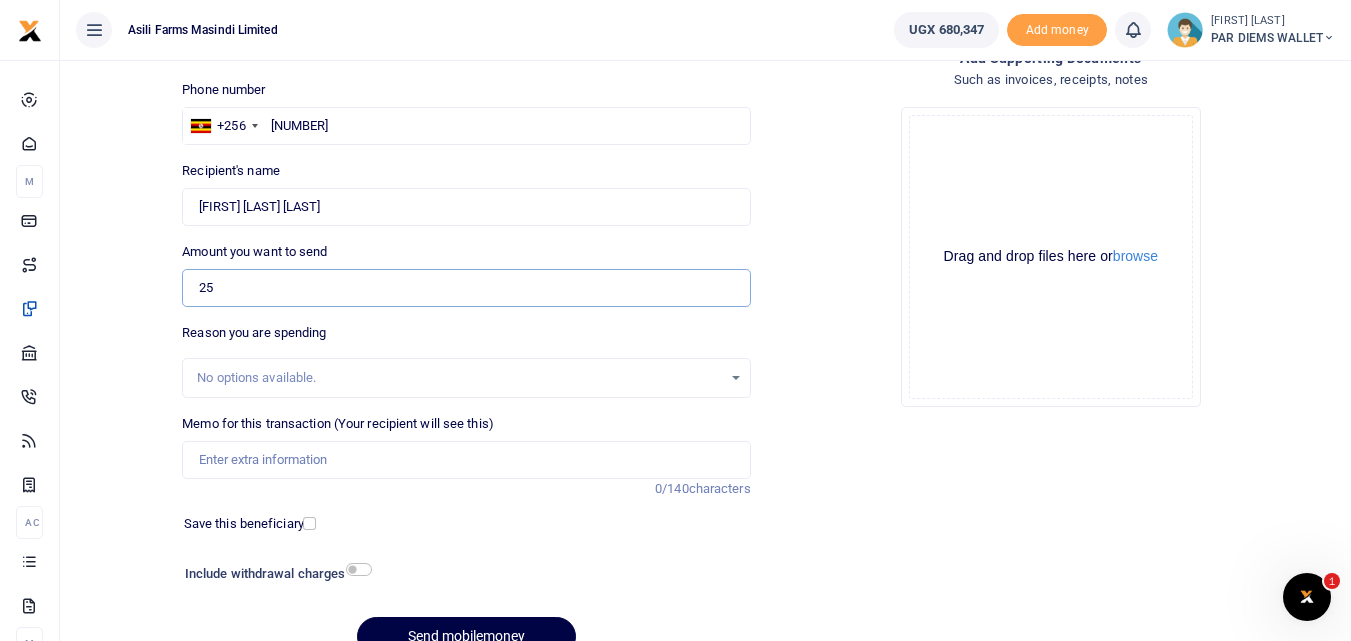 type on "2" 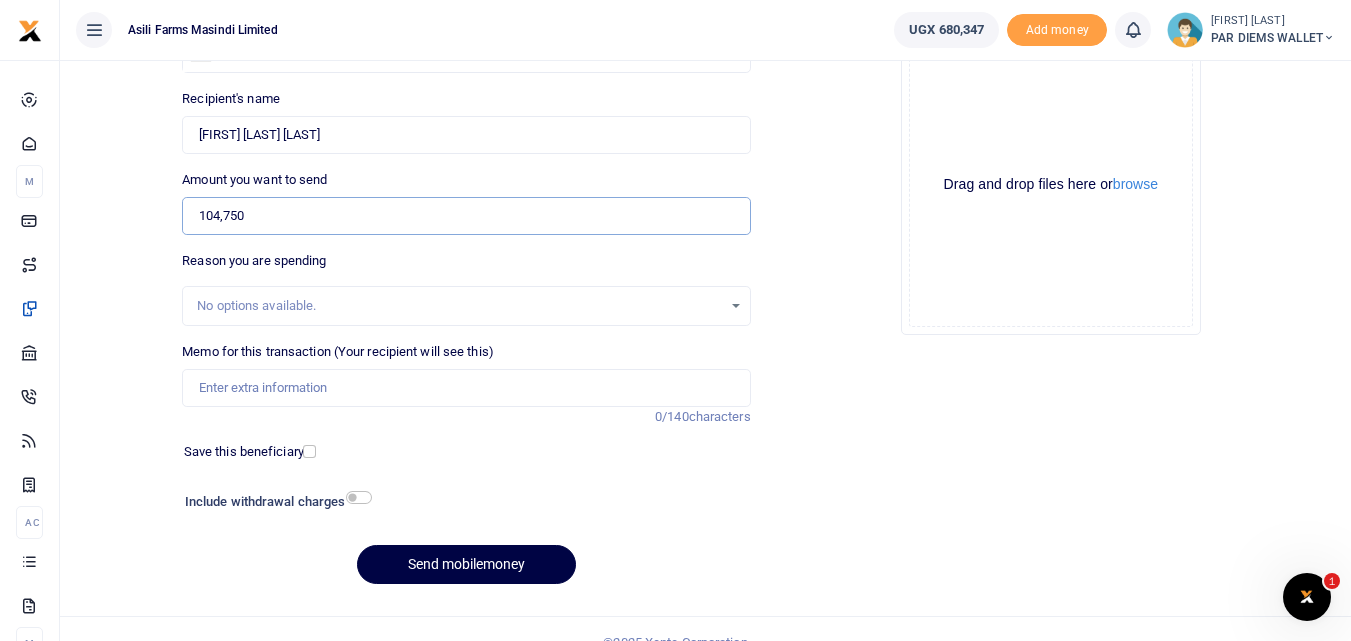 scroll, scrollTop: 206, scrollLeft: 0, axis: vertical 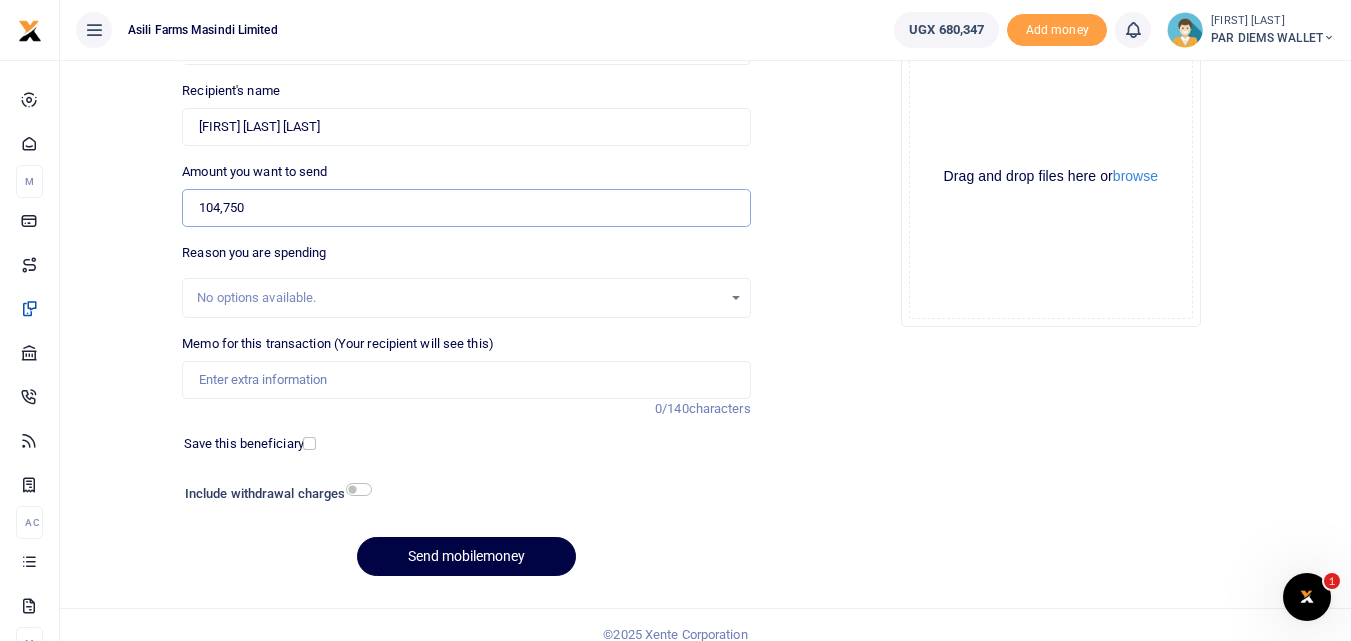 type on "104,750" 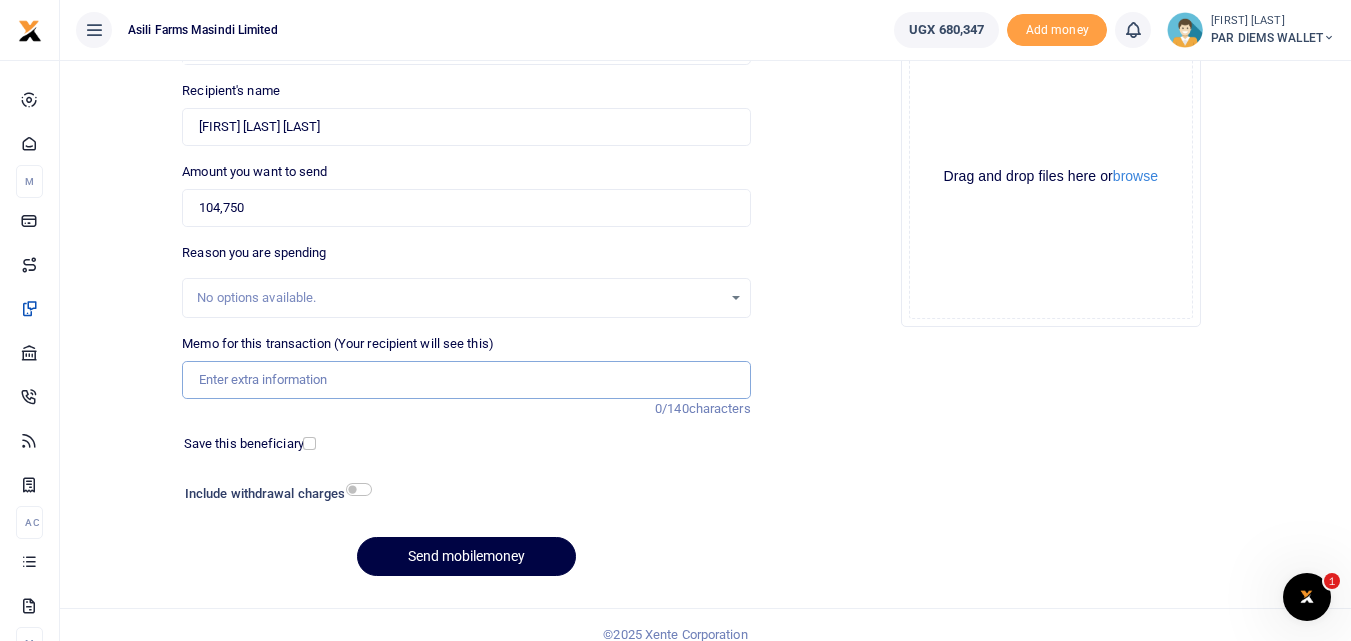 click on "Memo for this transaction (Your recipient will see this)" at bounding box center [466, 380] 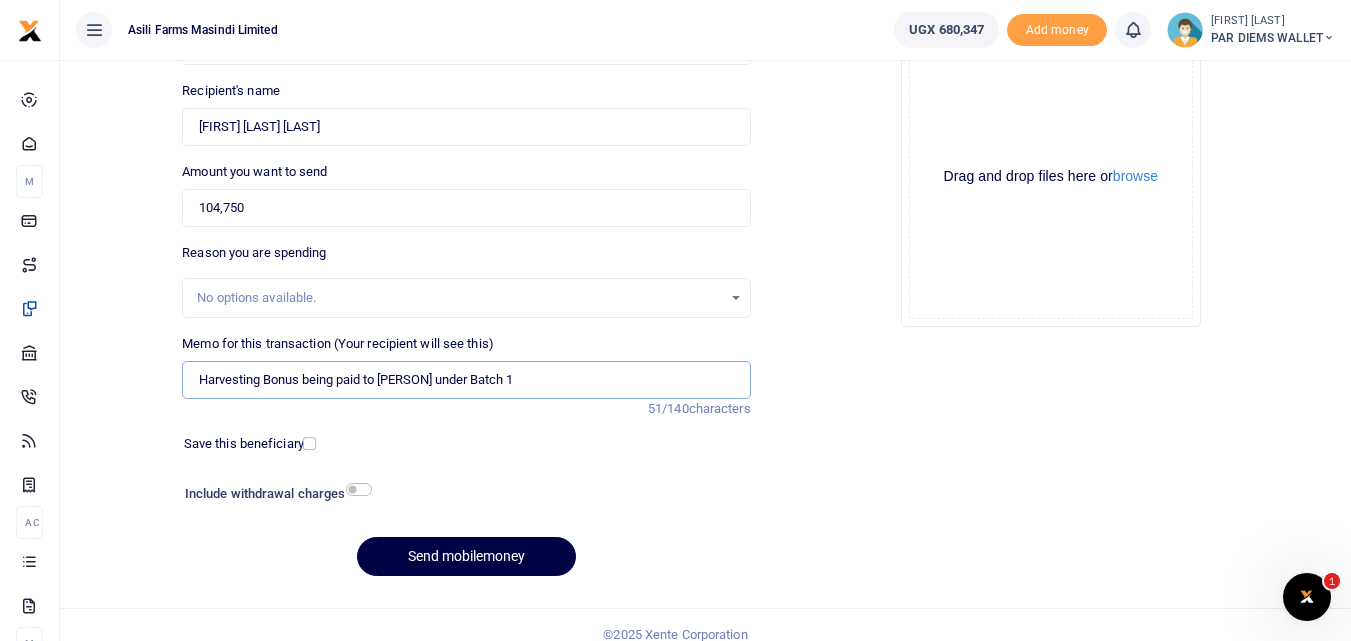 click on "Harvesting Bonus being paid to Odida under Batch 1" at bounding box center [466, 380] 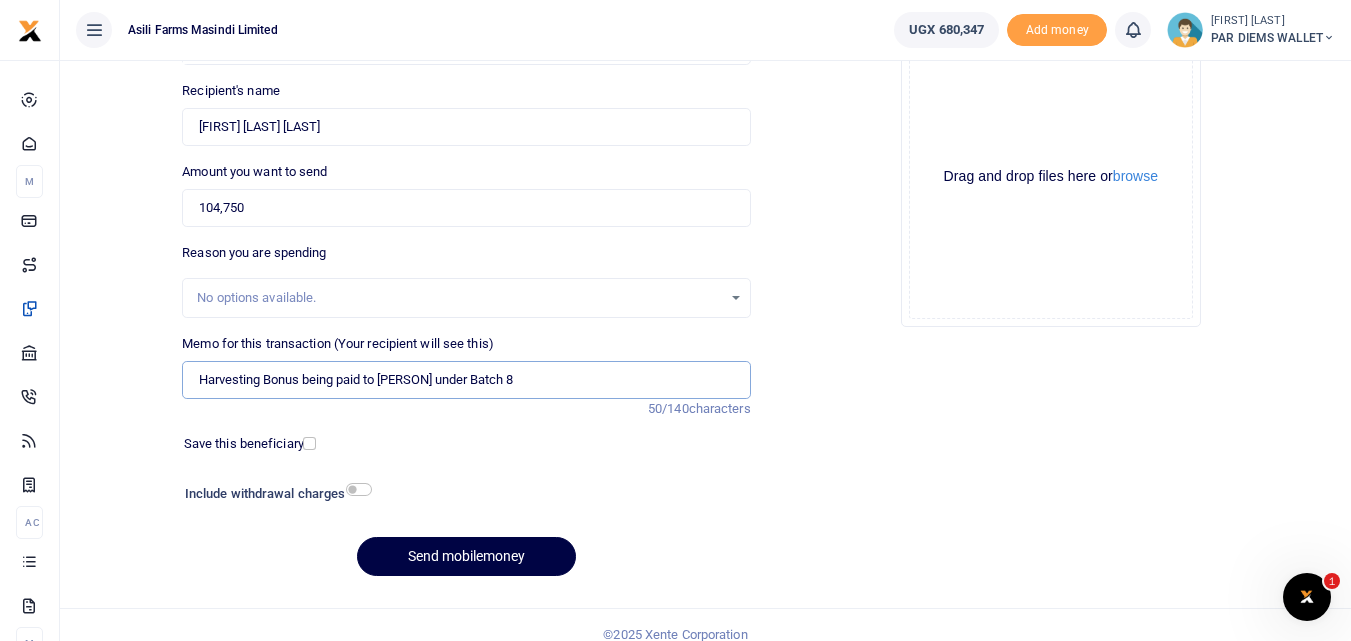 click on "Harvesting Bonus being paid to Odida under Batch 8" at bounding box center [466, 380] 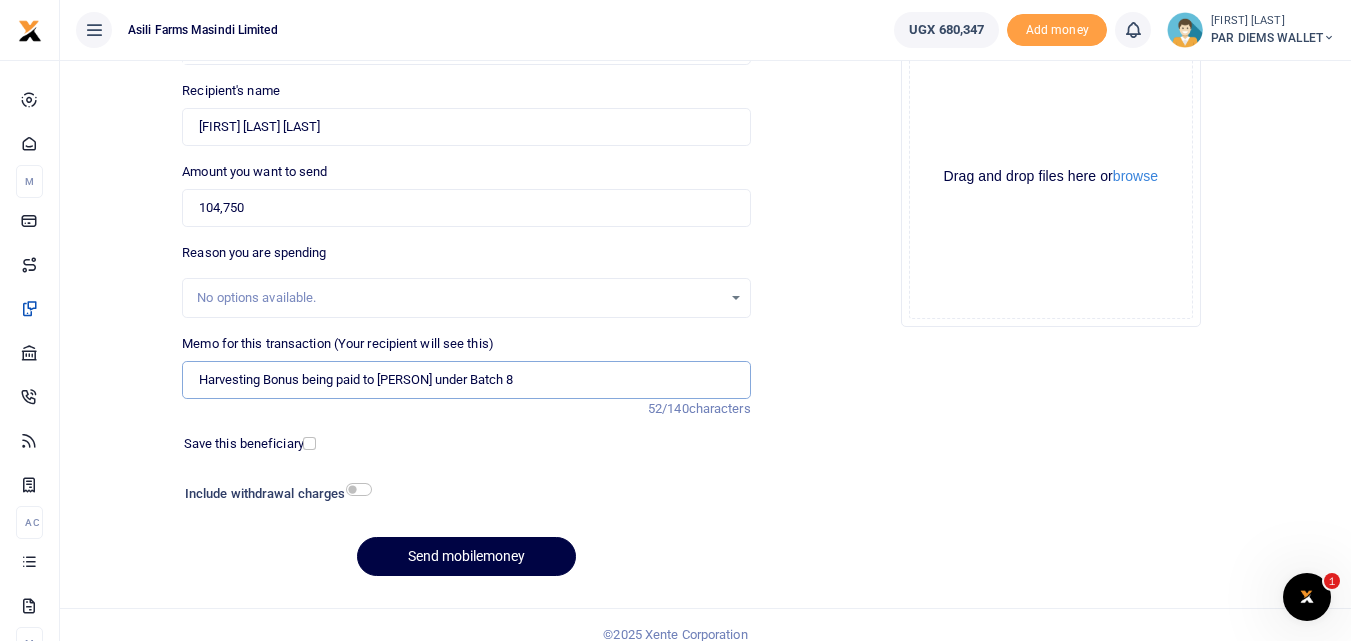 type on "Harvesting Bonus being paid to Labeja  under Batch 8" 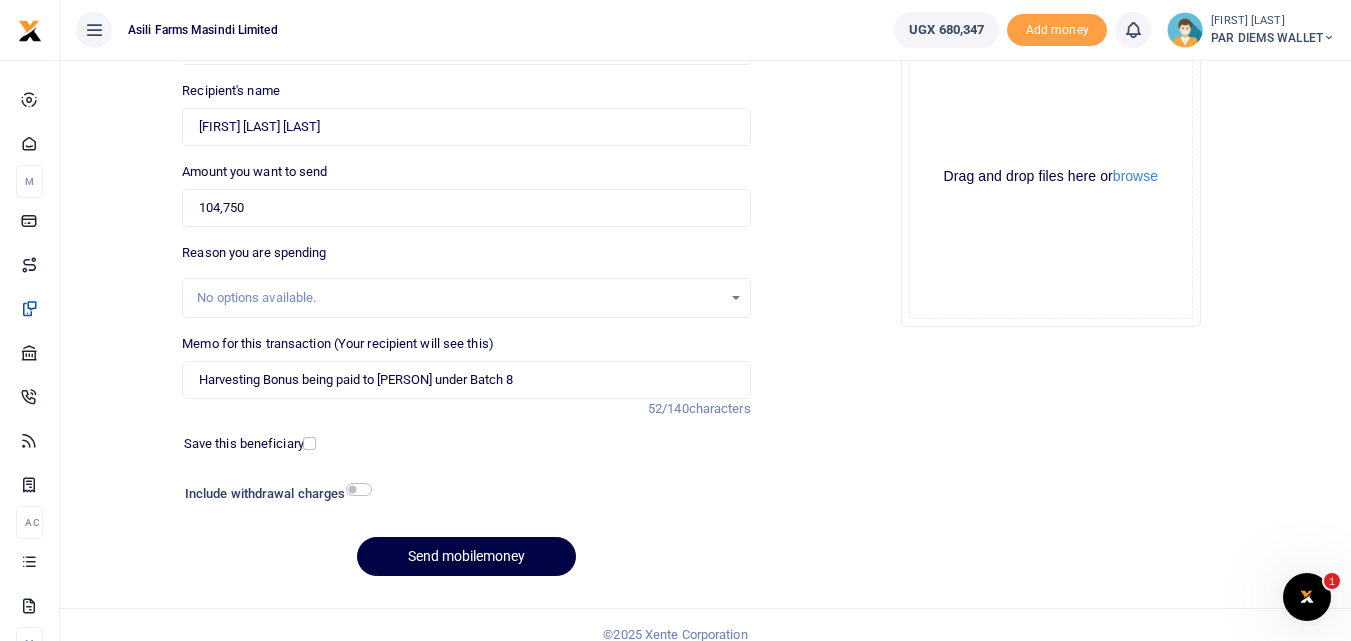 click on "Drag and drop files here or  browse Powered by  Uppy" 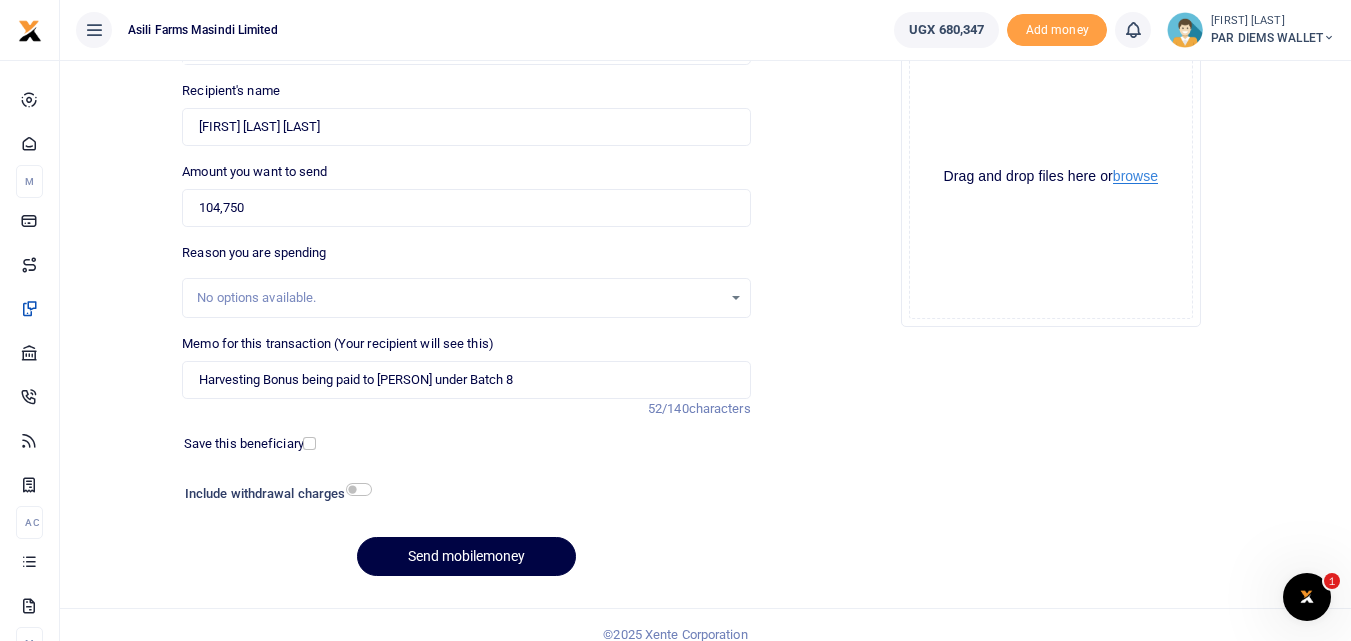 type 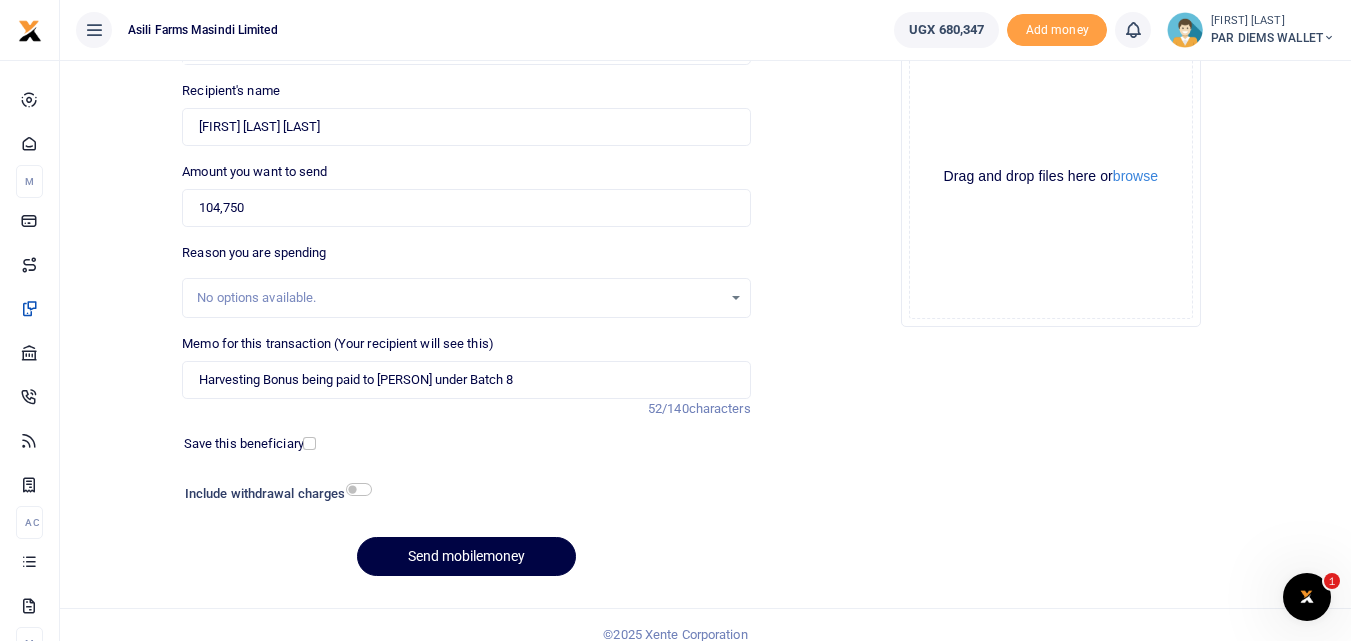 click on "Drag and drop files here or  browse Powered by  Uppy" 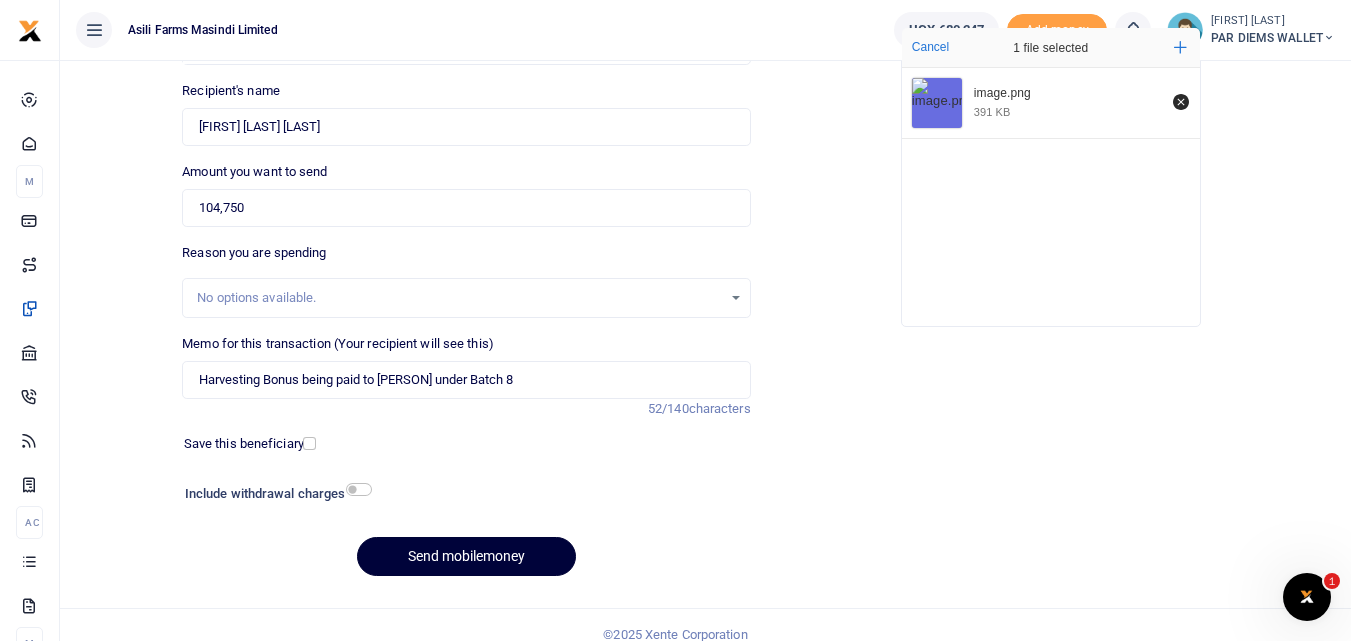 click on "Send mobilemoney" at bounding box center (466, 556) 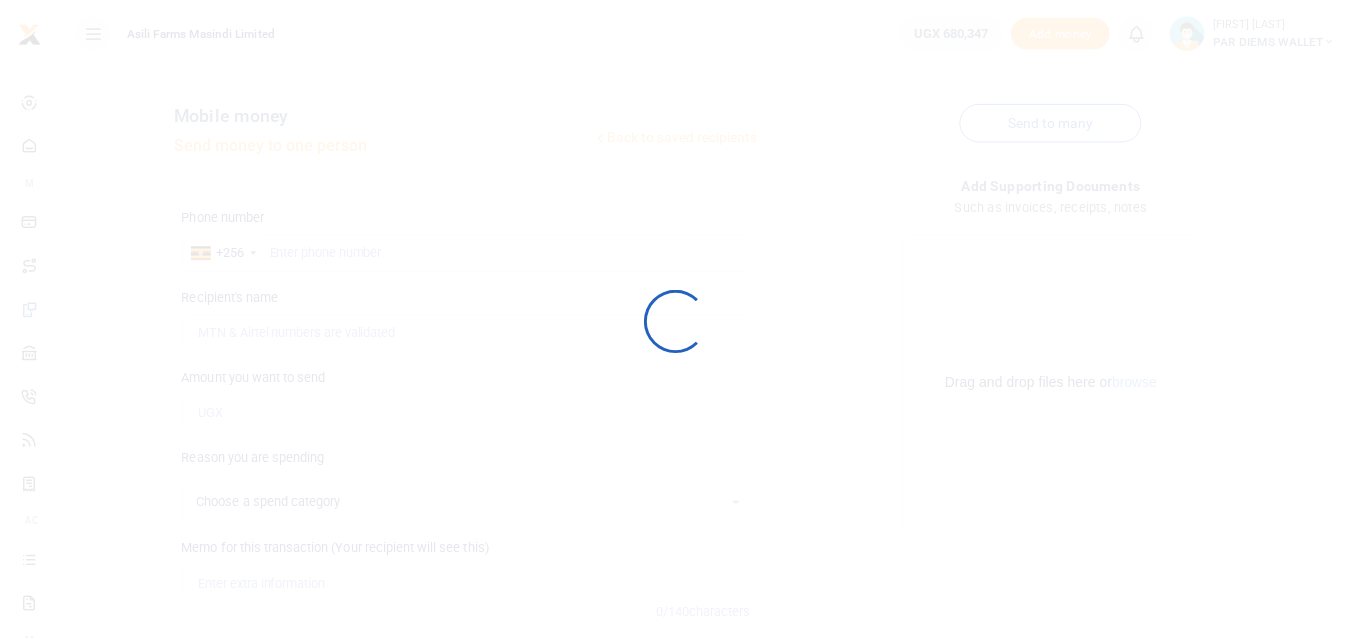 scroll, scrollTop: 204, scrollLeft: 0, axis: vertical 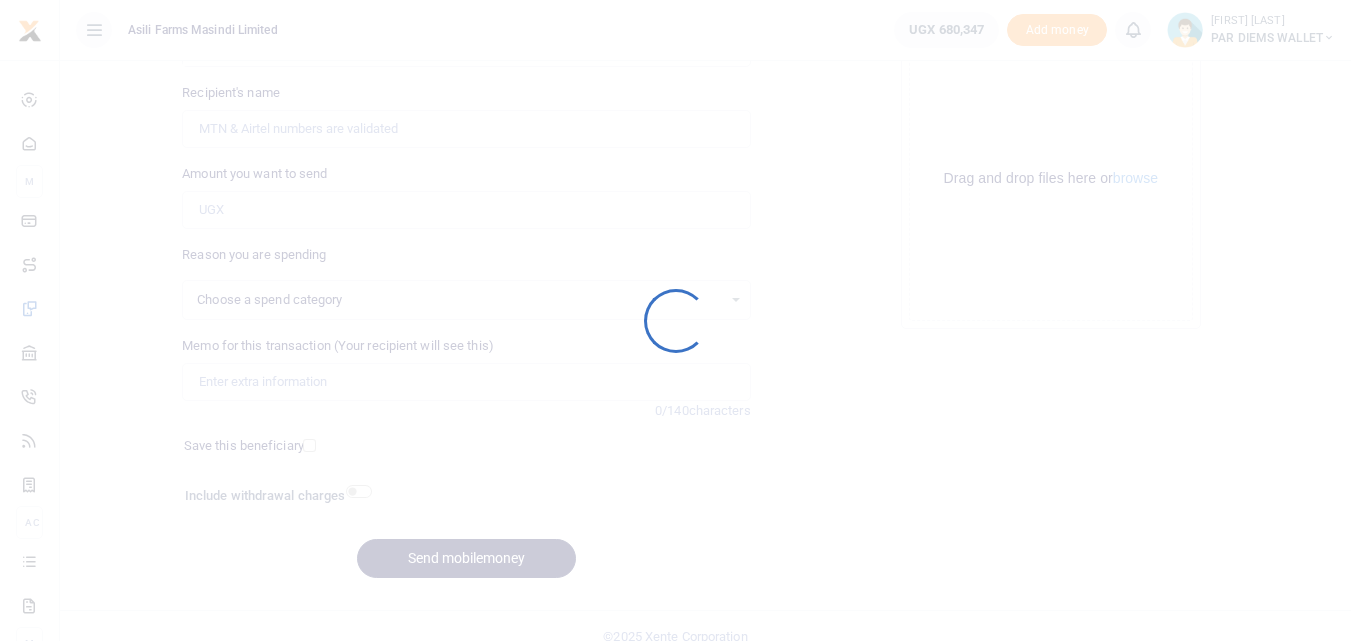 select 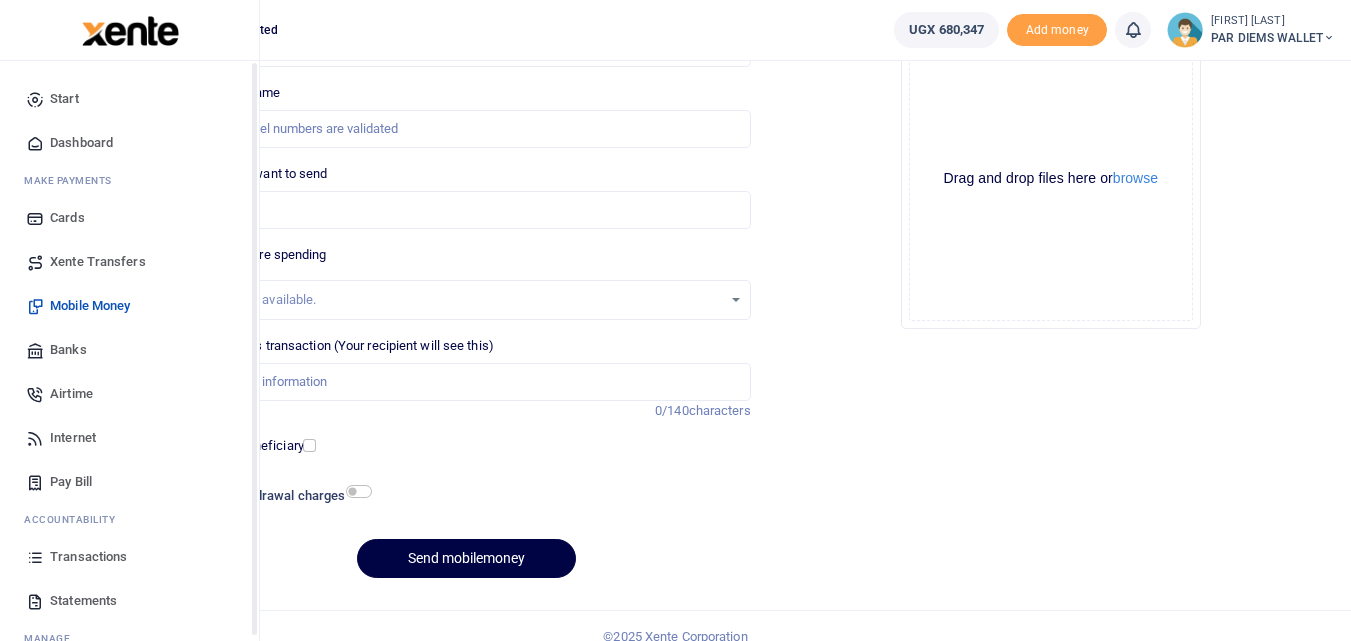click at bounding box center (35, 557) 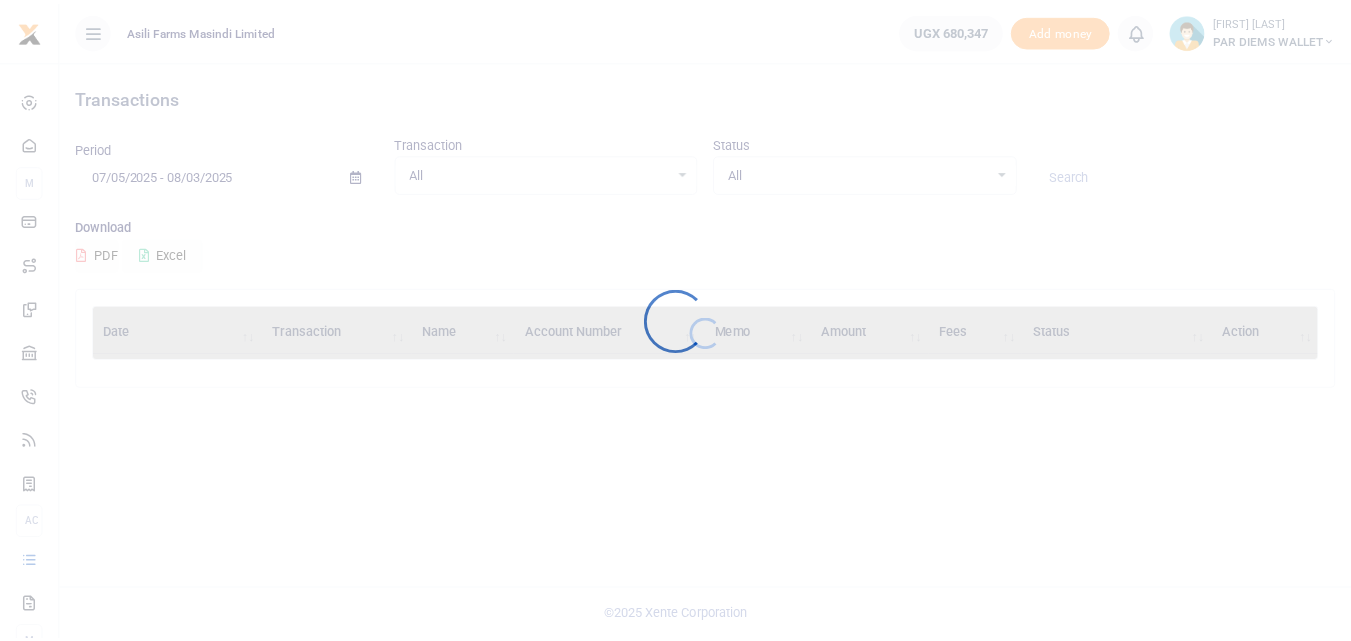 scroll, scrollTop: 0, scrollLeft: 0, axis: both 